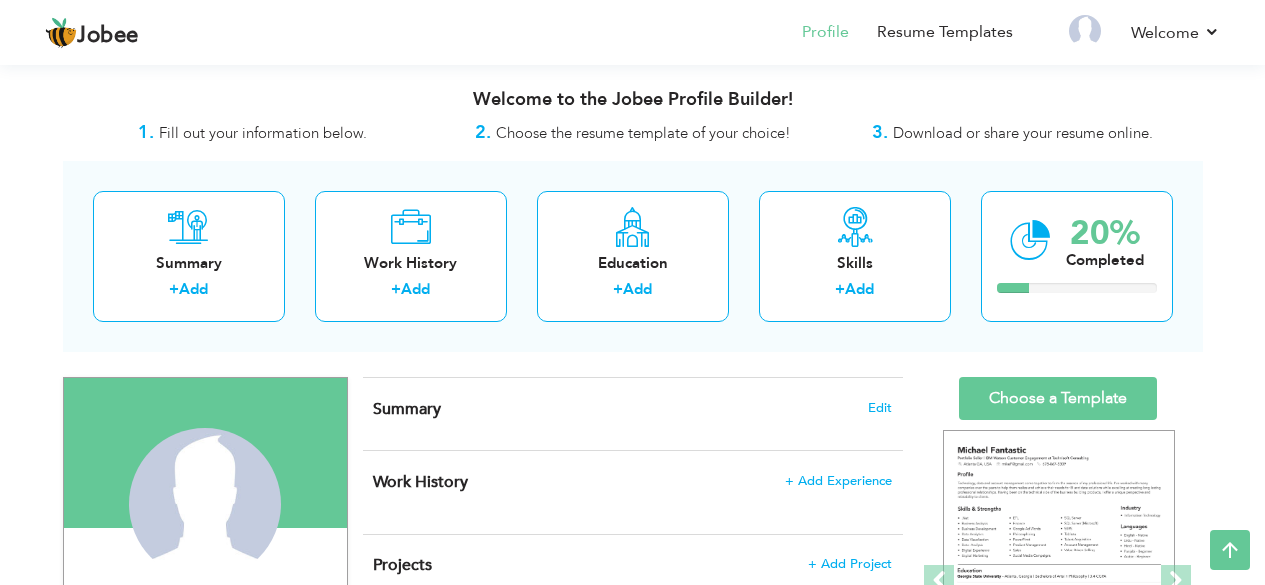 scroll, scrollTop: 1424, scrollLeft: 0, axis: vertical 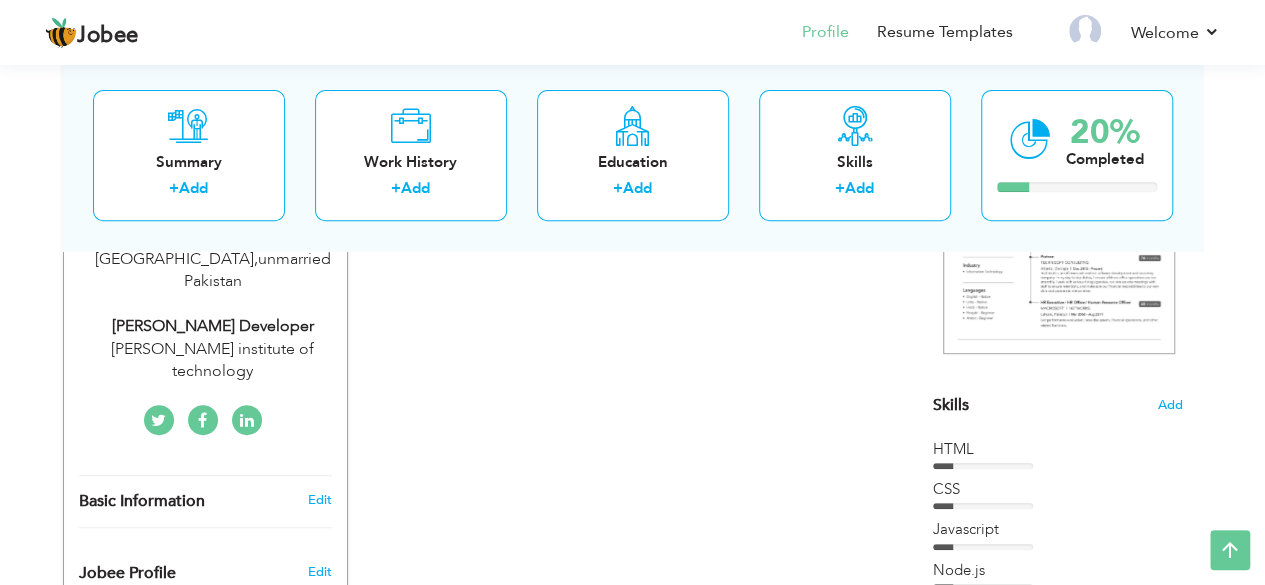 click on "Summary
+  Add
Work History
+  Add
Education
+  Add
Skills
+  Add
20%
Completed" at bounding box center [633, 155] 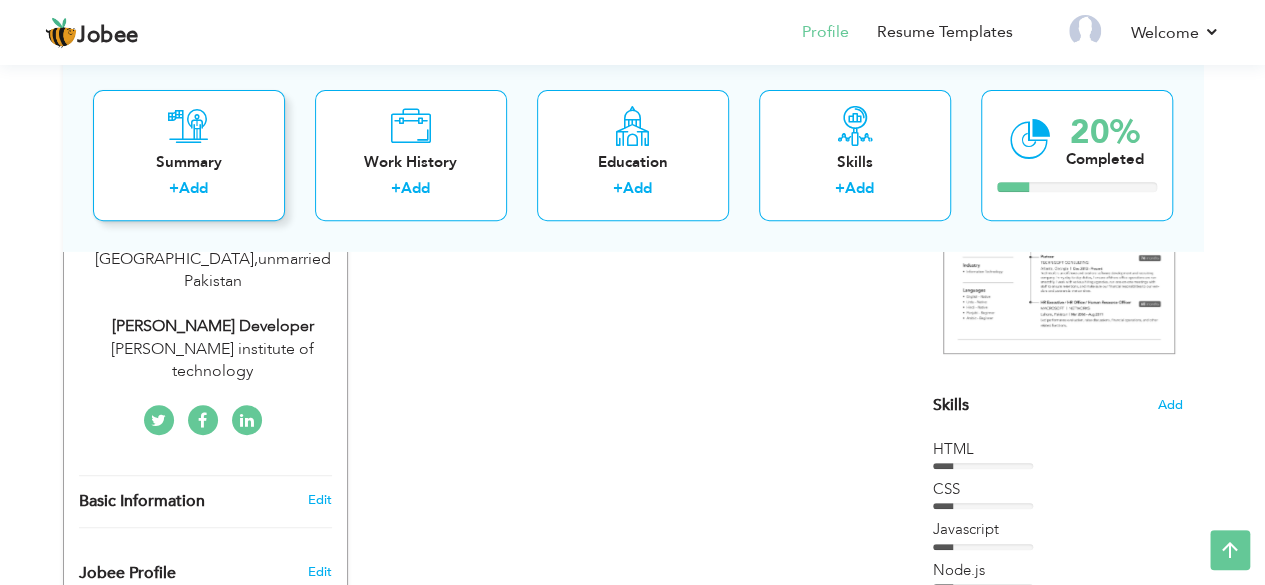 click at bounding box center [188, 126] 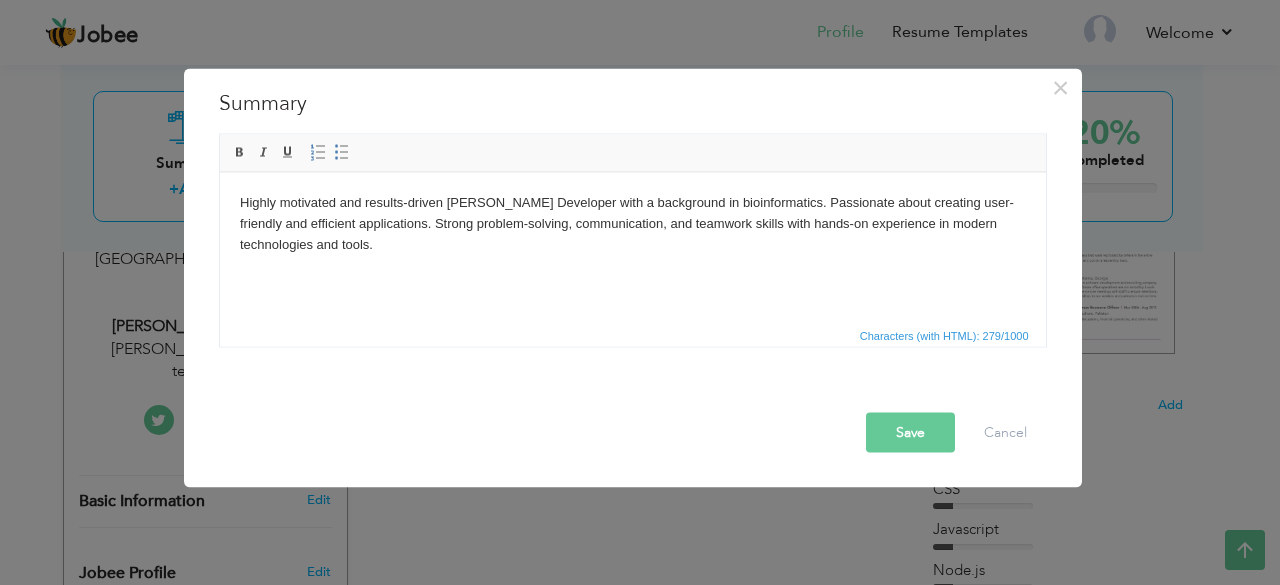 click on "Save" at bounding box center [910, 432] 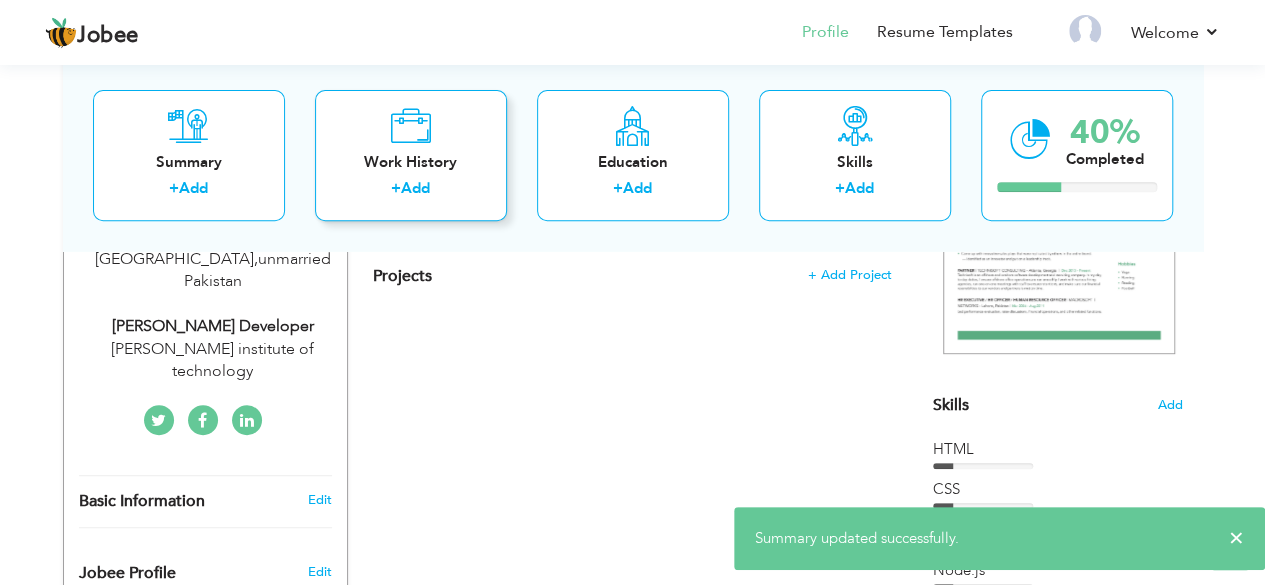 click on "Work History
+  Add" at bounding box center [411, 155] 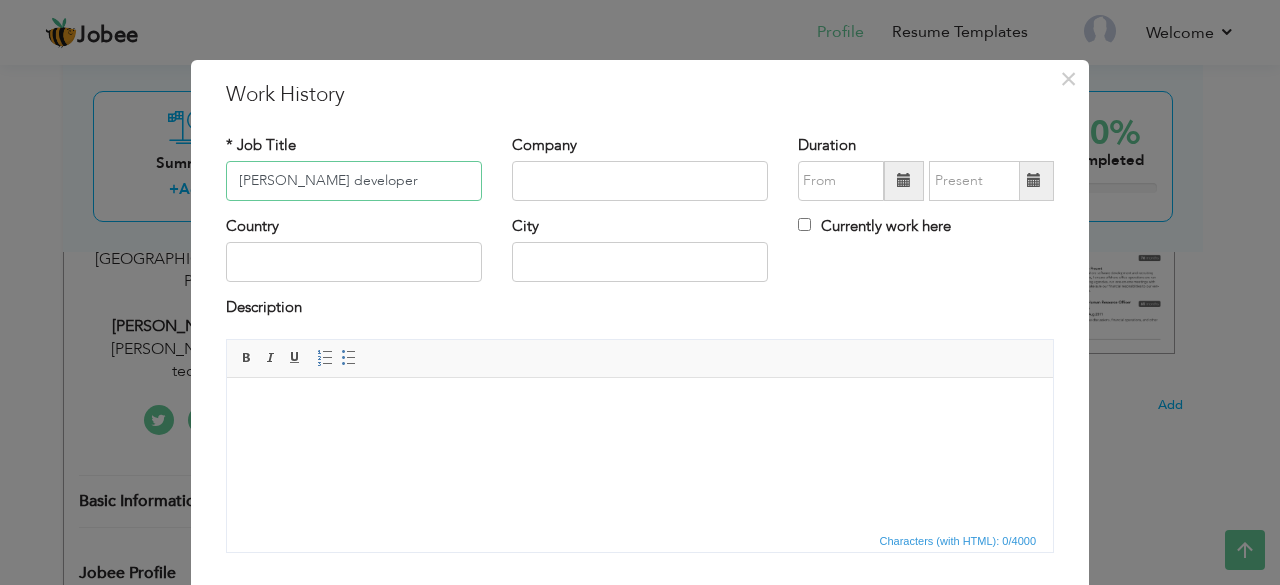 type on "[PERSON_NAME] developer" 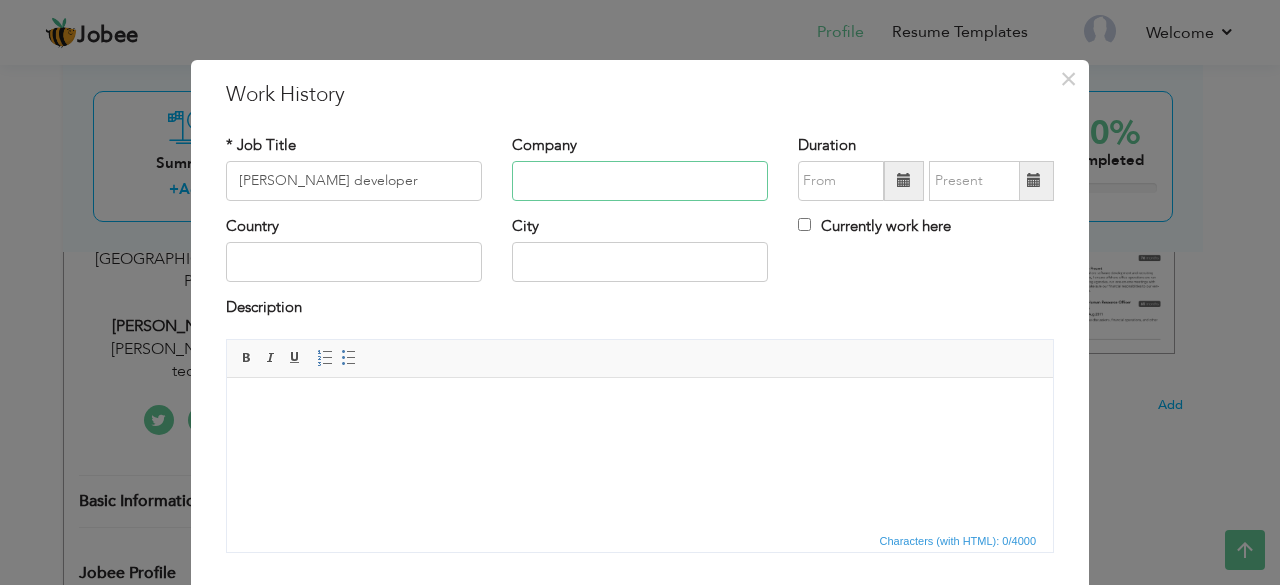 click at bounding box center (640, 181) 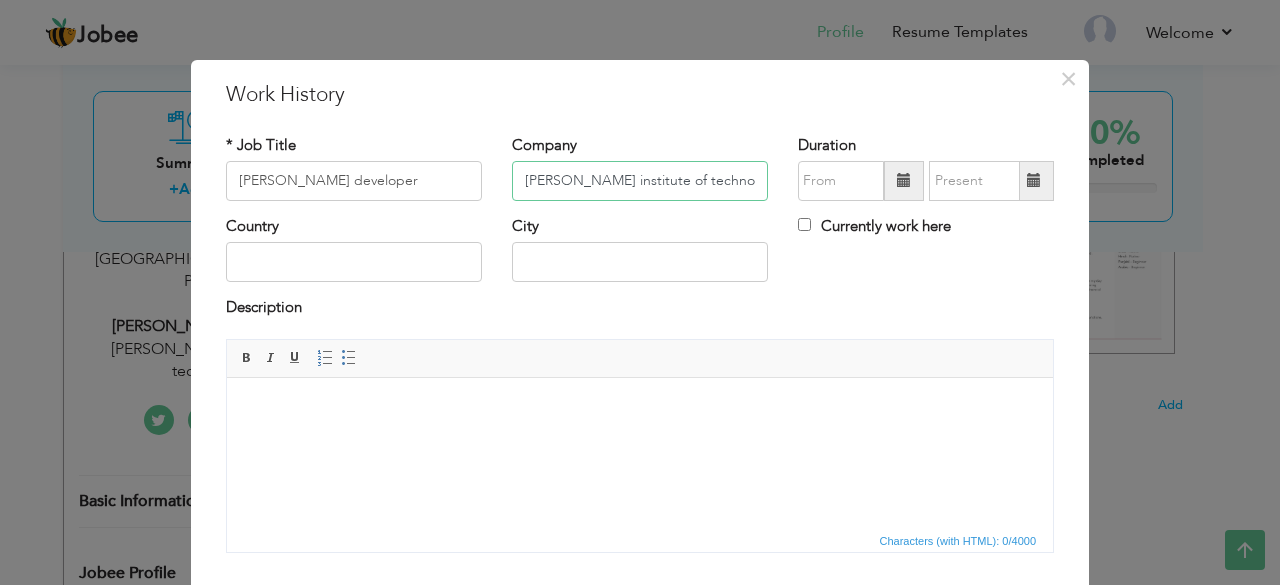 type on "[PERSON_NAME] institute of technology" 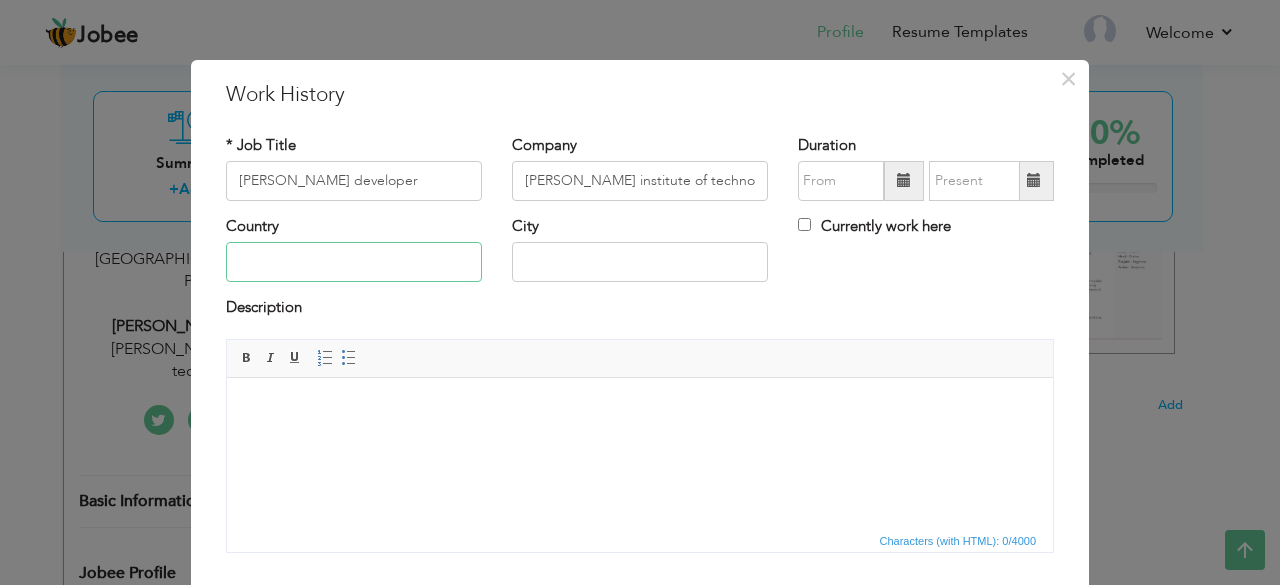 click at bounding box center (354, 262) 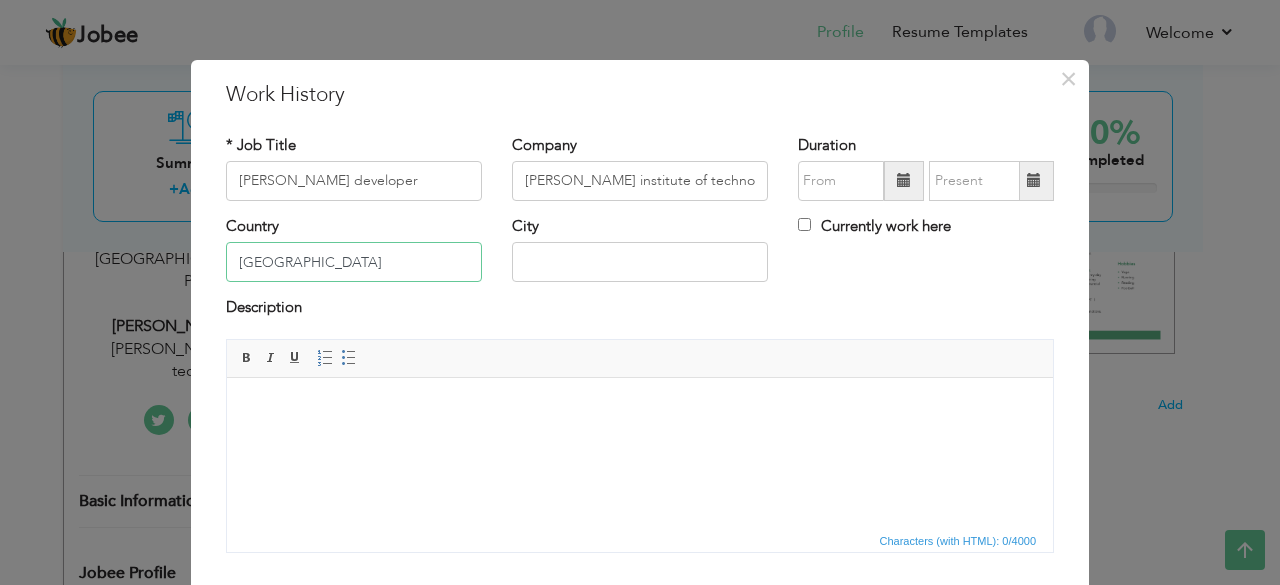type on "[GEOGRAPHIC_DATA]" 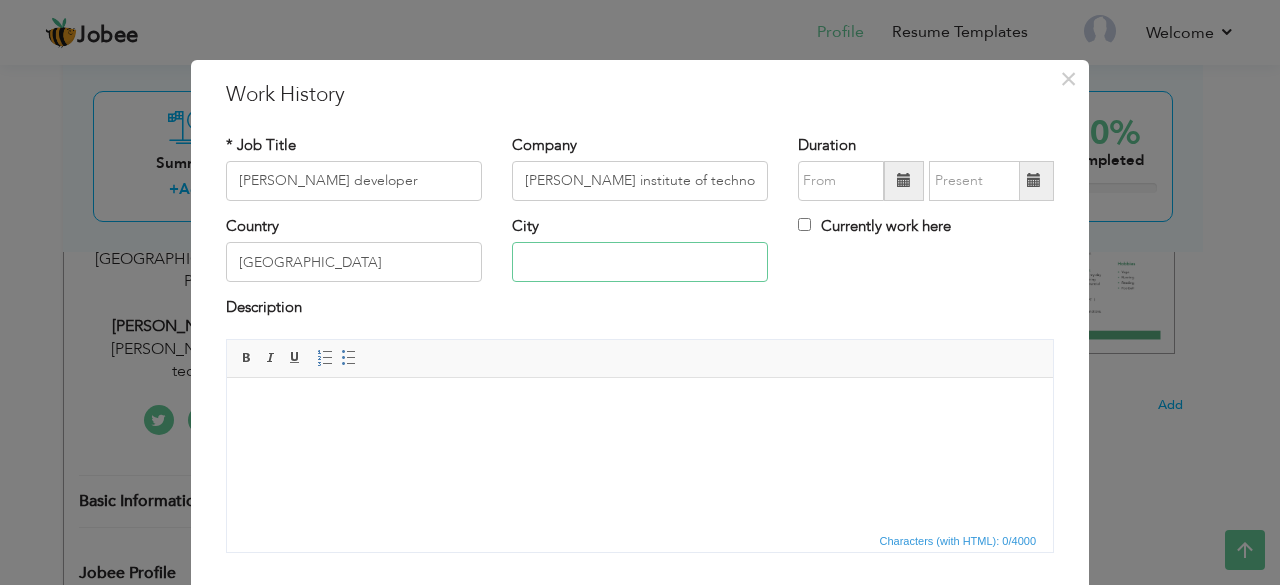click at bounding box center (640, 262) 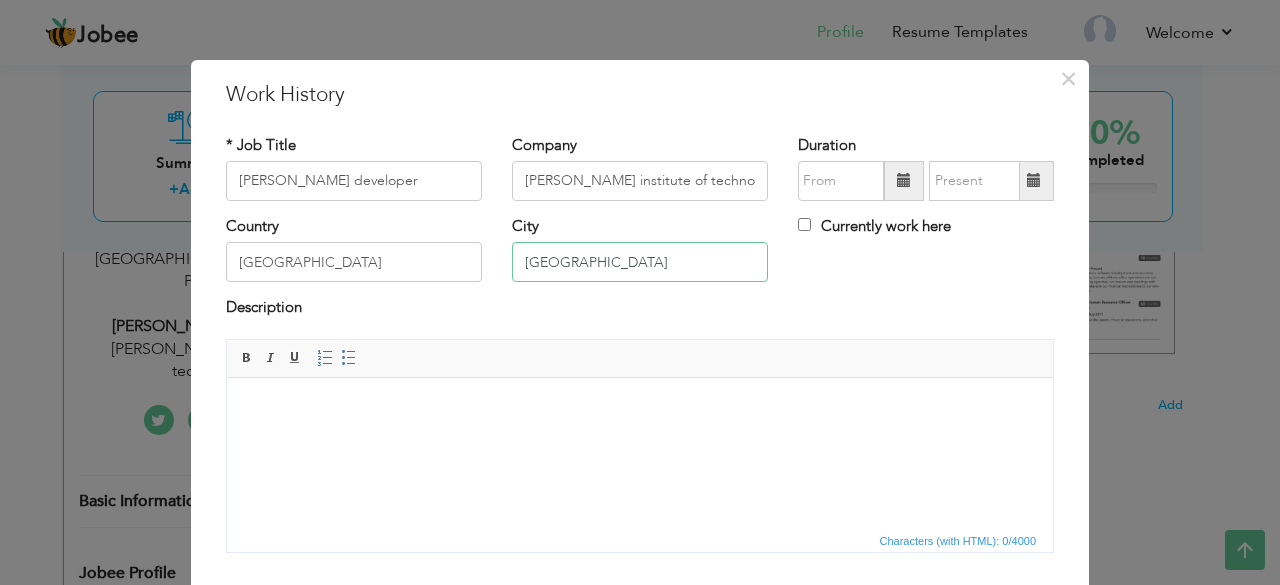 type on "[GEOGRAPHIC_DATA]" 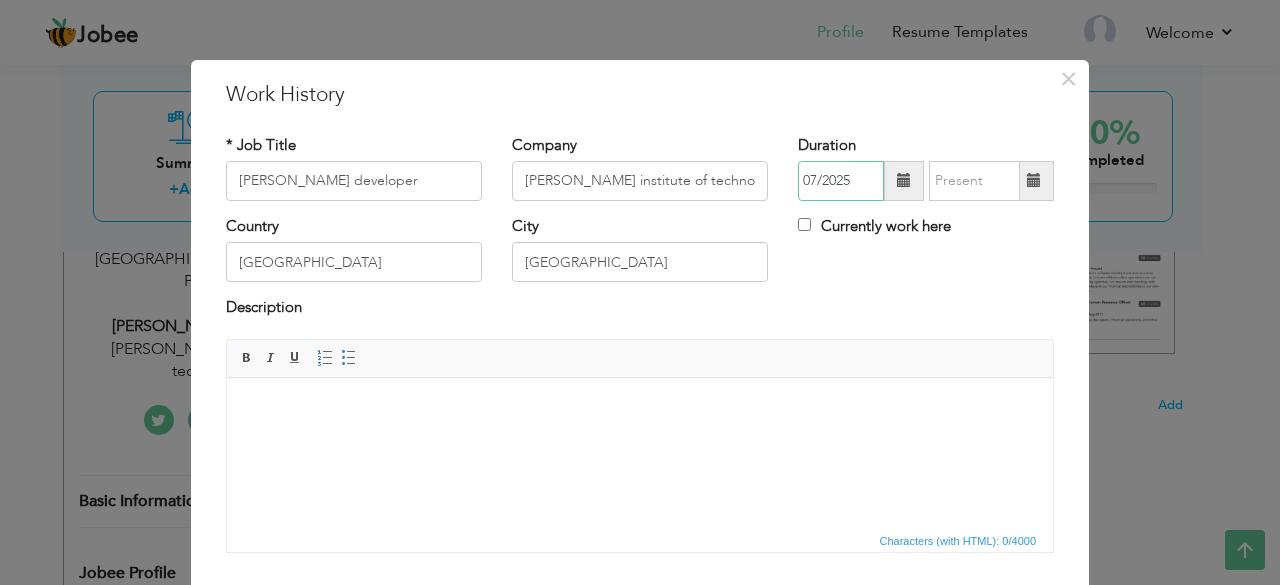 click on "07/2025" at bounding box center (841, 181) 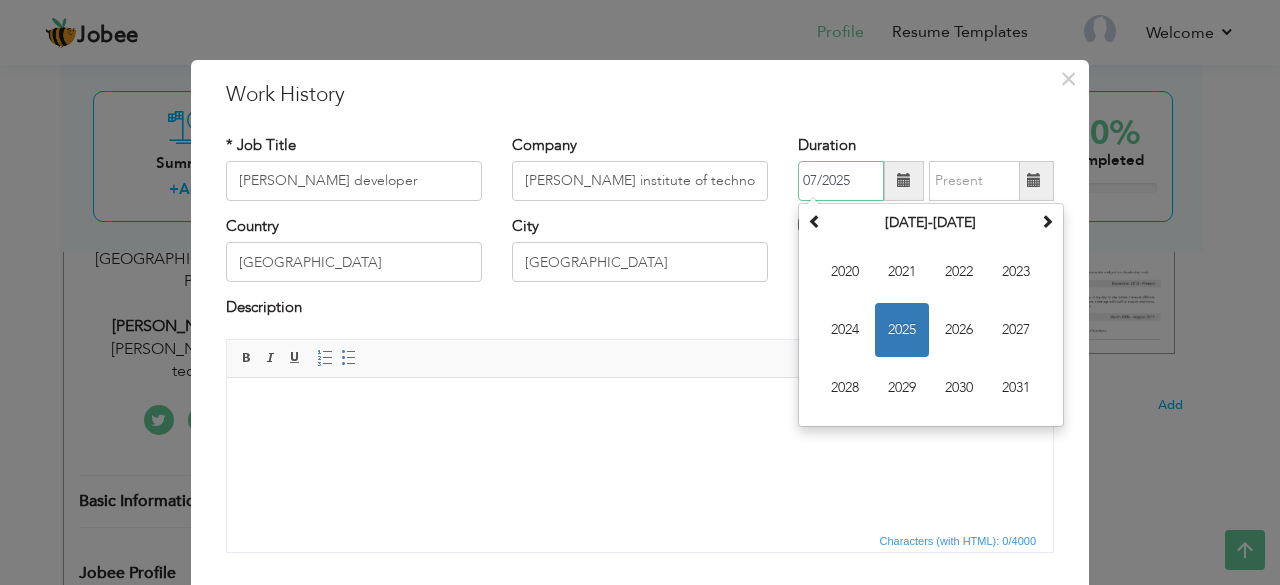 click on "2025" at bounding box center (902, 330) 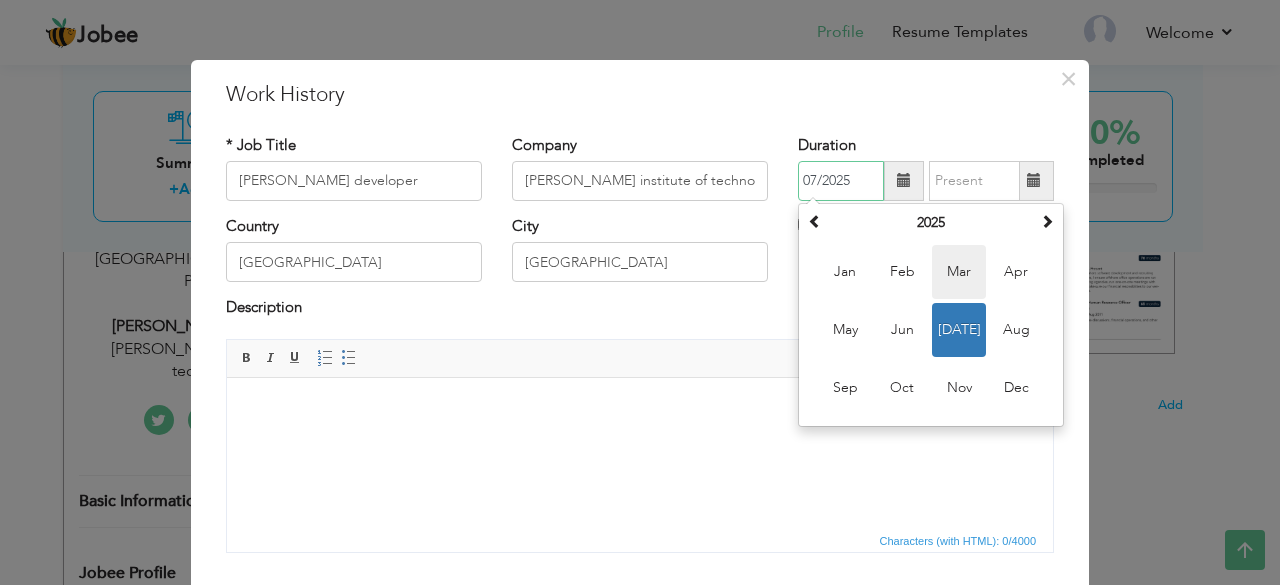click on "Mar" at bounding box center (959, 272) 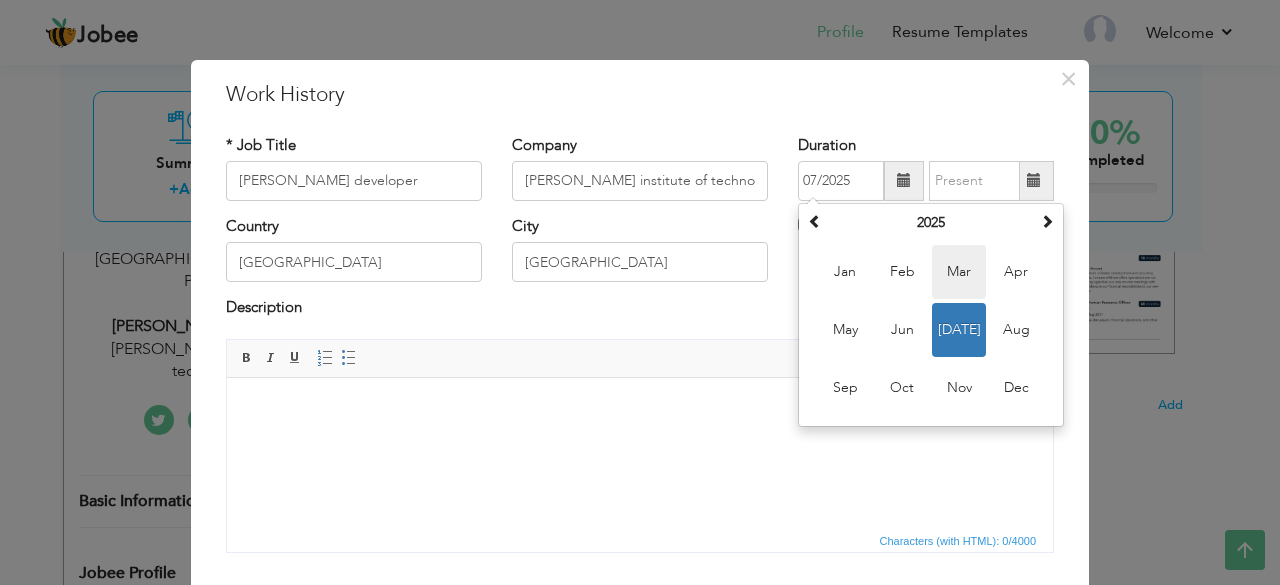 type on "03/2025" 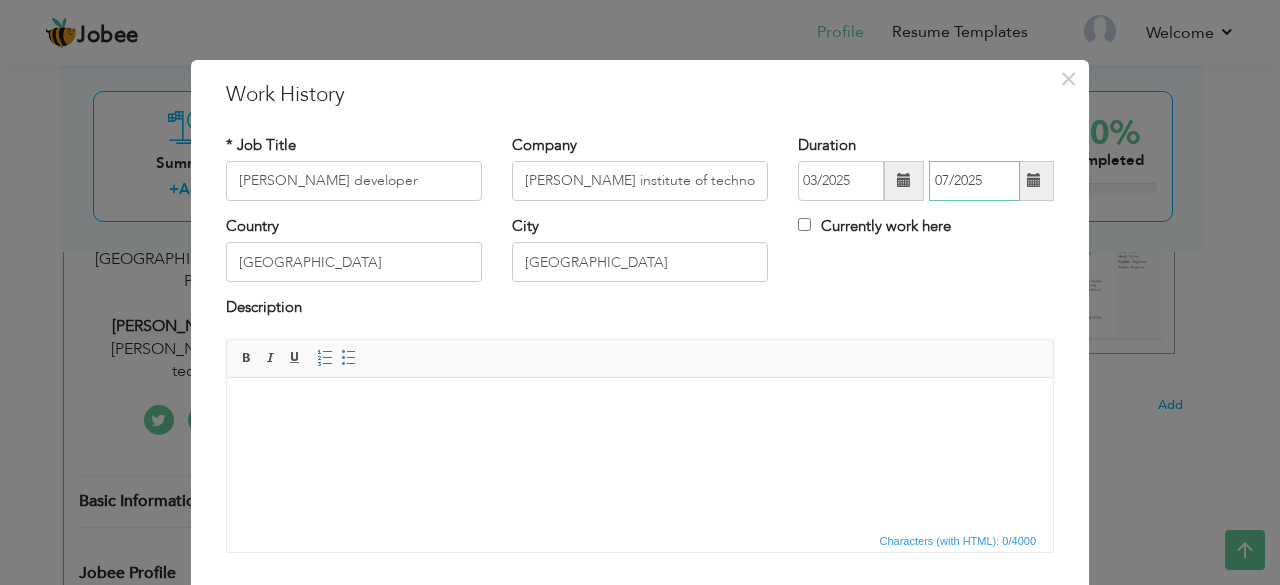 click on "07/2025" at bounding box center (974, 181) 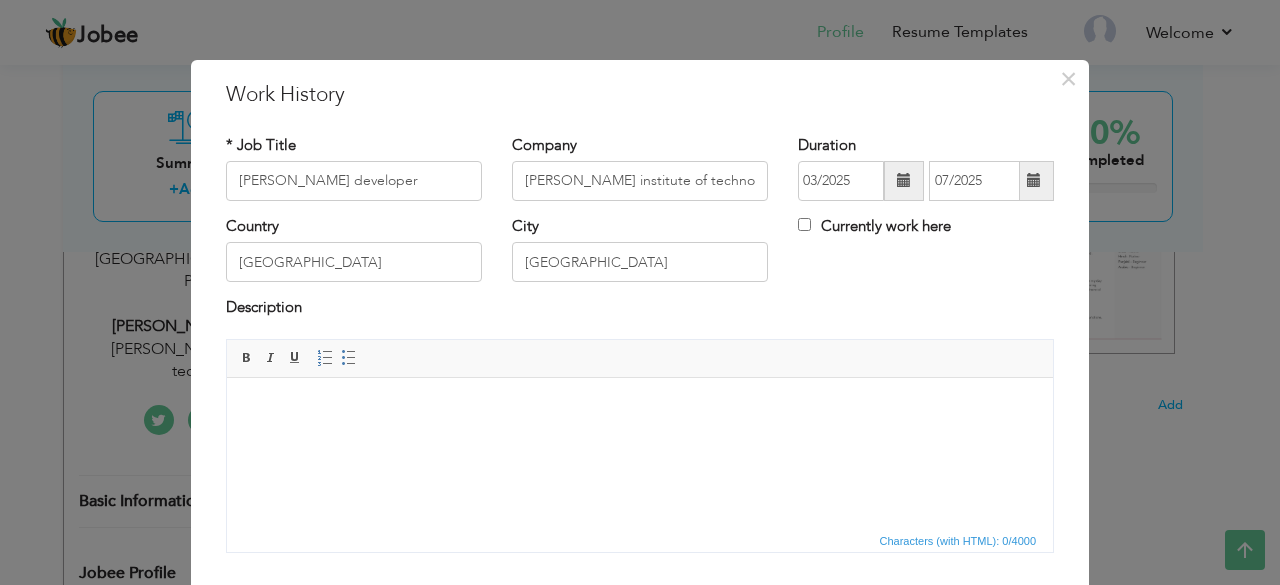 click on "Country
[GEOGRAPHIC_DATA]
City
[GEOGRAPHIC_DATA]
Currently work here" at bounding box center [640, 256] 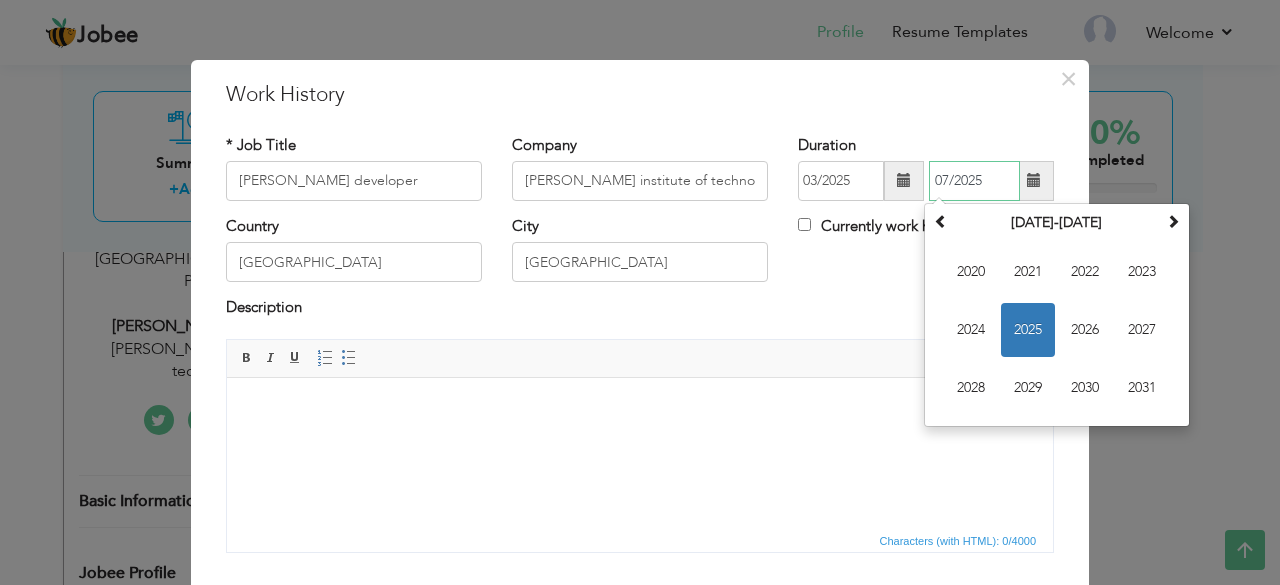 click on "07/2025" at bounding box center (974, 181) 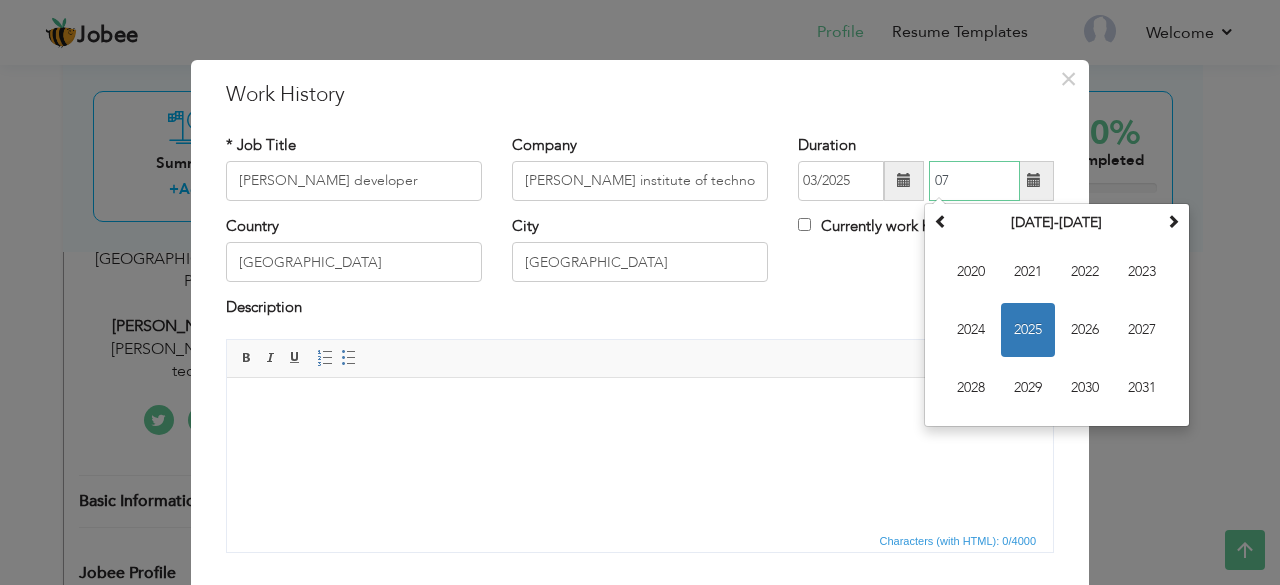 type on "0" 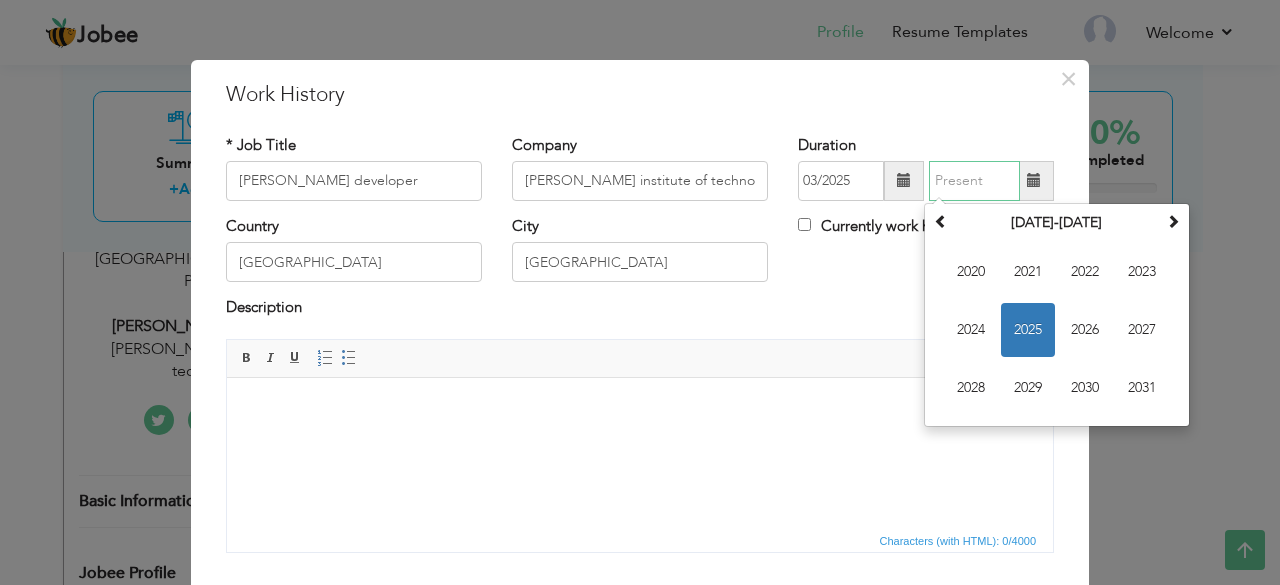type 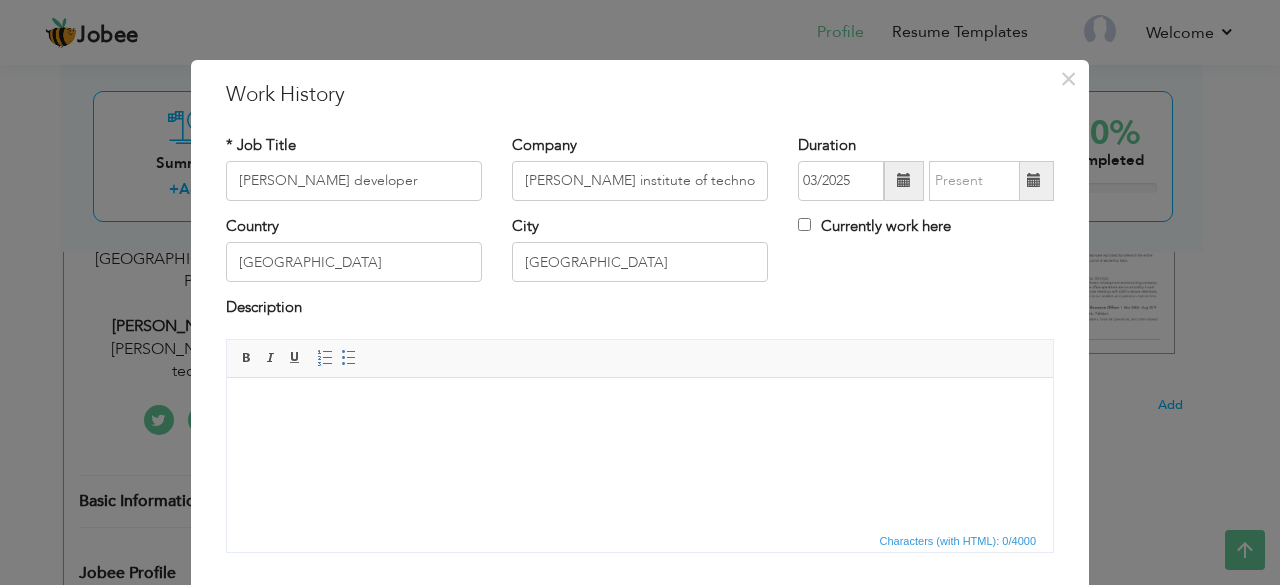 click on "Country
[GEOGRAPHIC_DATA]
City
[GEOGRAPHIC_DATA]
Currently work here" at bounding box center (640, 256) 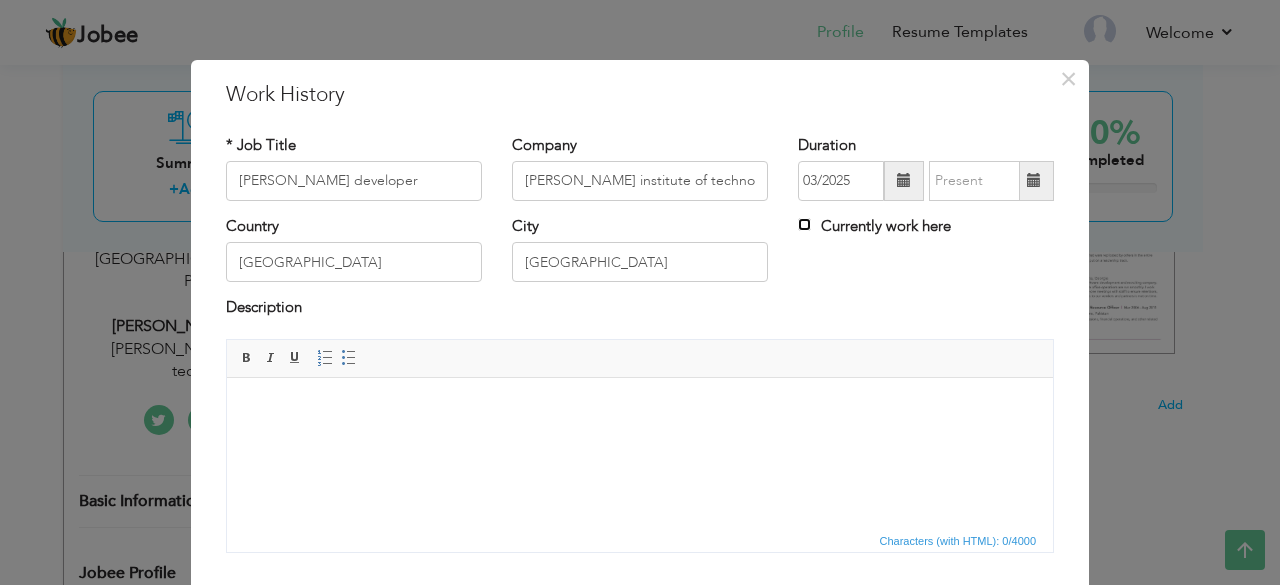 click on "Currently work here" at bounding box center [804, 224] 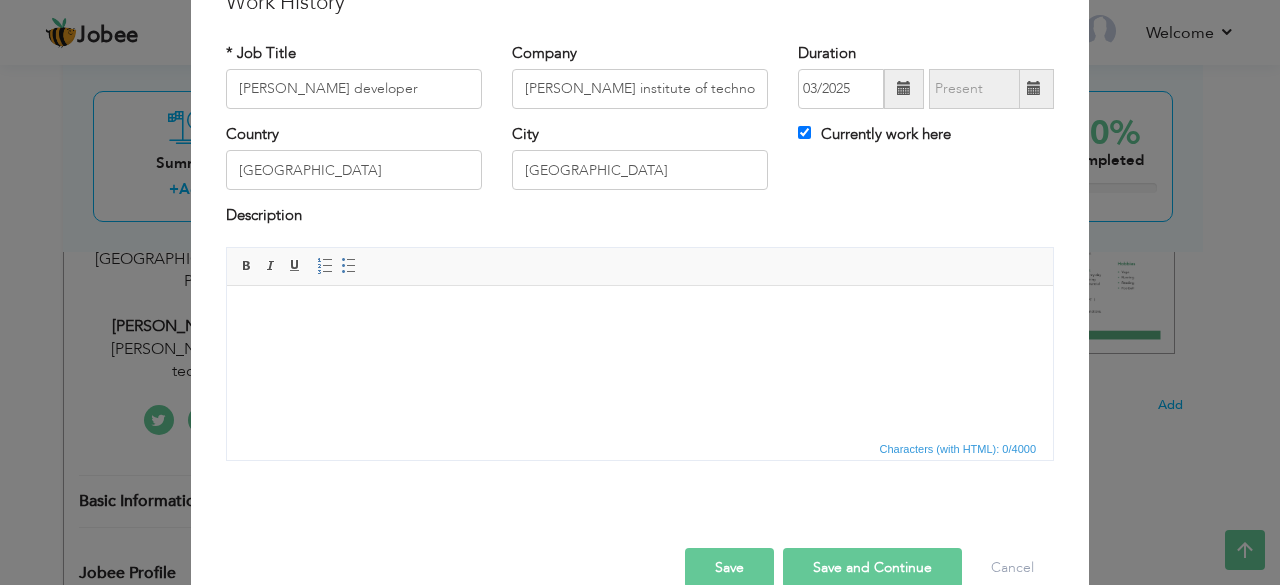 scroll, scrollTop: 128, scrollLeft: 0, axis: vertical 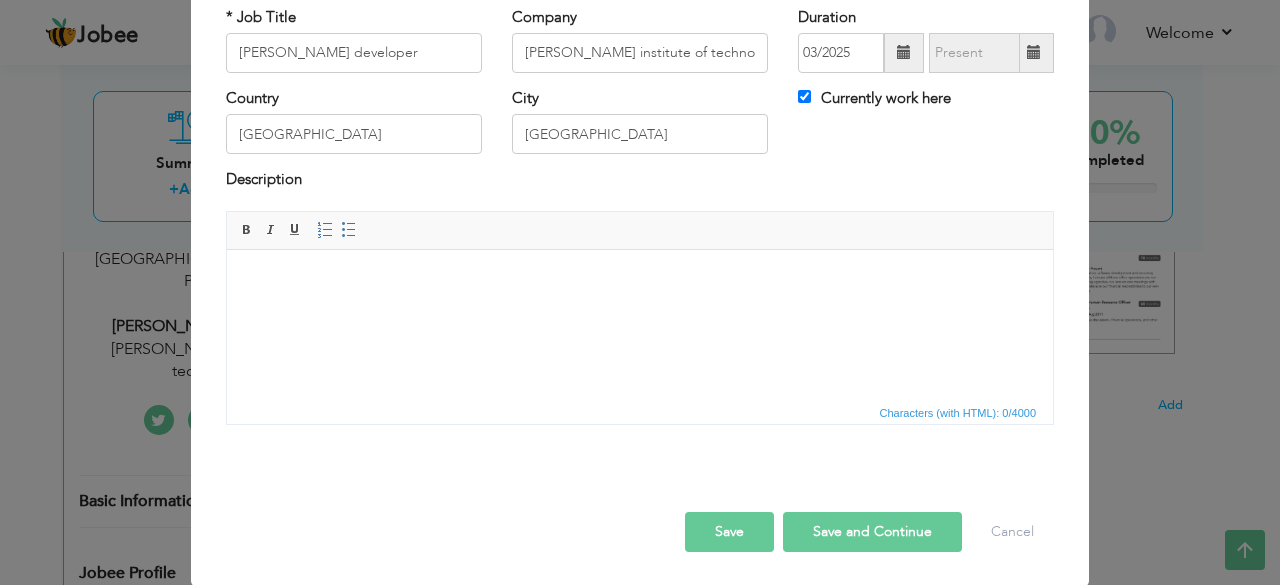 click on "Save" at bounding box center (729, 532) 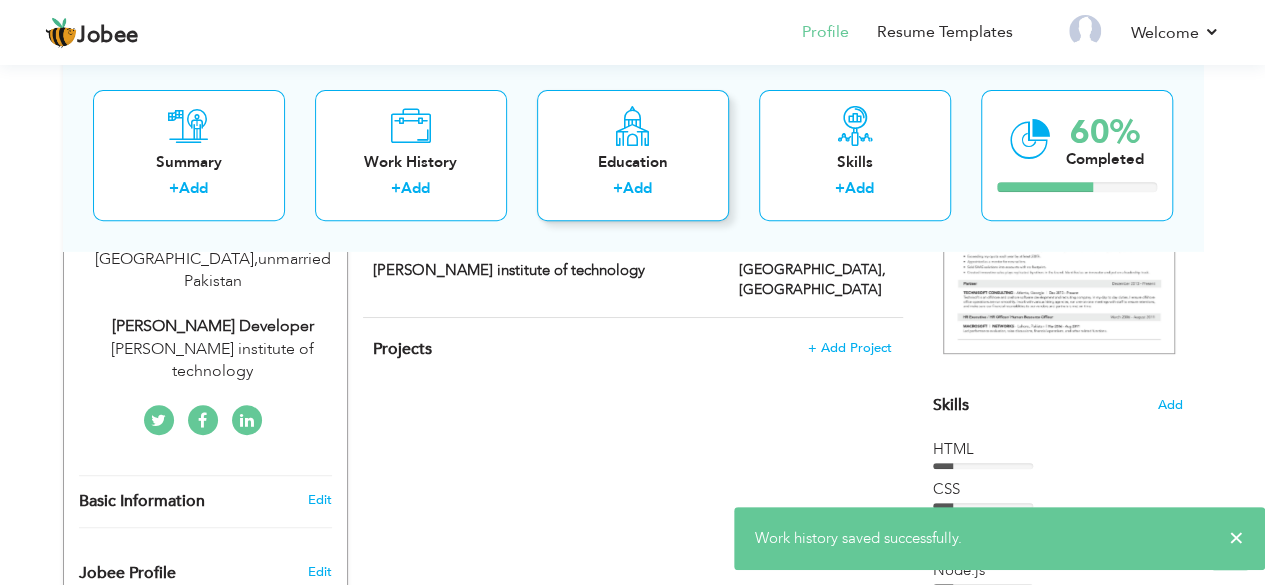 click on "Add" at bounding box center (637, 189) 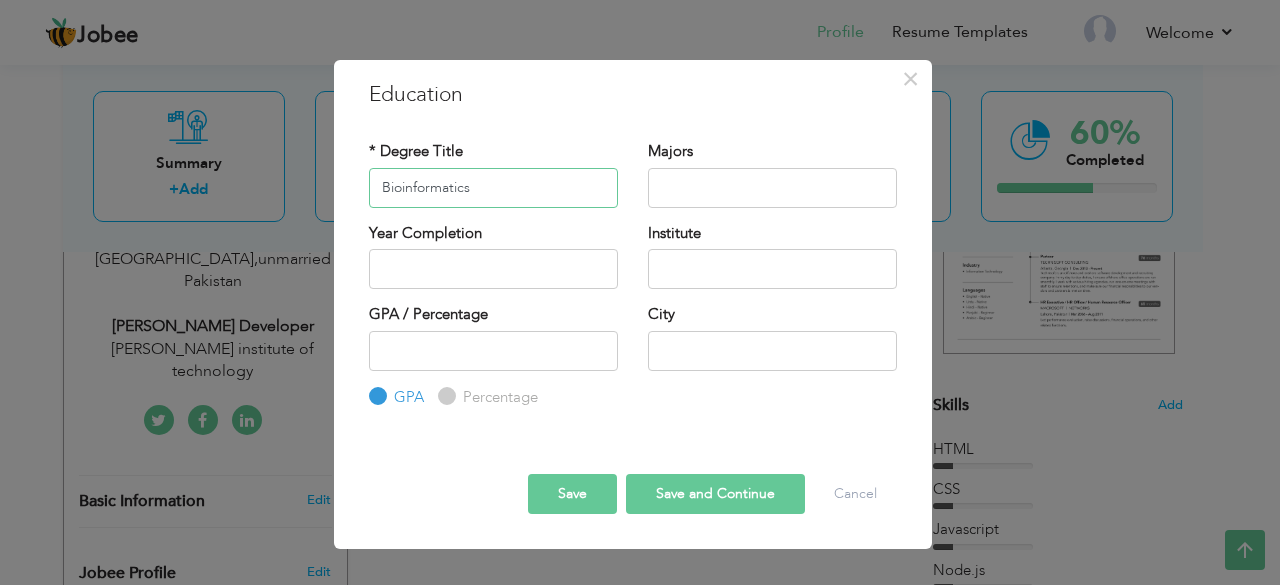 type on "Bioinformatics" 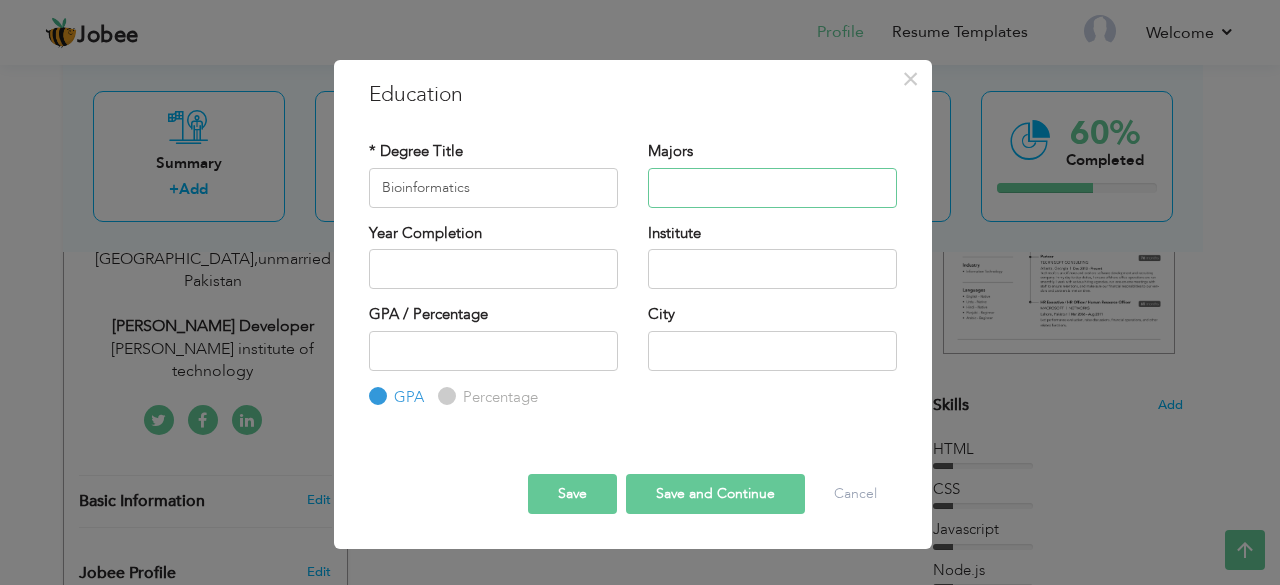 click at bounding box center [772, 188] 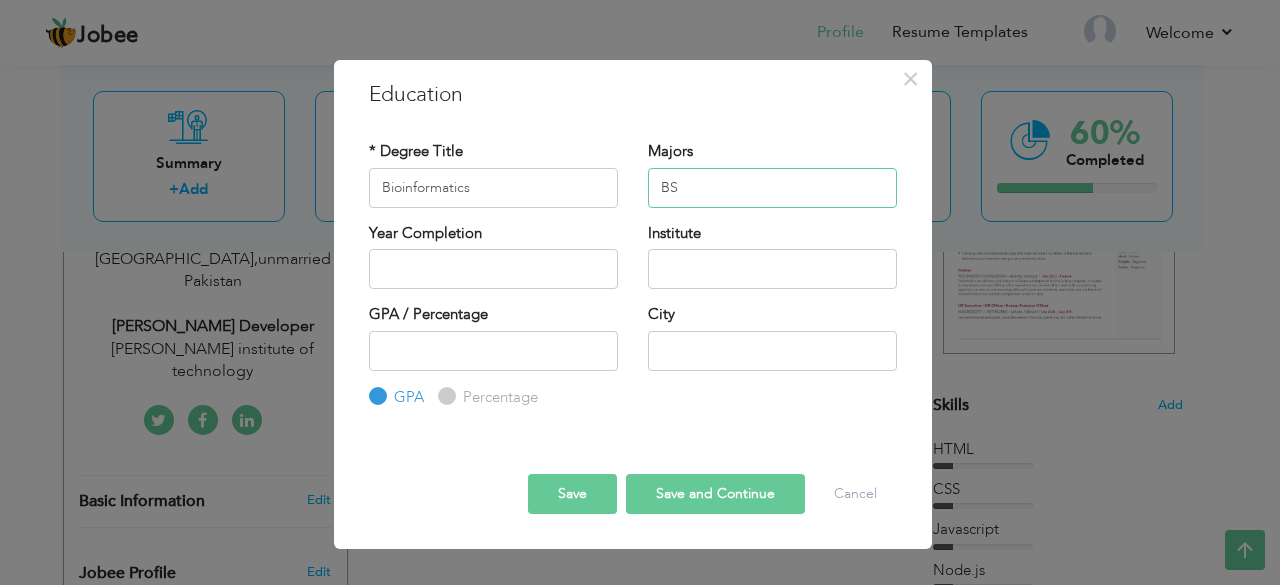 type on "BS" 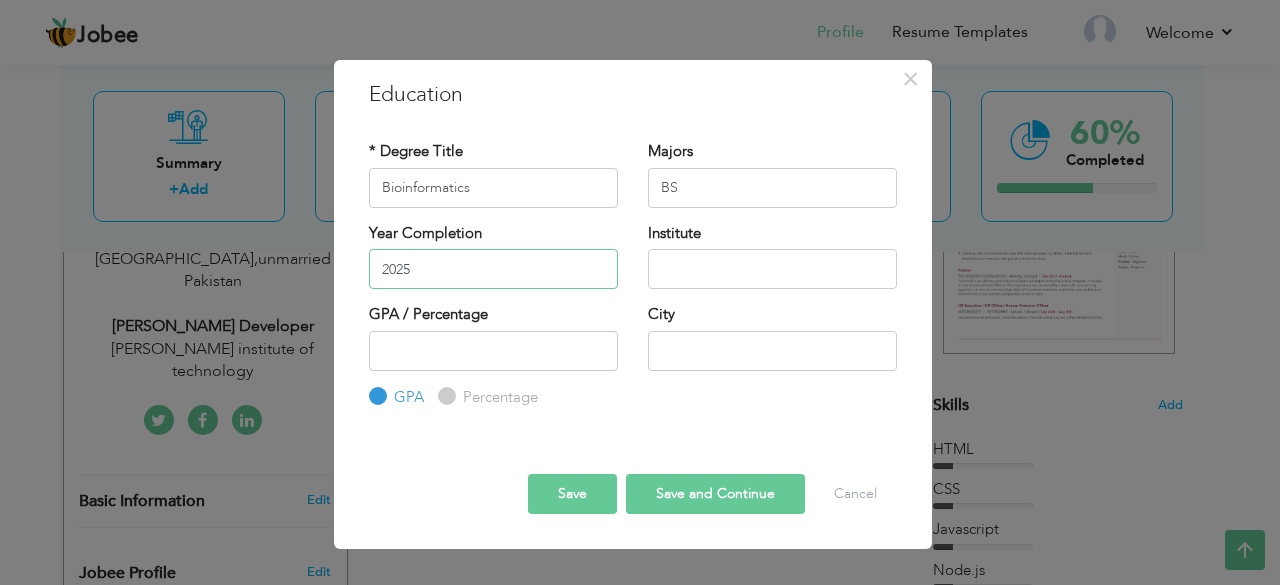 click on "2025" at bounding box center [493, 269] 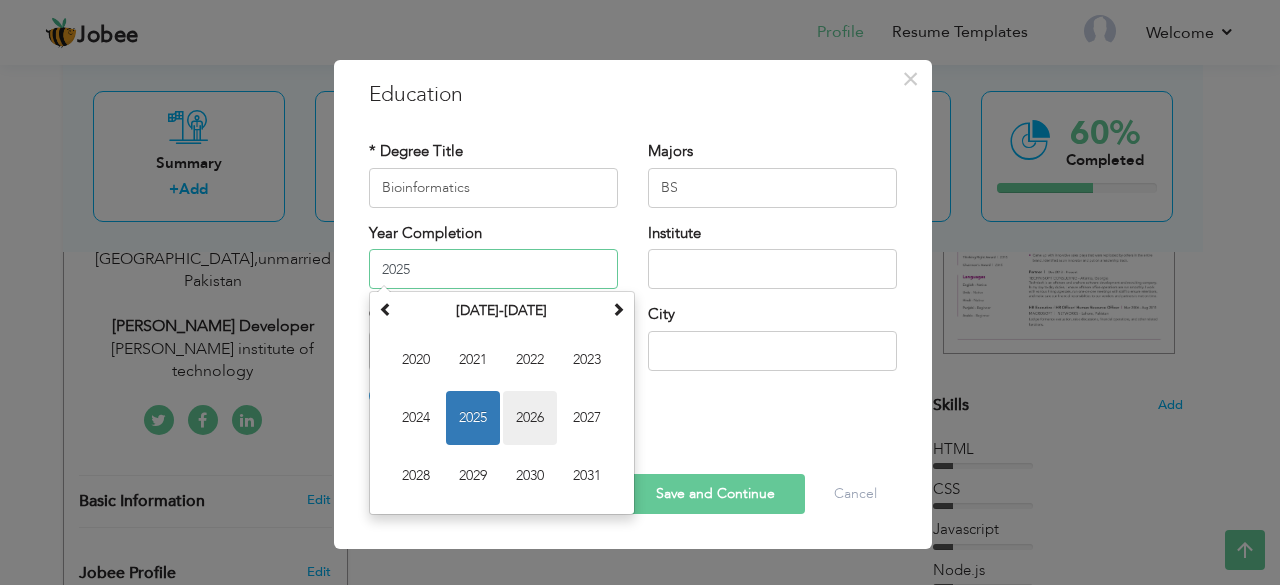click on "2026" at bounding box center (530, 418) 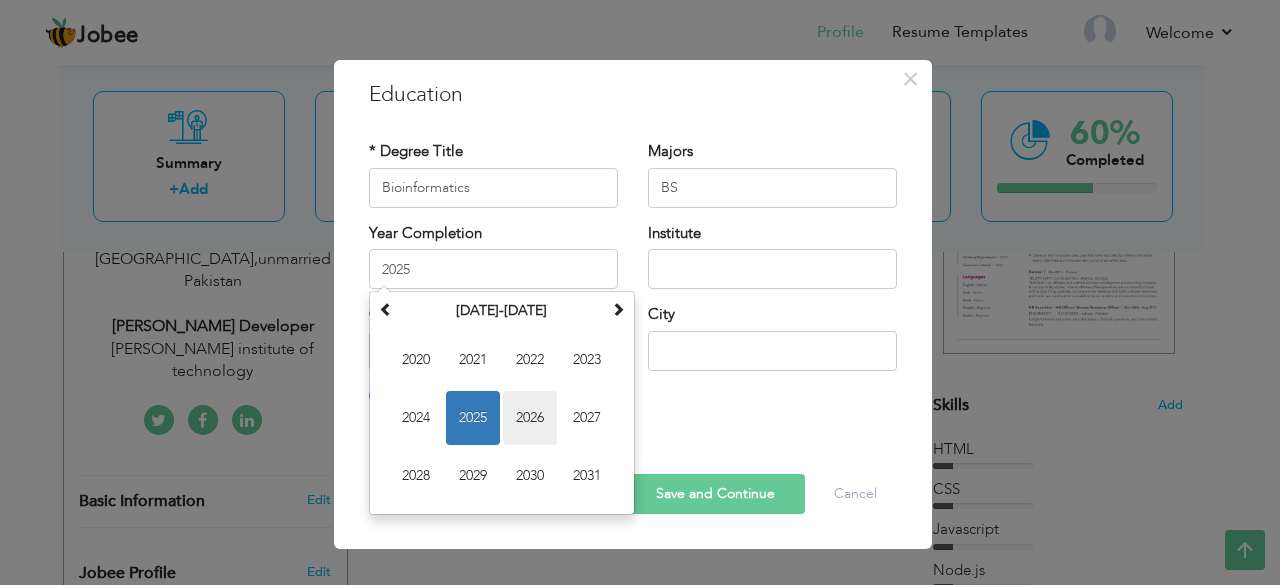 type on "2026" 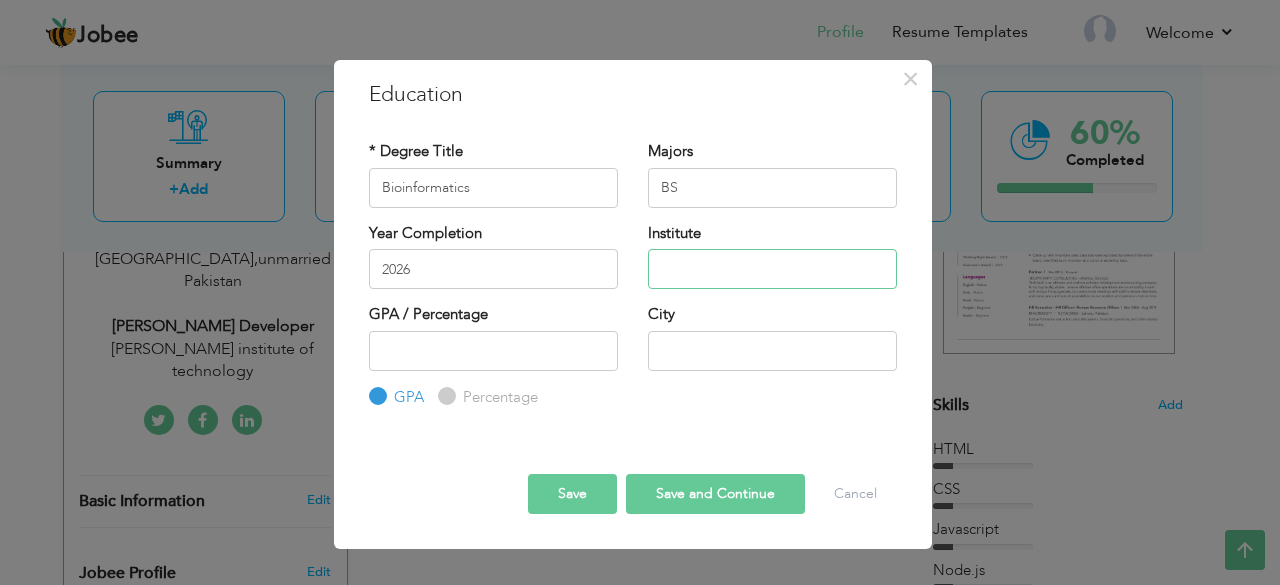 click at bounding box center (772, 269) 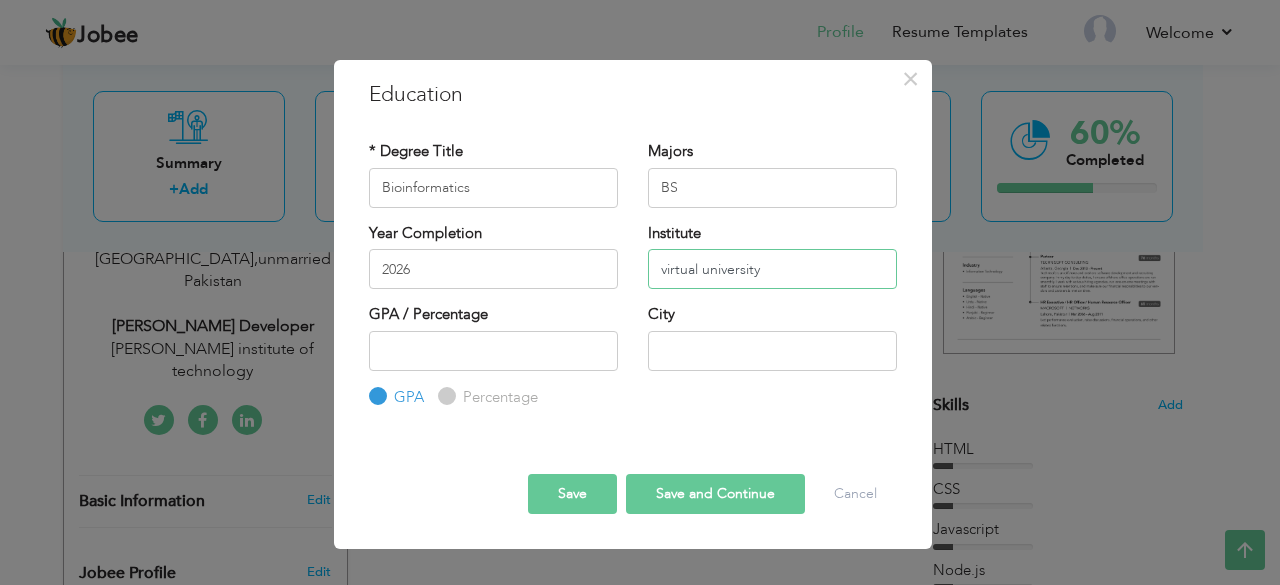 type on "virtual university" 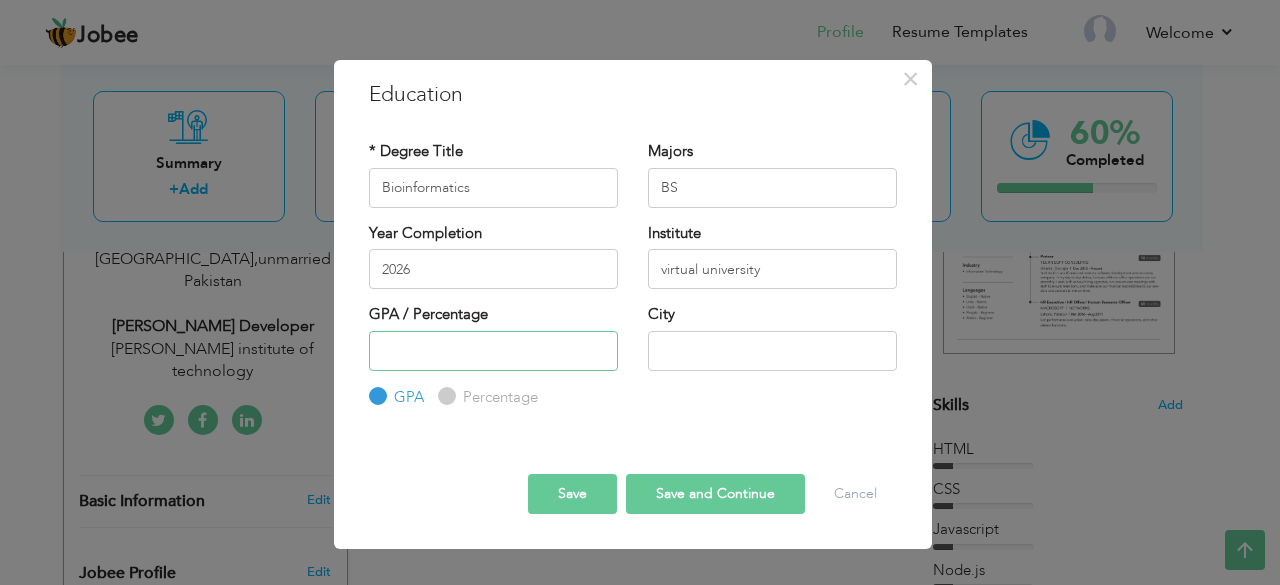 click at bounding box center (493, 351) 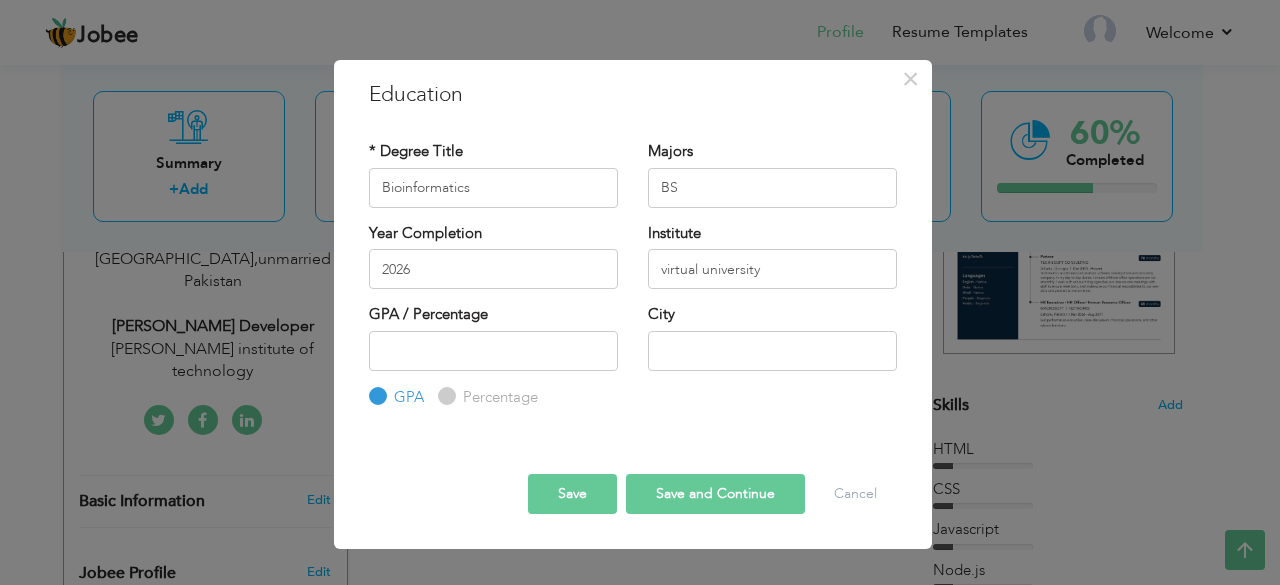 click on "Save" at bounding box center [572, 494] 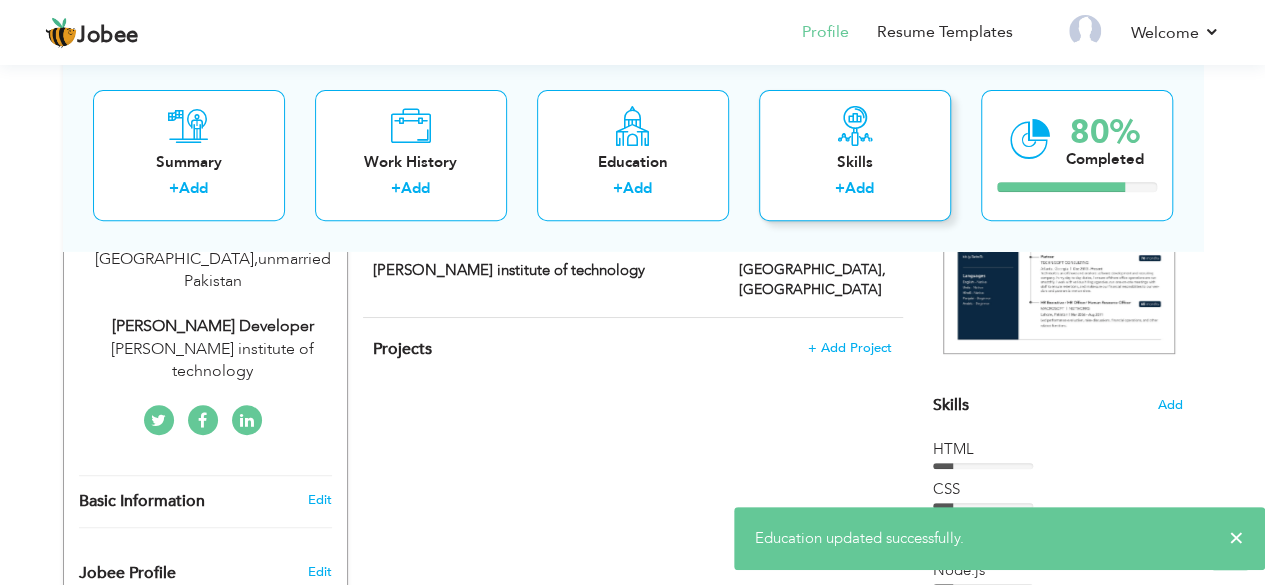 click on "Skills" at bounding box center [855, 162] 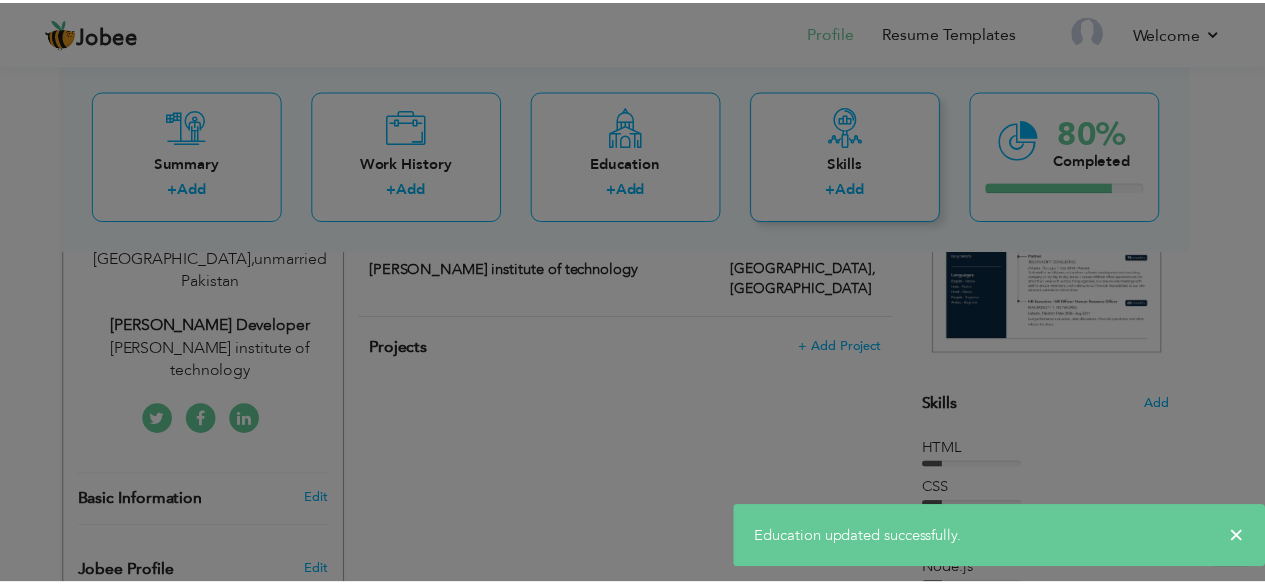 scroll, scrollTop: 0, scrollLeft: 0, axis: both 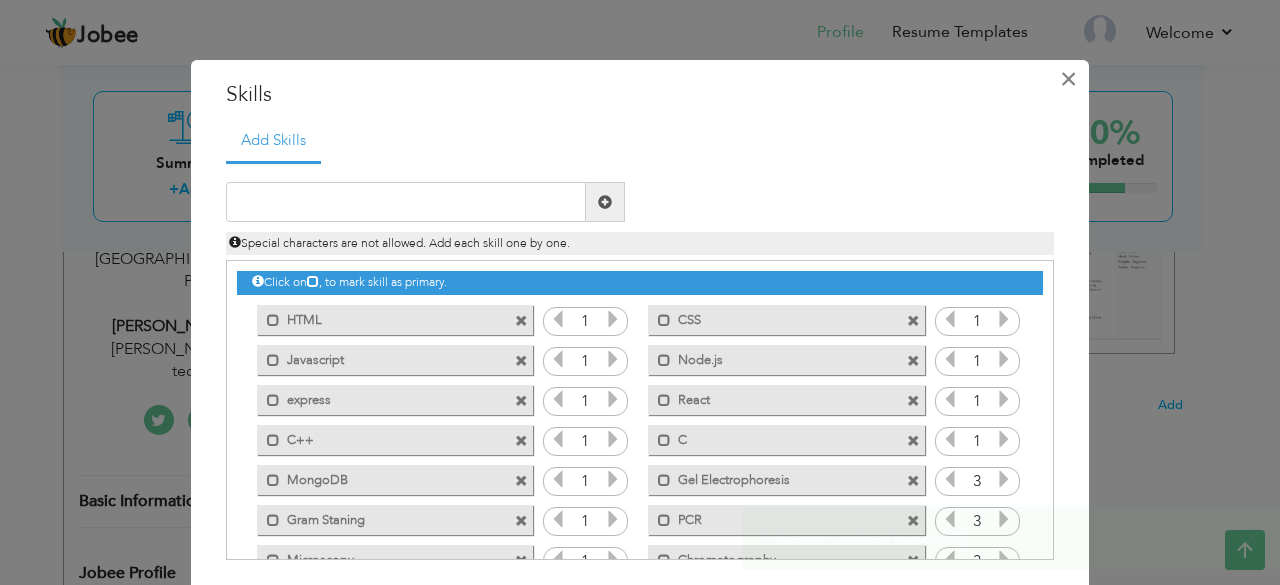 click on "×" at bounding box center (1068, 79) 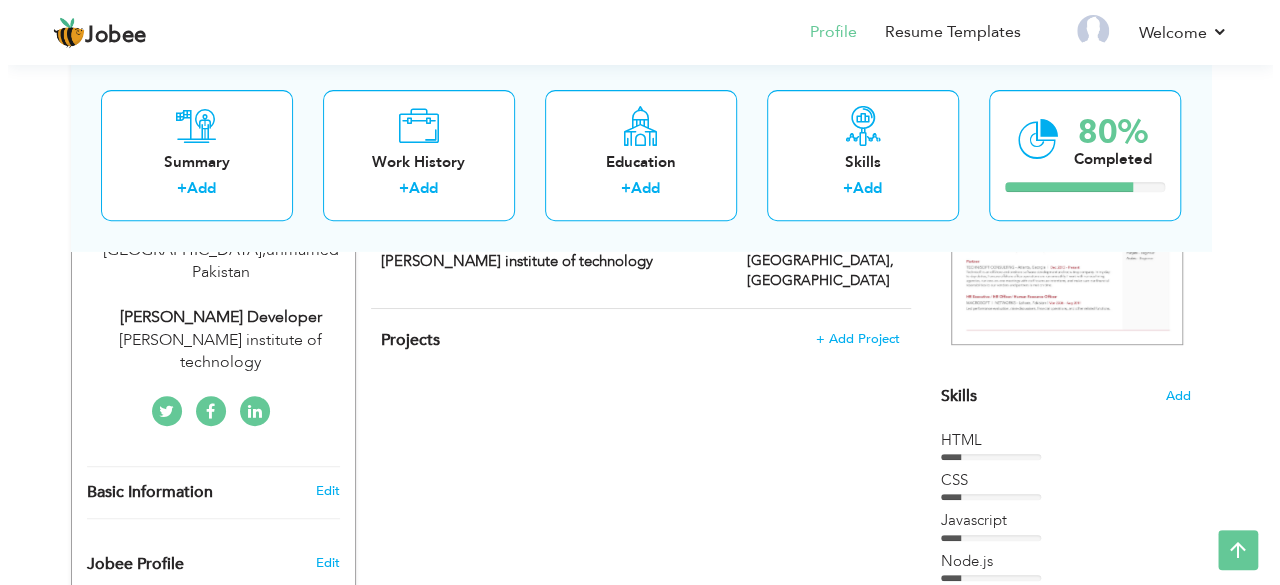 scroll, scrollTop: 381, scrollLeft: 0, axis: vertical 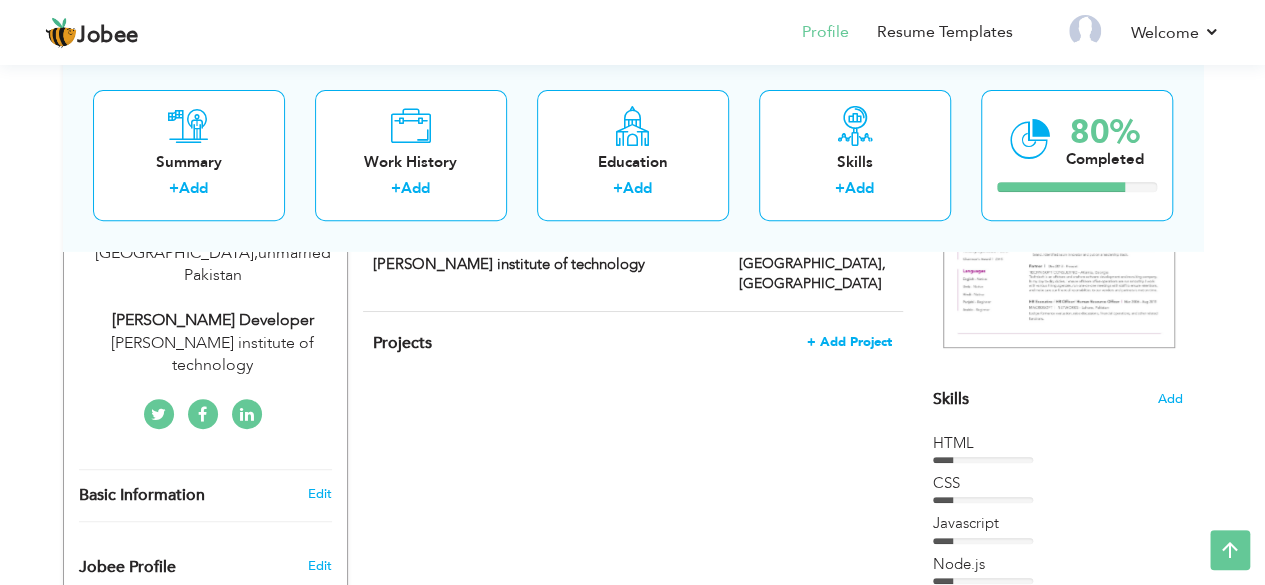 click on "+ Add Project" at bounding box center (849, 342) 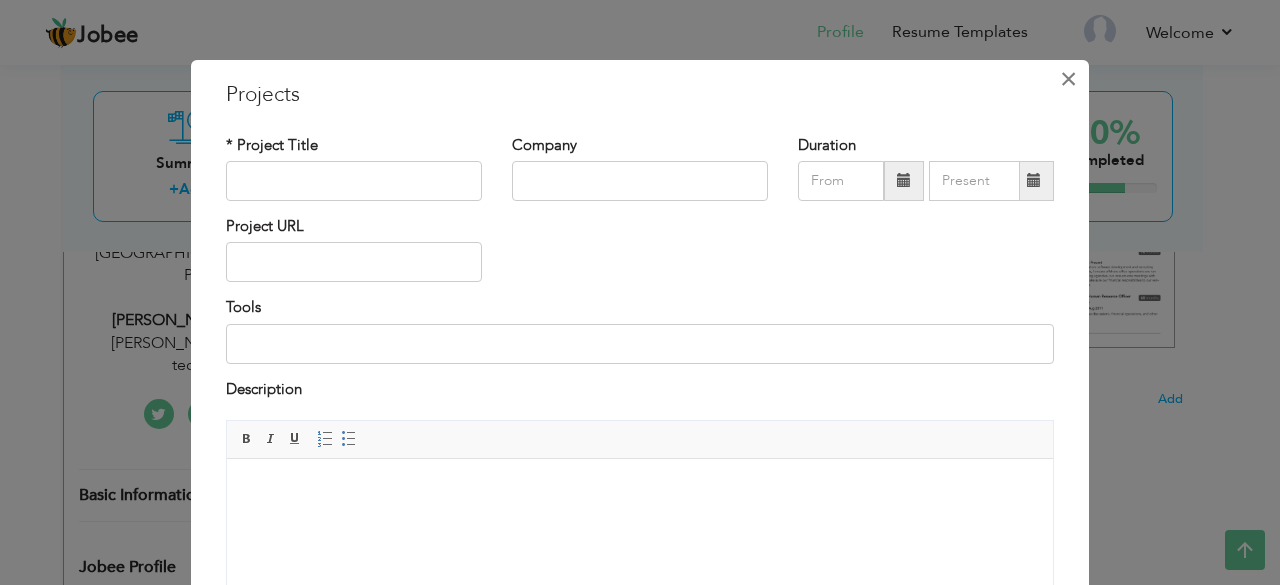 click on "×" at bounding box center (1068, 79) 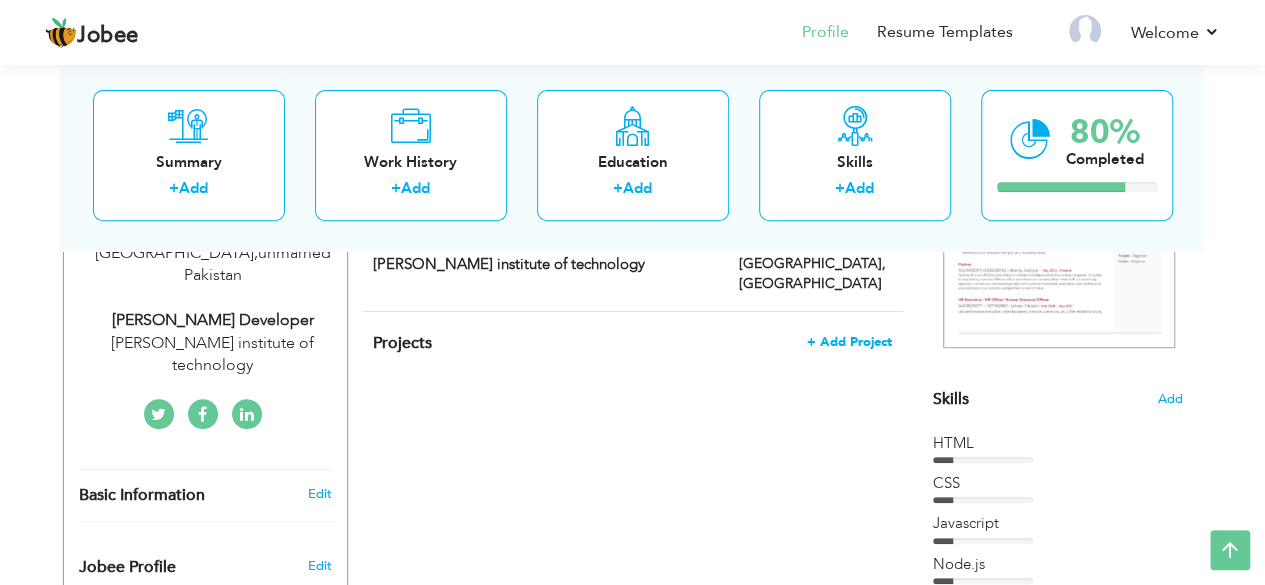 click on "+ Add Project" at bounding box center [849, 342] 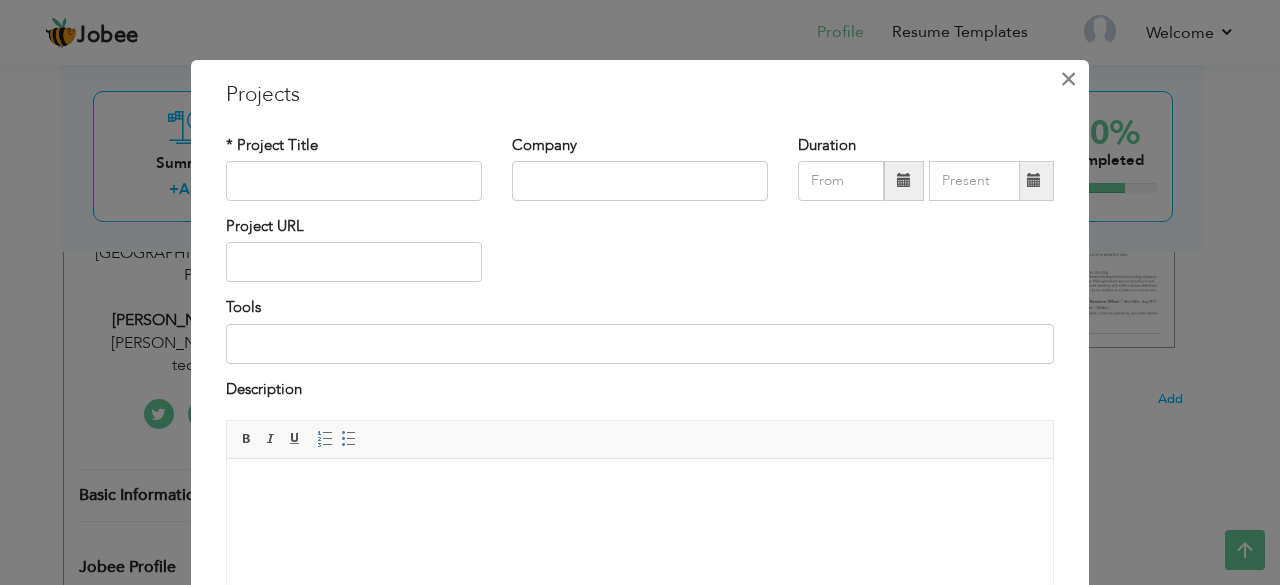 click on "×" at bounding box center [1068, 79] 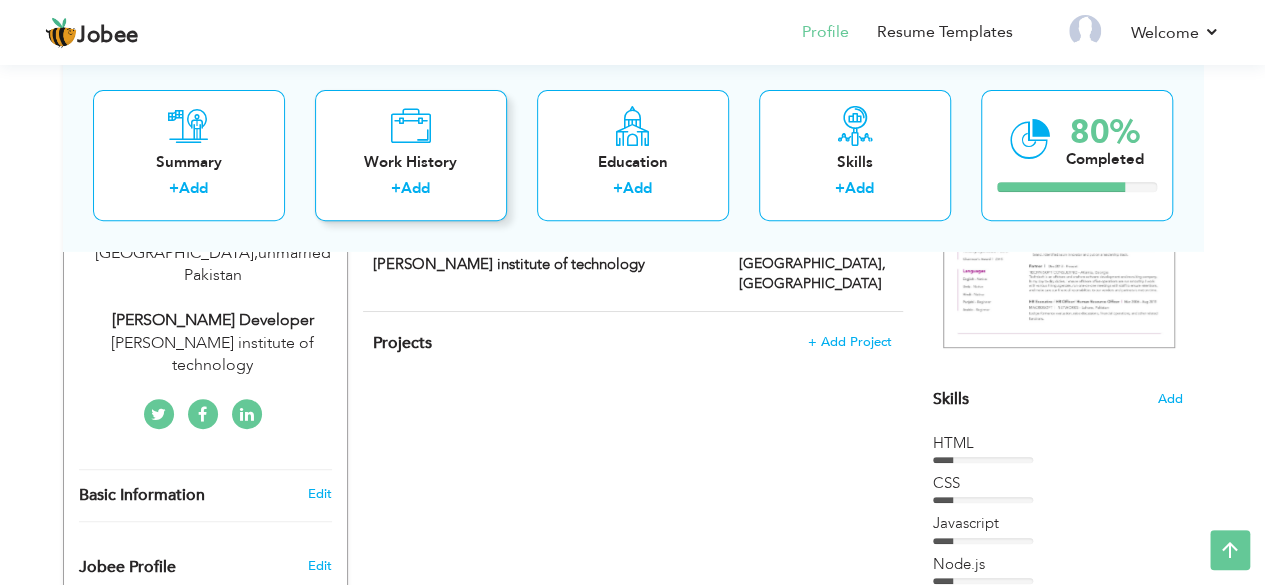 click on "Work History" at bounding box center (411, 162) 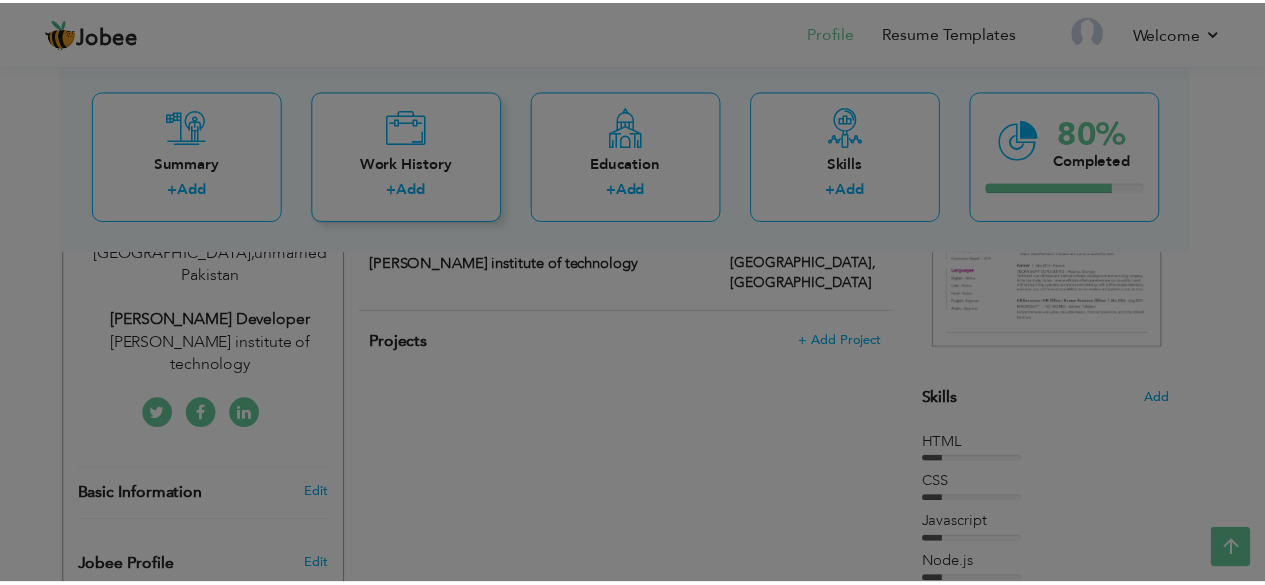 scroll, scrollTop: 0, scrollLeft: 0, axis: both 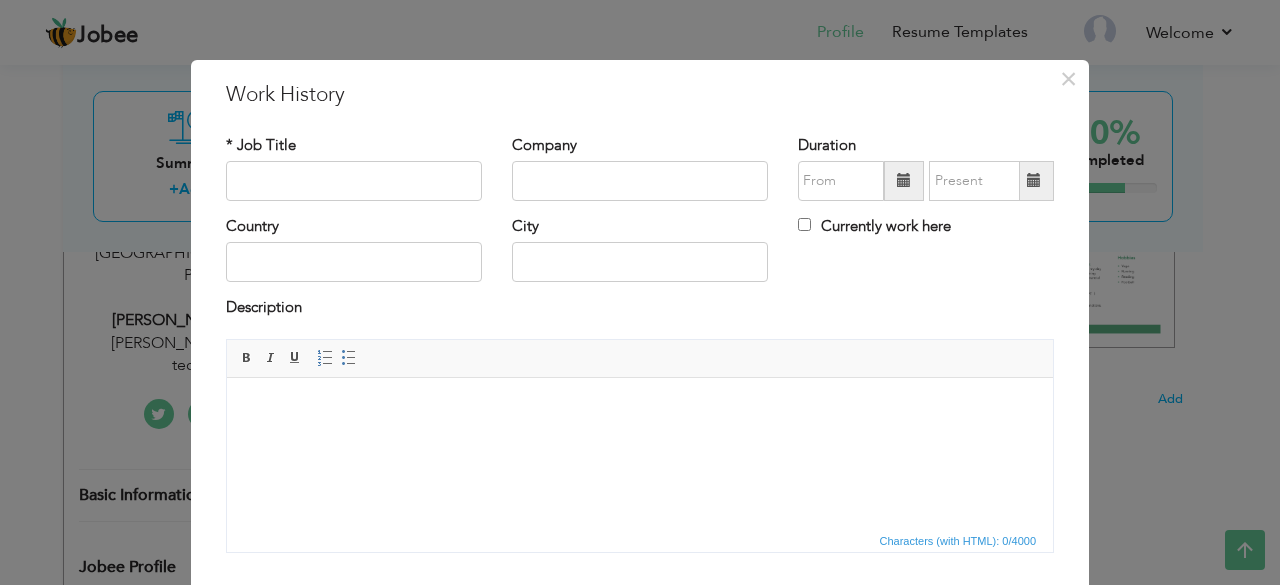 click at bounding box center (640, 407) 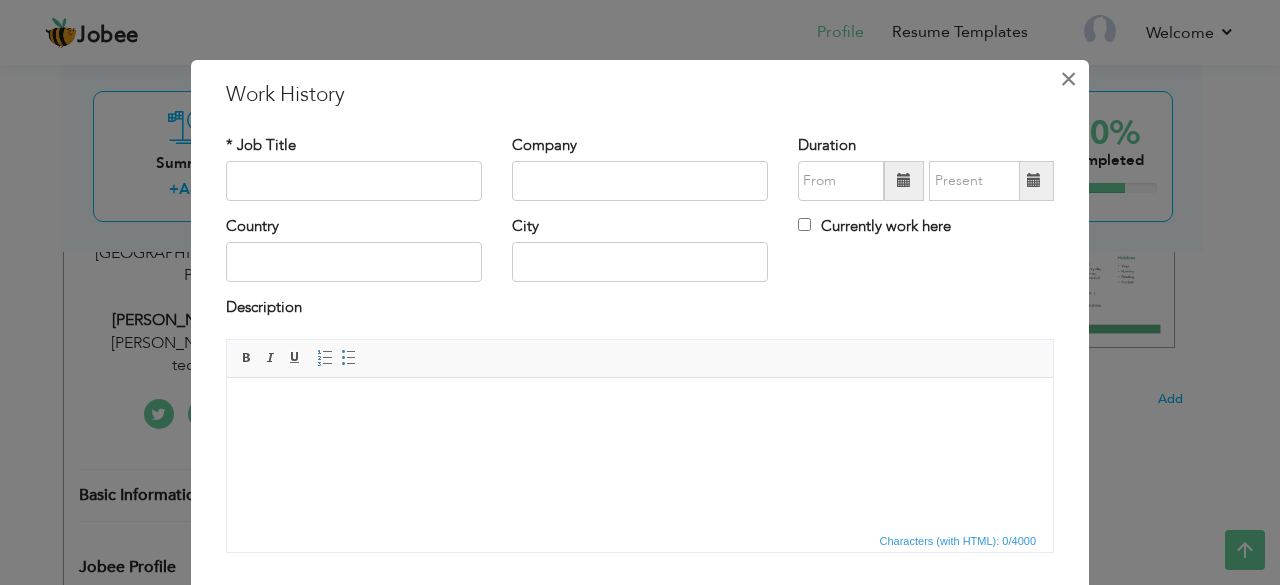 click on "×" at bounding box center [1068, 79] 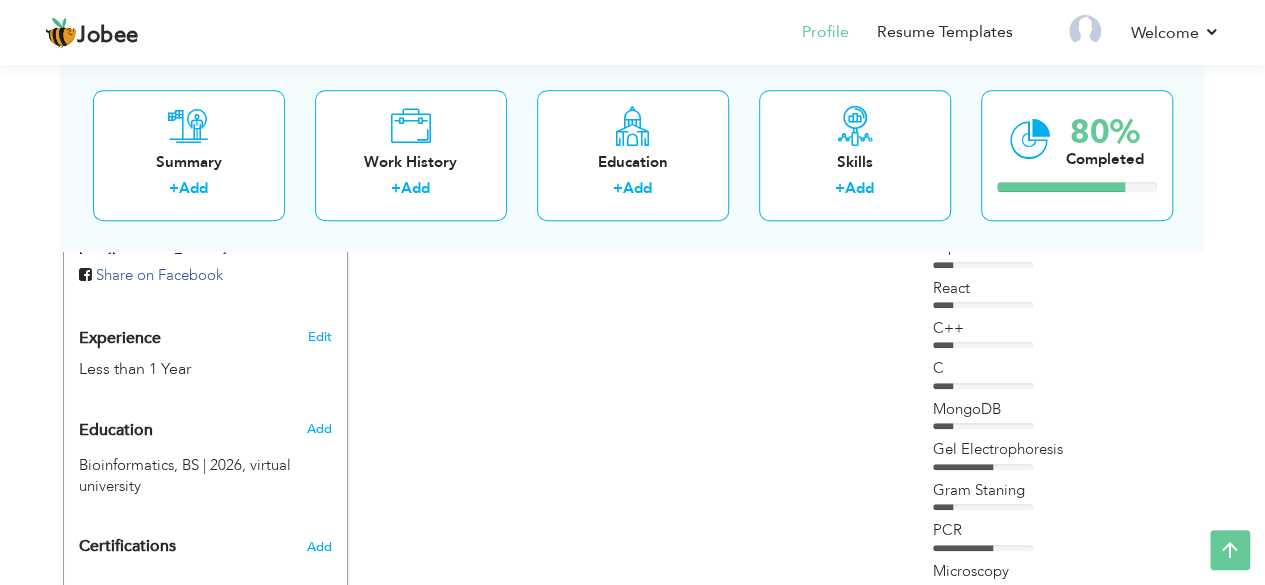 scroll, scrollTop: 741, scrollLeft: 0, axis: vertical 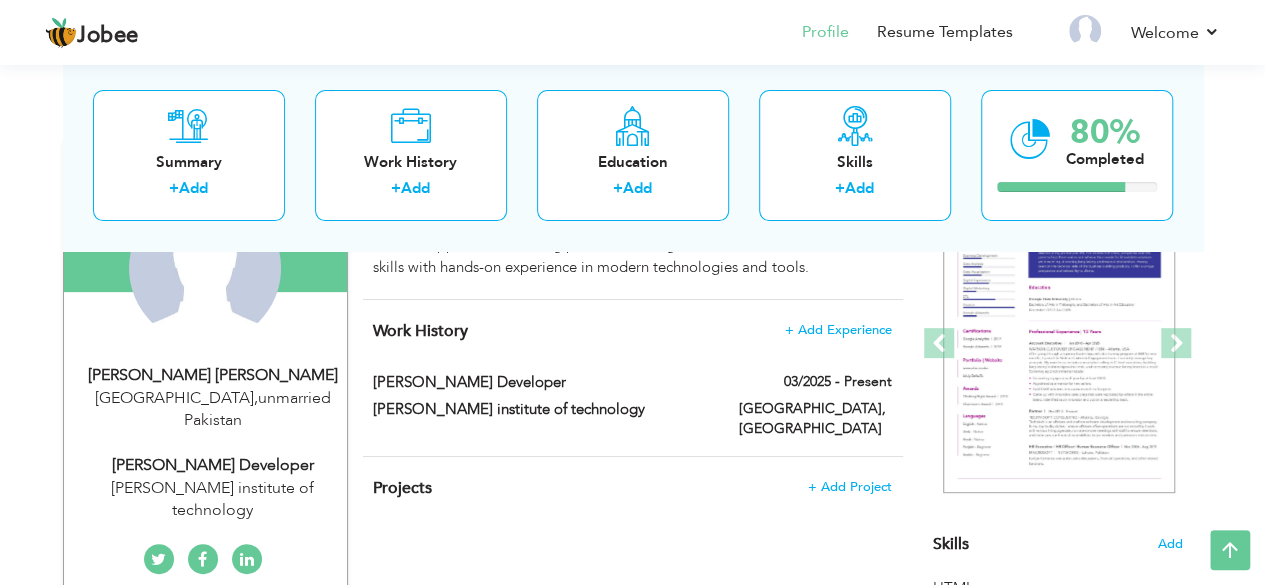 click on "CV Import
Profile Strength
0%
Select an Item from right menu
Work History
* Job Title Tools" at bounding box center (633, 915) 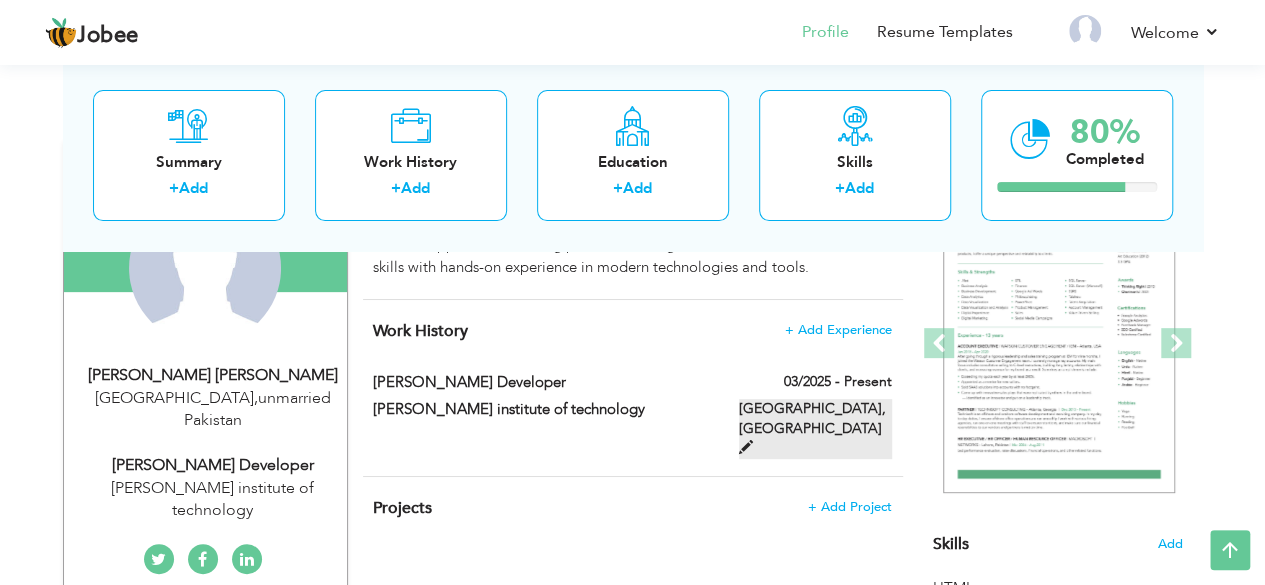 click at bounding box center [746, 447] 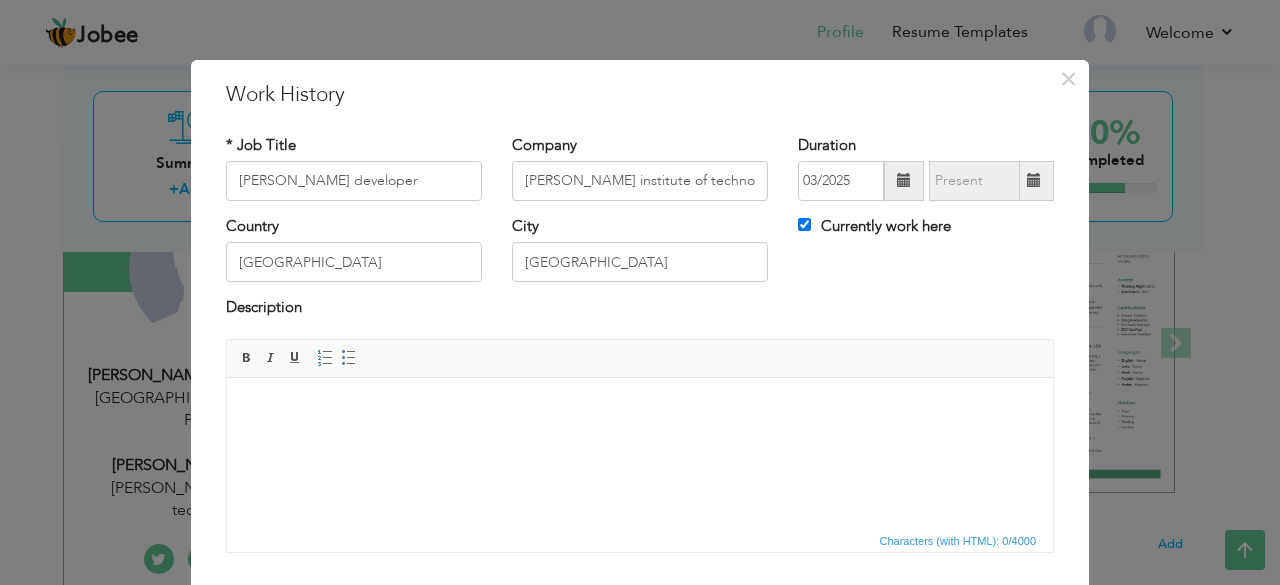 click at bounding box center [640, 407] 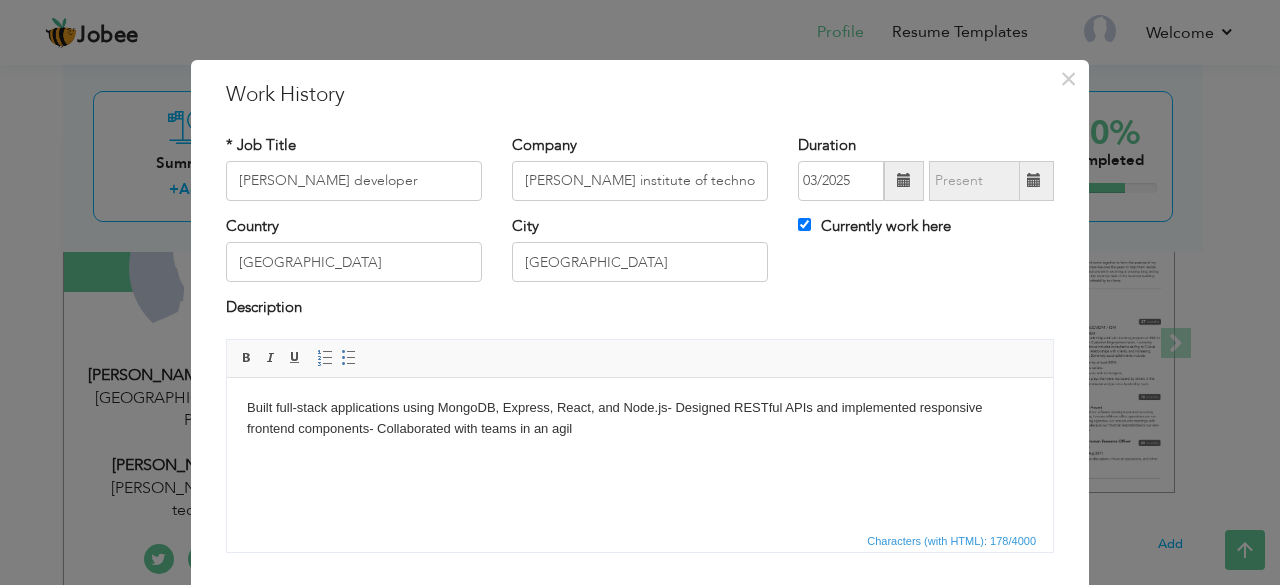 click on "Built full-stack applications using MongoDB, Express, React, and Node.js- Designed RESTful APIs and implemented responsive frontend components- Collaborated with teams in an agil" at bounding box center [640, 418] 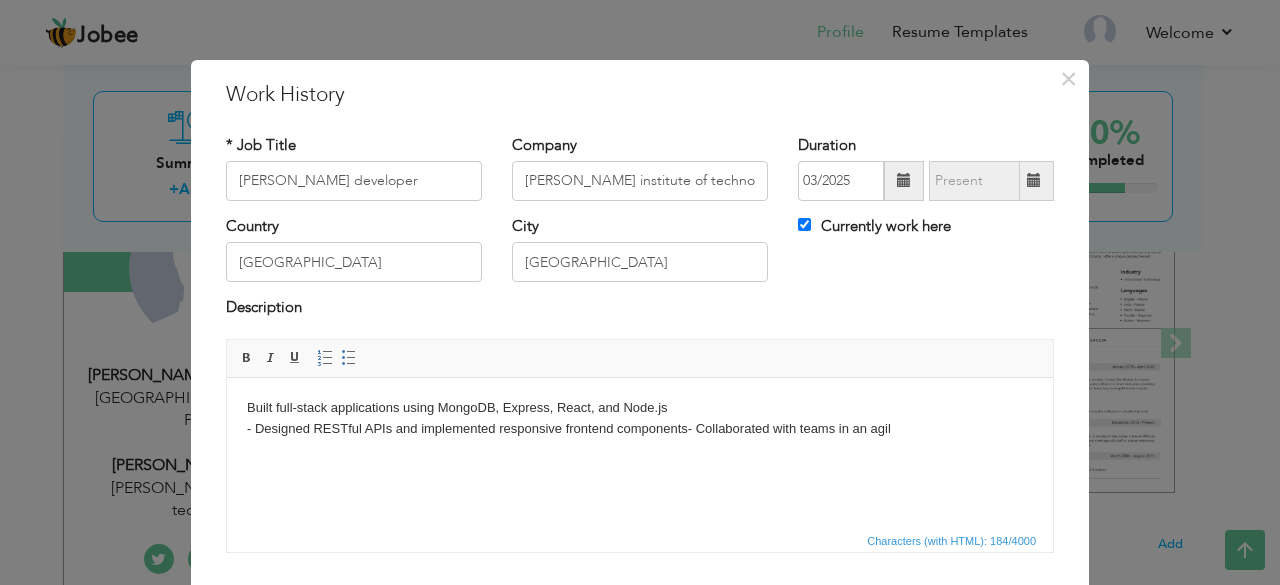 click on "Built full-stack applications using MongoDB, Express, React, and Node.js ​​​​​​​ - Designed RESTful APIs and implemented responsive frontend components- Collaborated with teams in an agil" at bounding box center (640, 418) 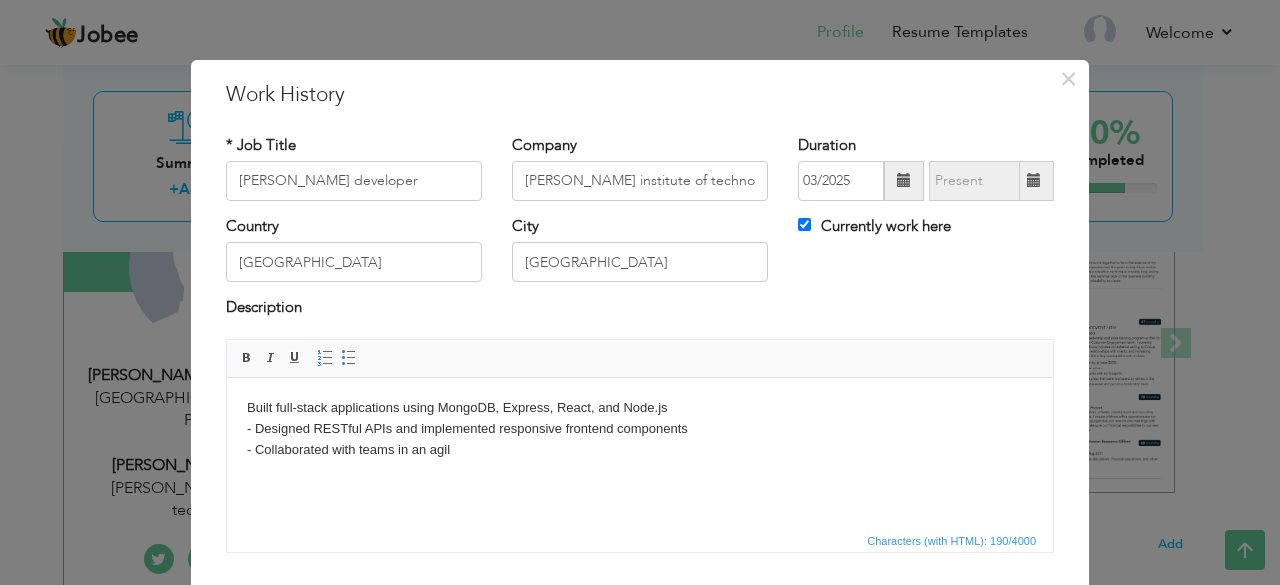 click on "Built full-stack applications using MongoDB, Express, React, and Node.js - Designed RESTful APIs and implemented responsive frontend components ​​​​​​​ - Collaborated with teams in an agil" at bounding box center [640, 428] 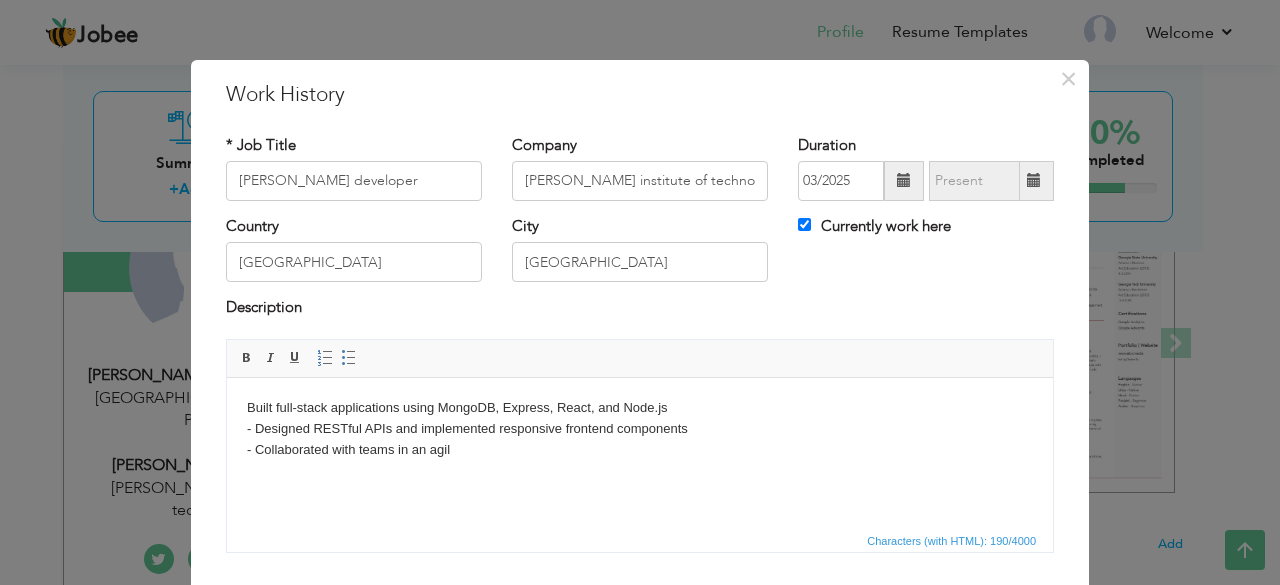 type 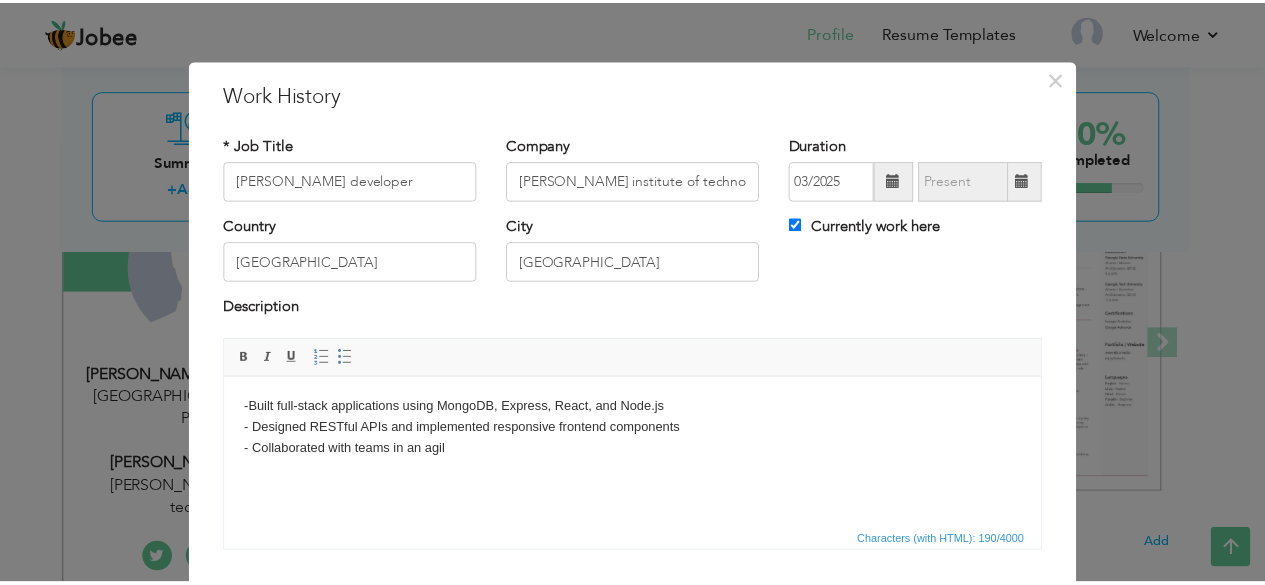 scroll, scrollTop: 128, scrollLeft: 0, axis: vertical 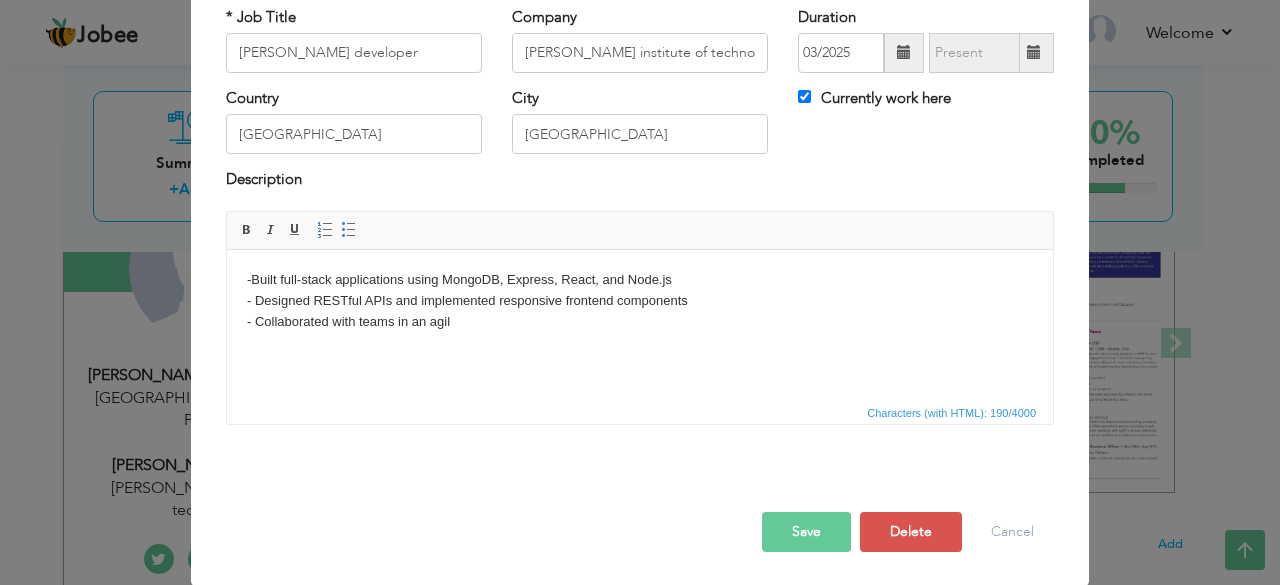click on "Save" at bounding box center (806, 532) 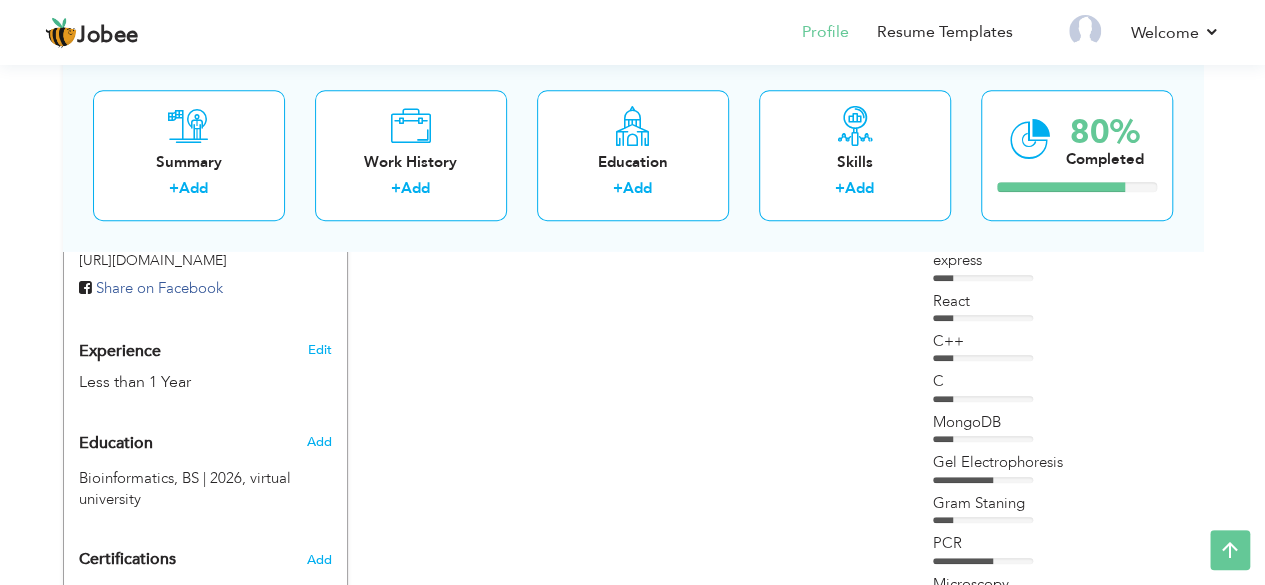 scroll, scrollTop: 728, scrollLeft: 0, axis: vertical 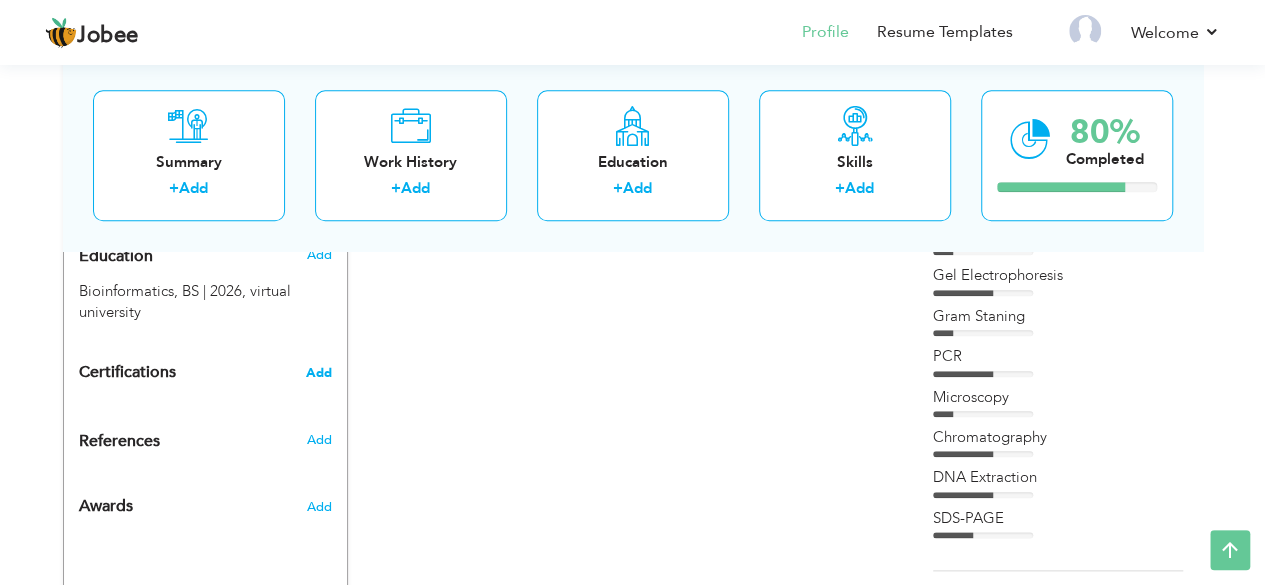 click on "Add" at bounding box center (319, 373) 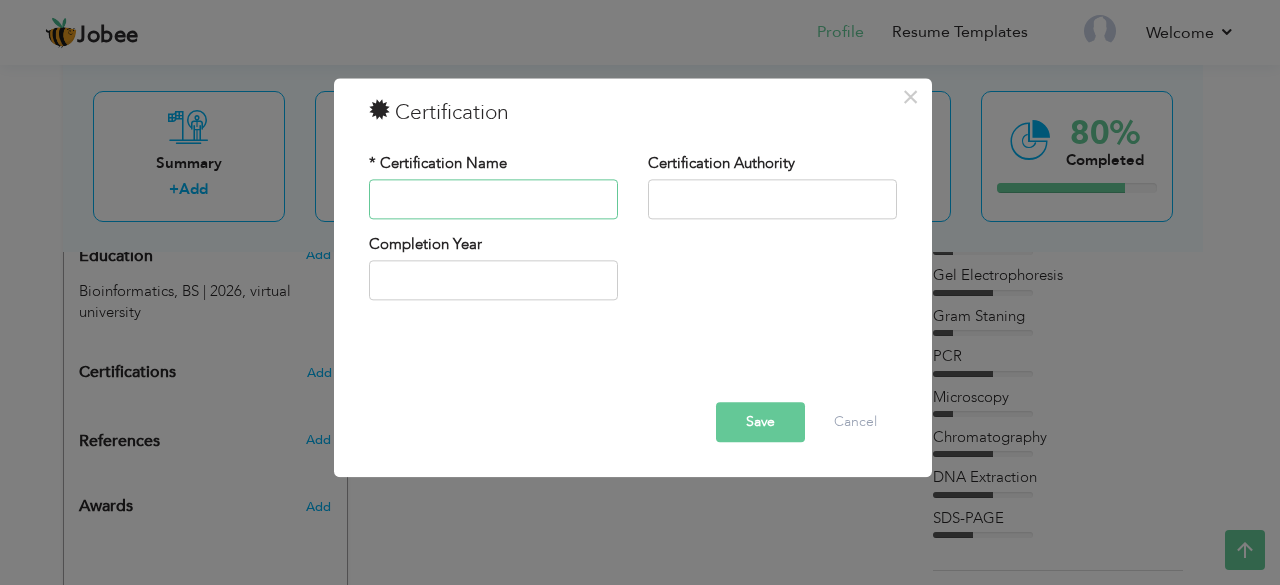 paste on "CPA Programming Essentials in C++" 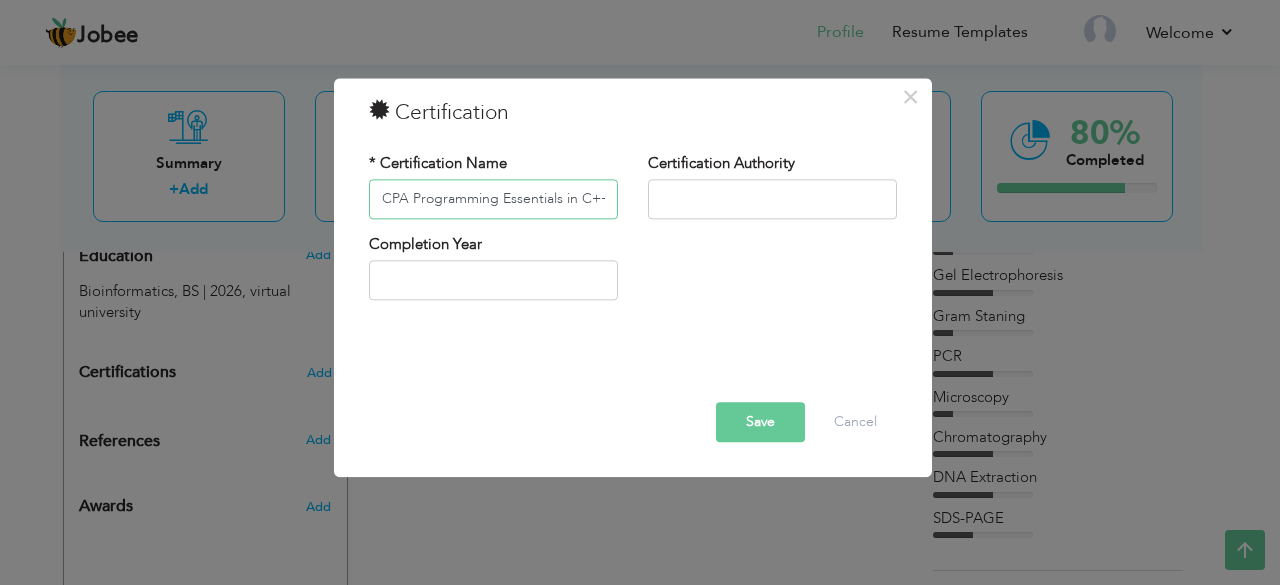 scroll, scrollTop: 0, scrollLeft: 2, axis: horizontal 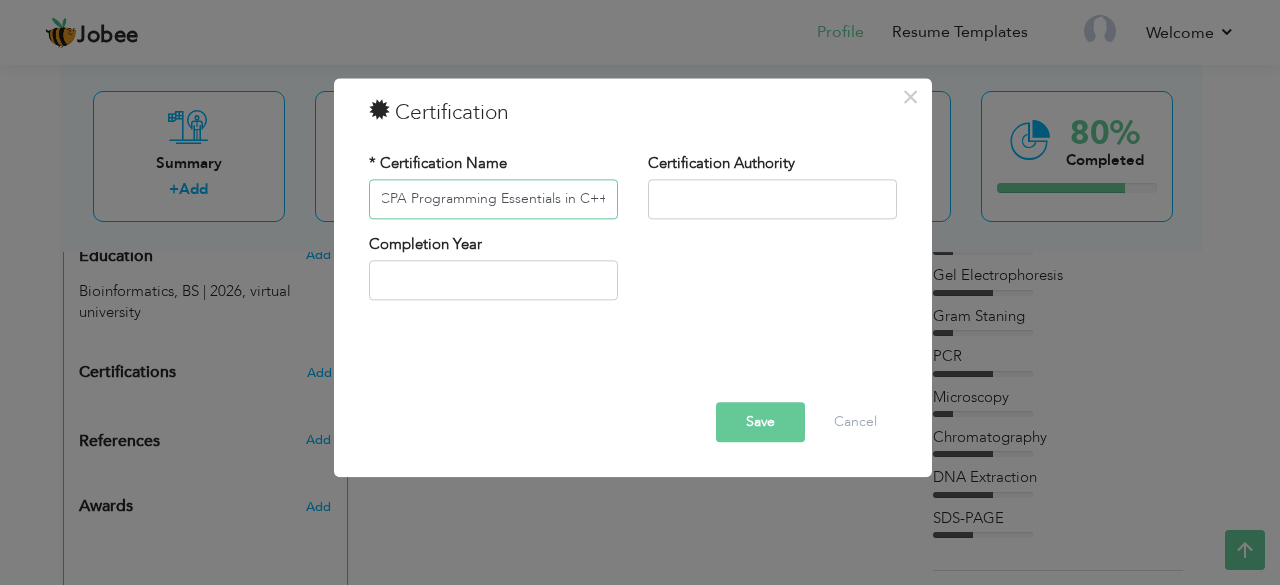 type on "CPA Programming Essentials in C++" 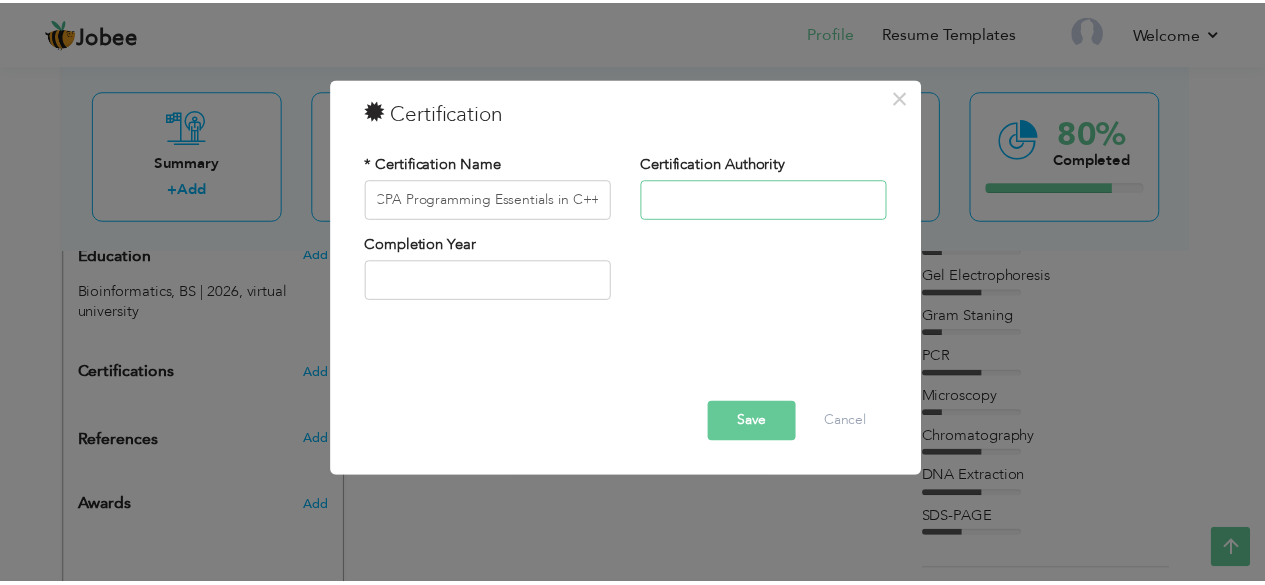 scroll, scrollTop: 0, scrollLeft: 0, axis: both 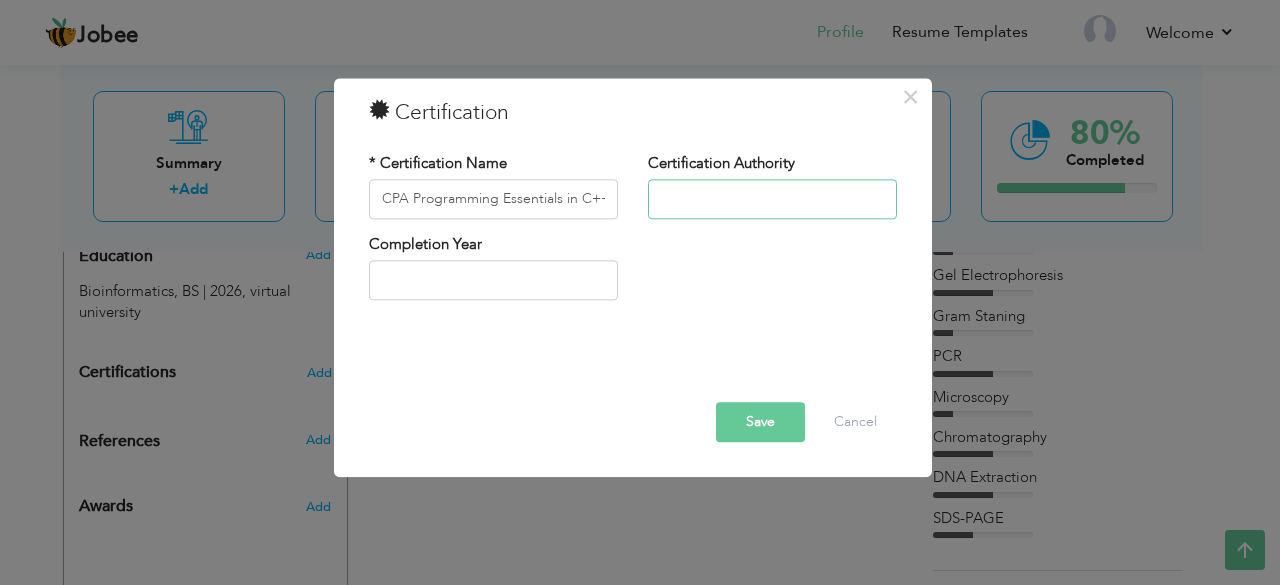 click at bounding box center (772, 199) 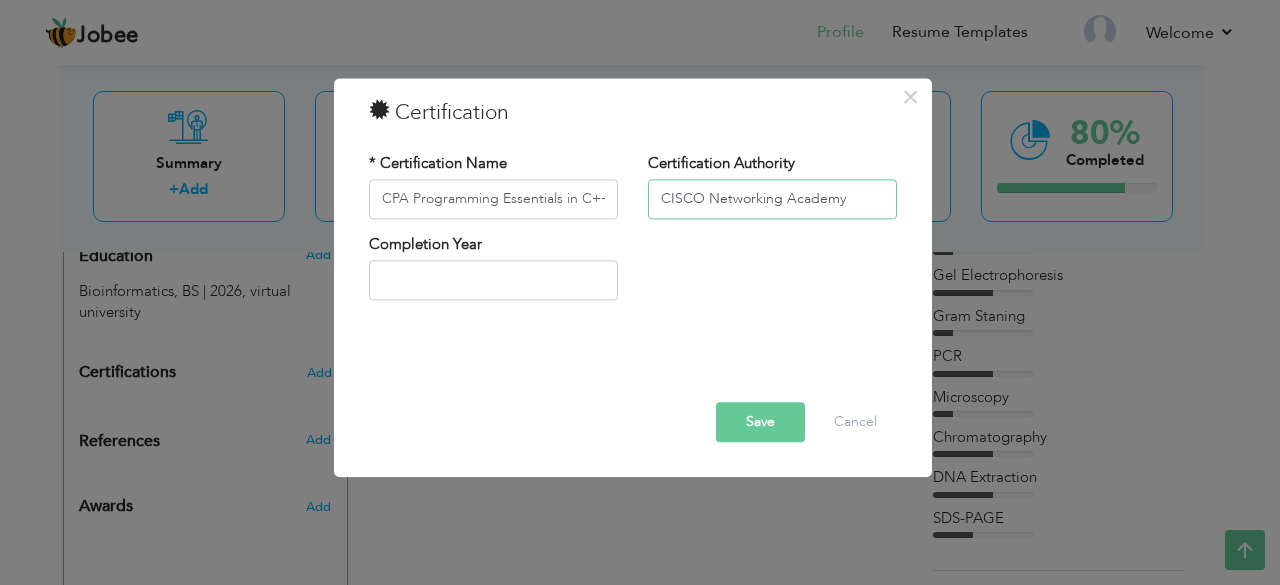 type on "CISCO Networking Academy" 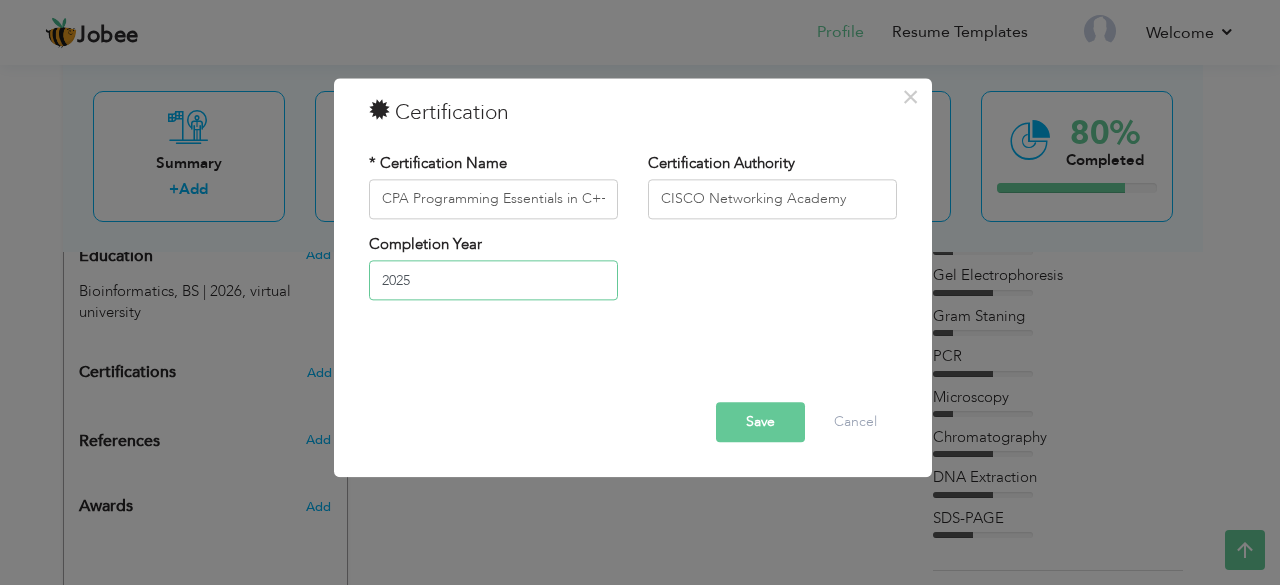 click on "2025" at bounding box center [493, 281] 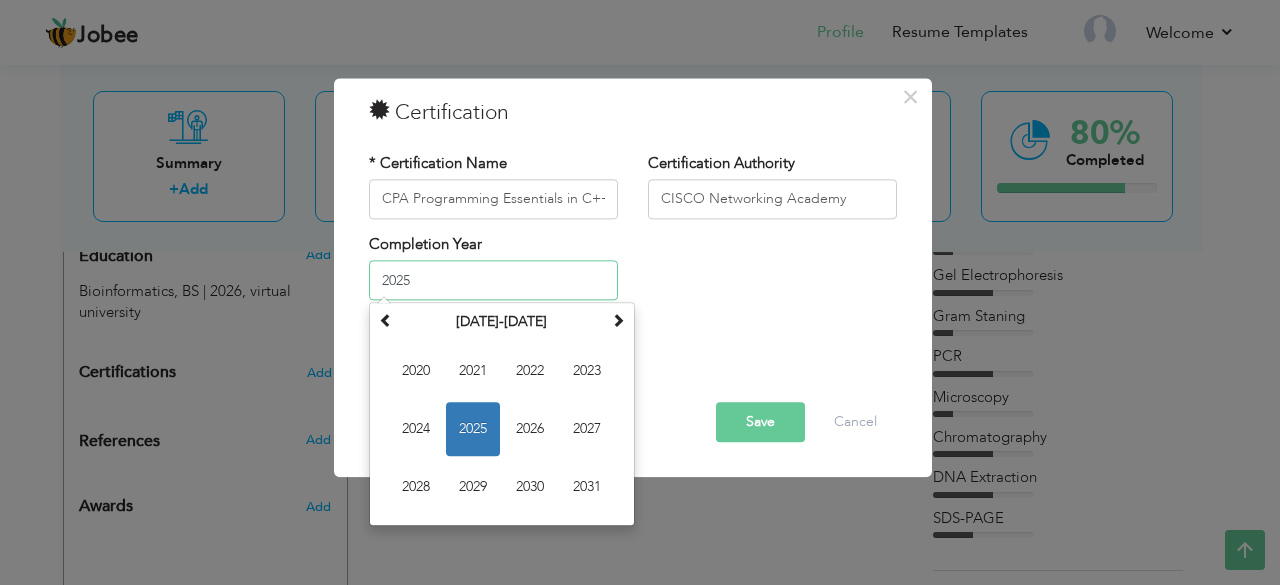 click on "2025" at bounding box center (473, 430) 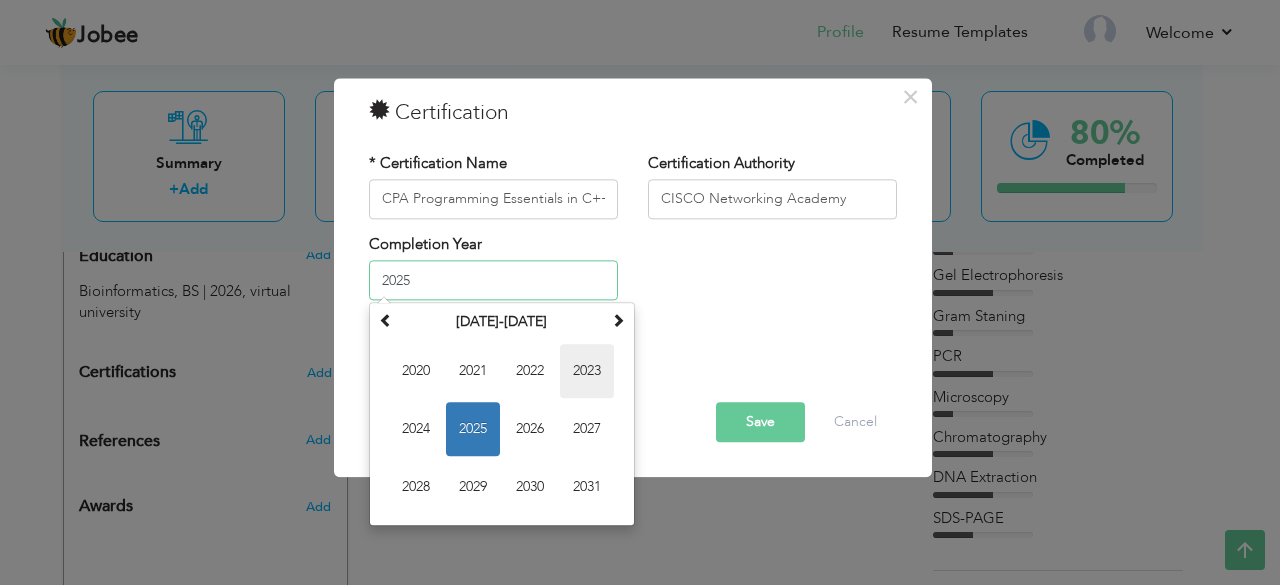 click on "2023" at bounding box center [587, 372] 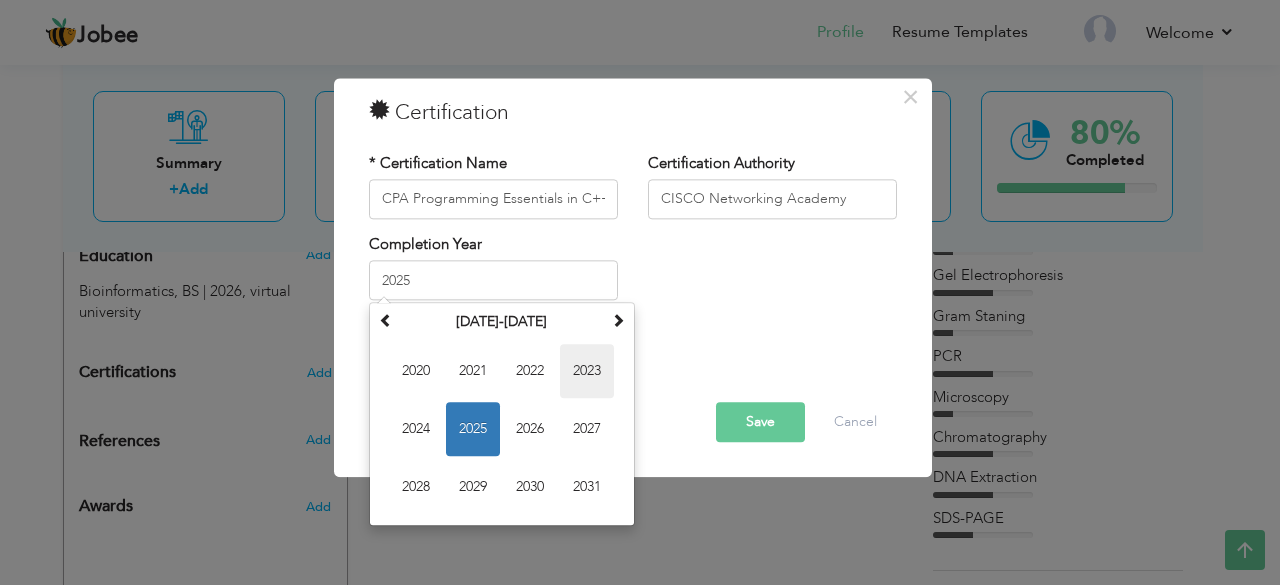 type on "2023" 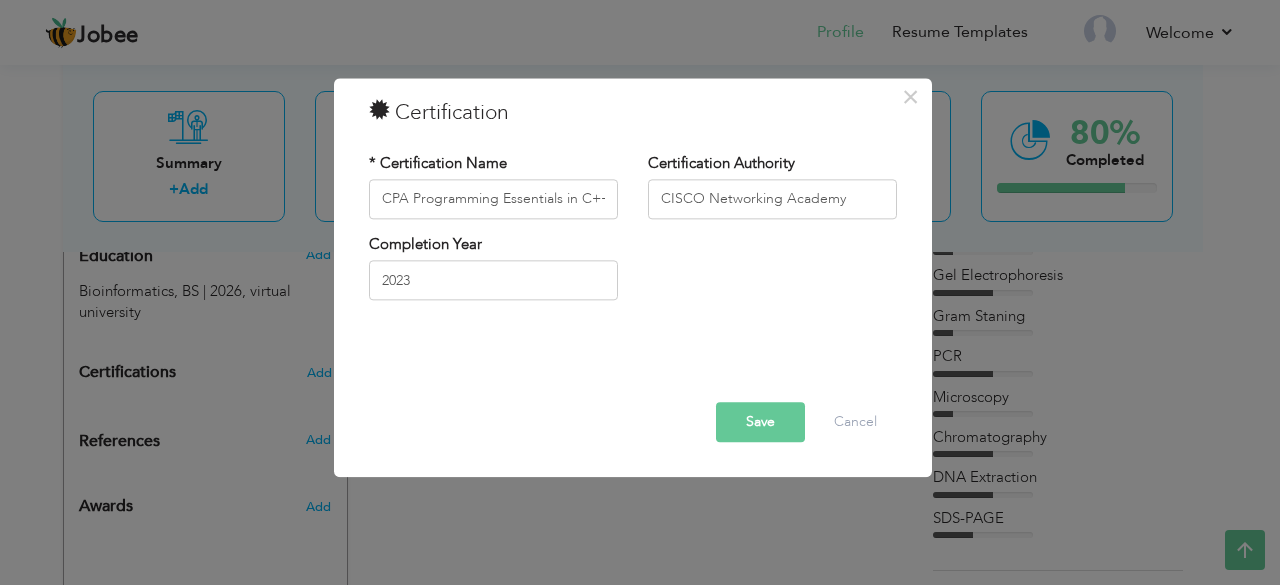 click on "Save" at bounding box center [760, 422] 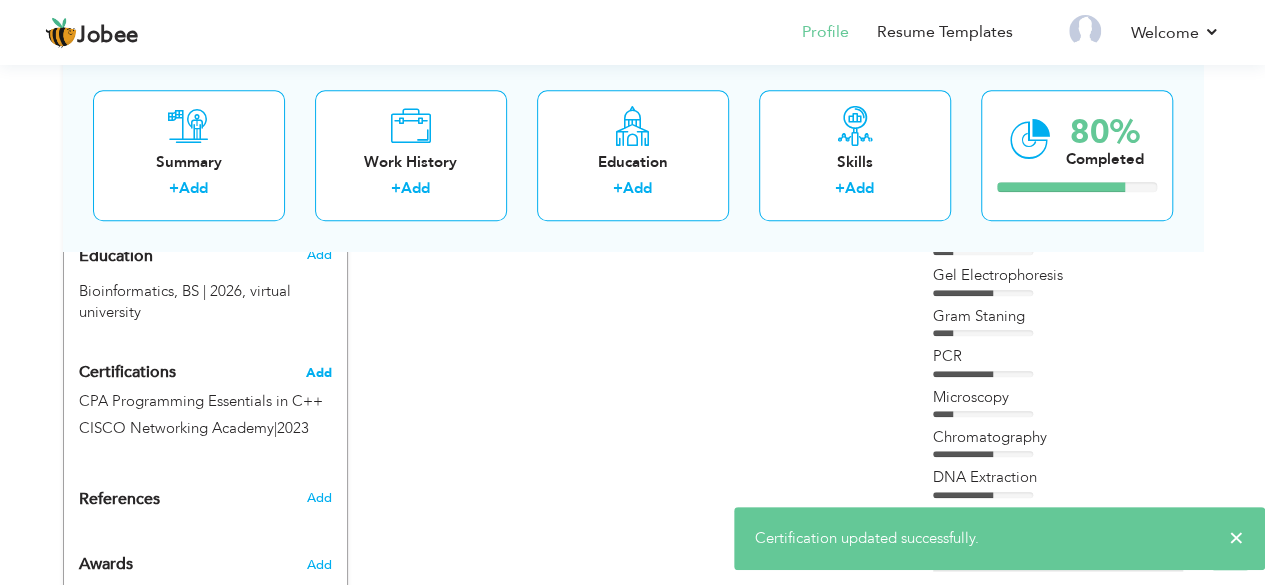 click on "Add" at bounding box center (319, 373) 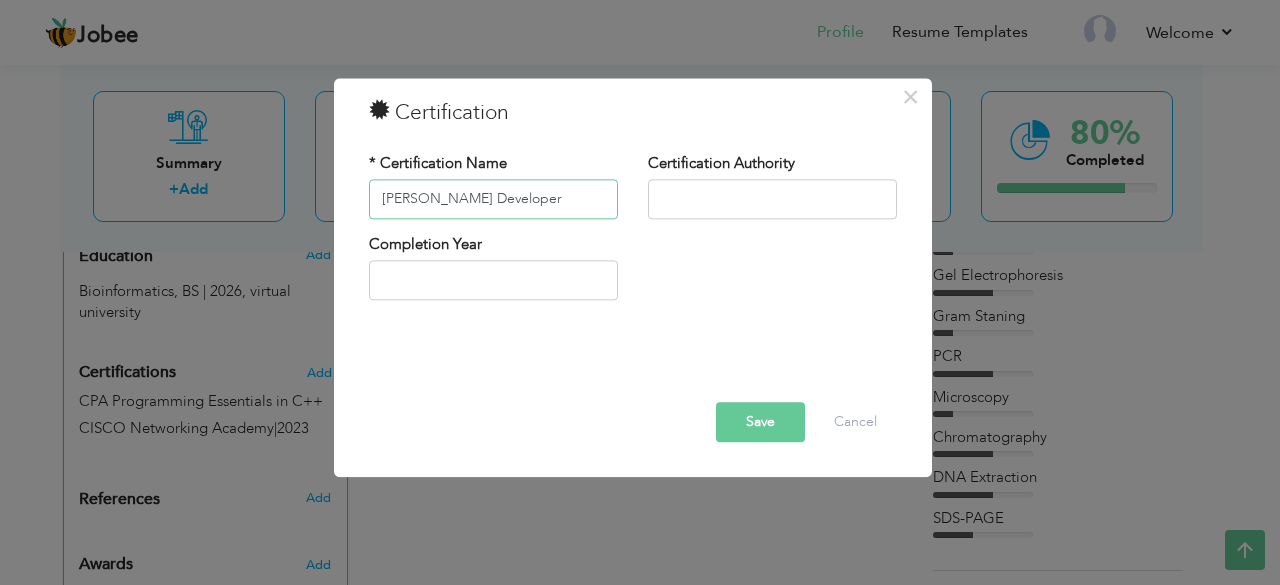 type on "[PERSON_NAME] Developer" 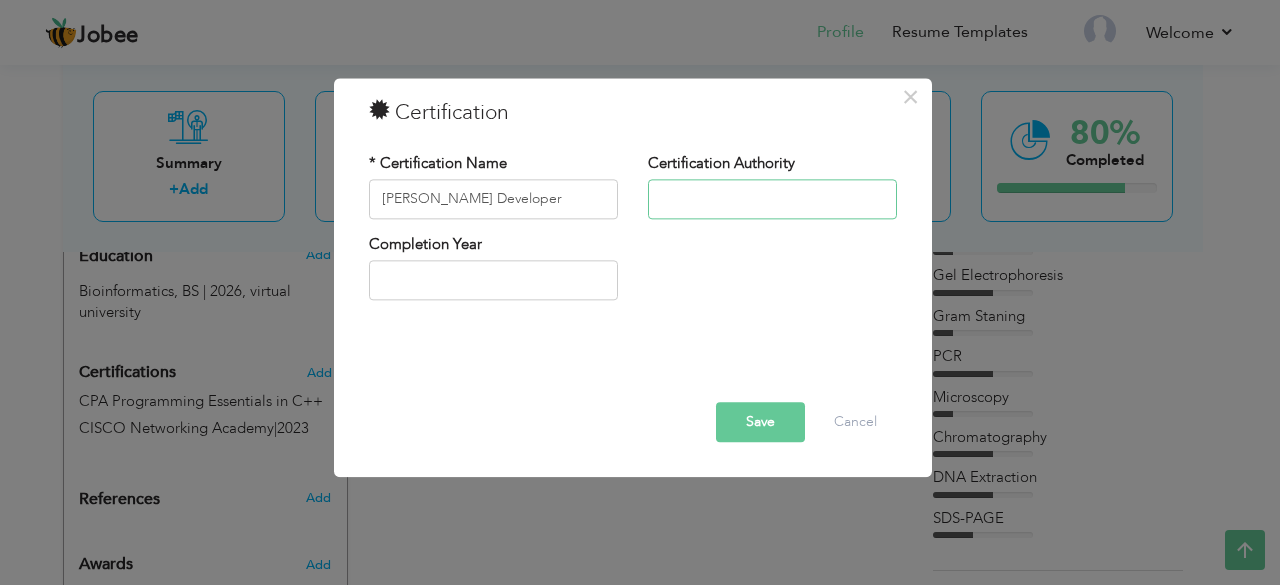 click at bounding box center [772, 199] 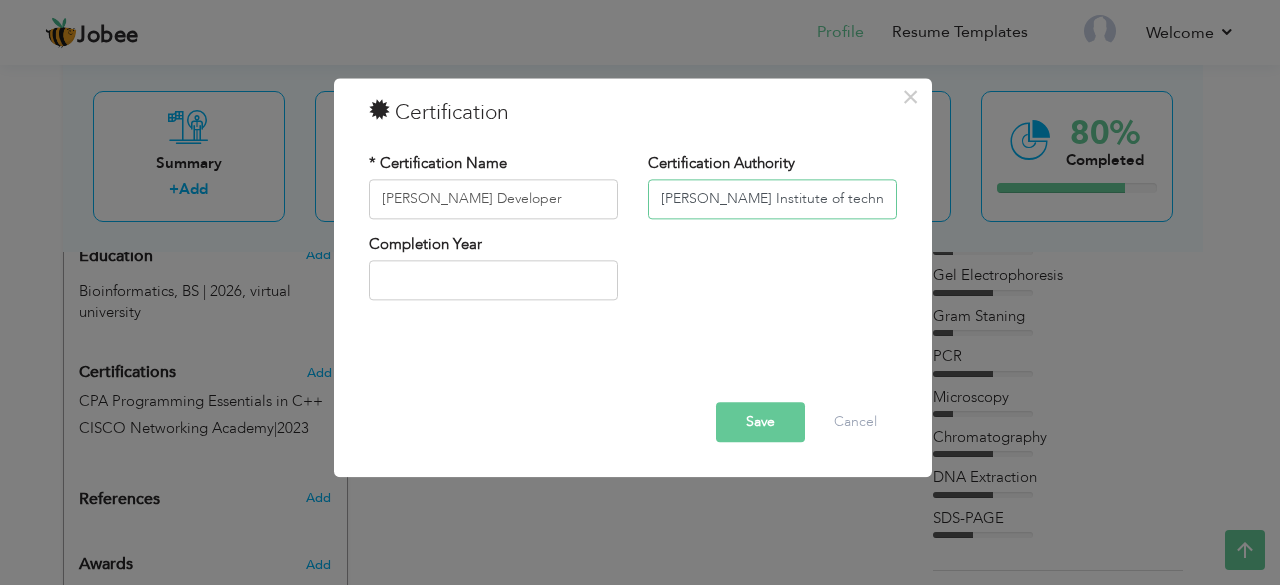 type on "[PERSON_NAME] Institute of technology" 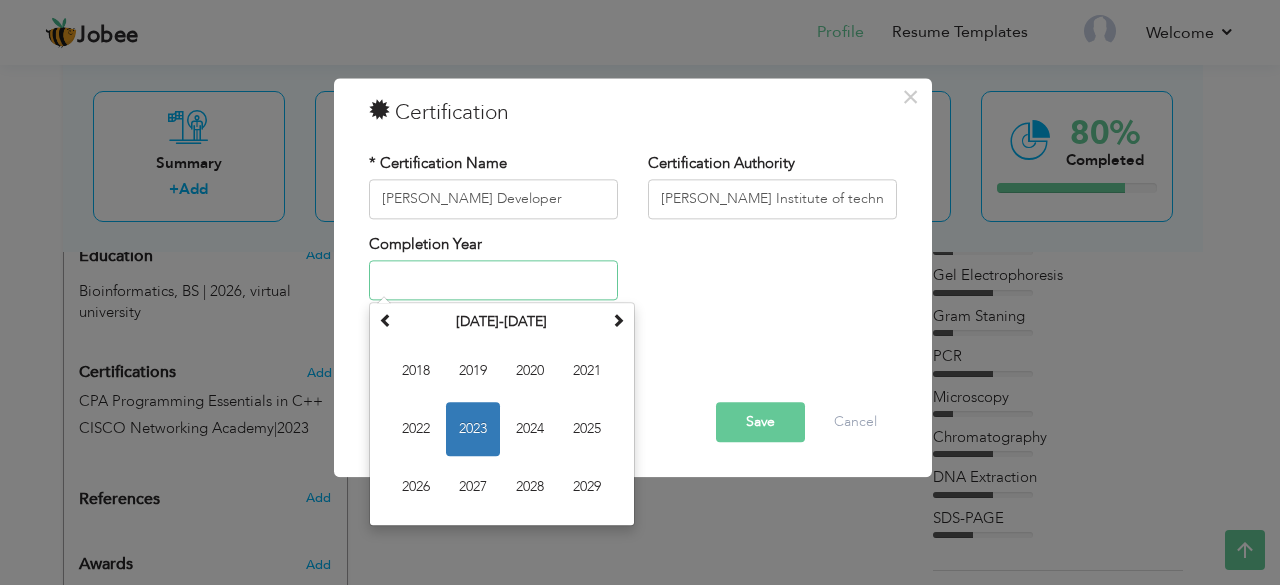 click at bounding box center (493, 281) 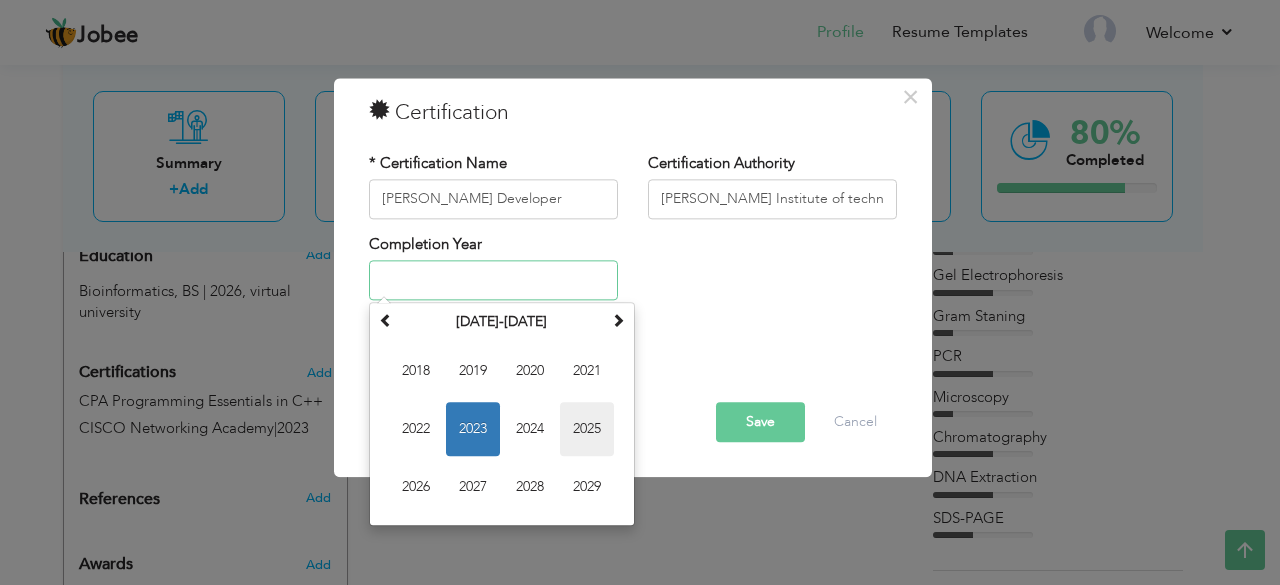 click on "2025" at bounding box center [587, 430] 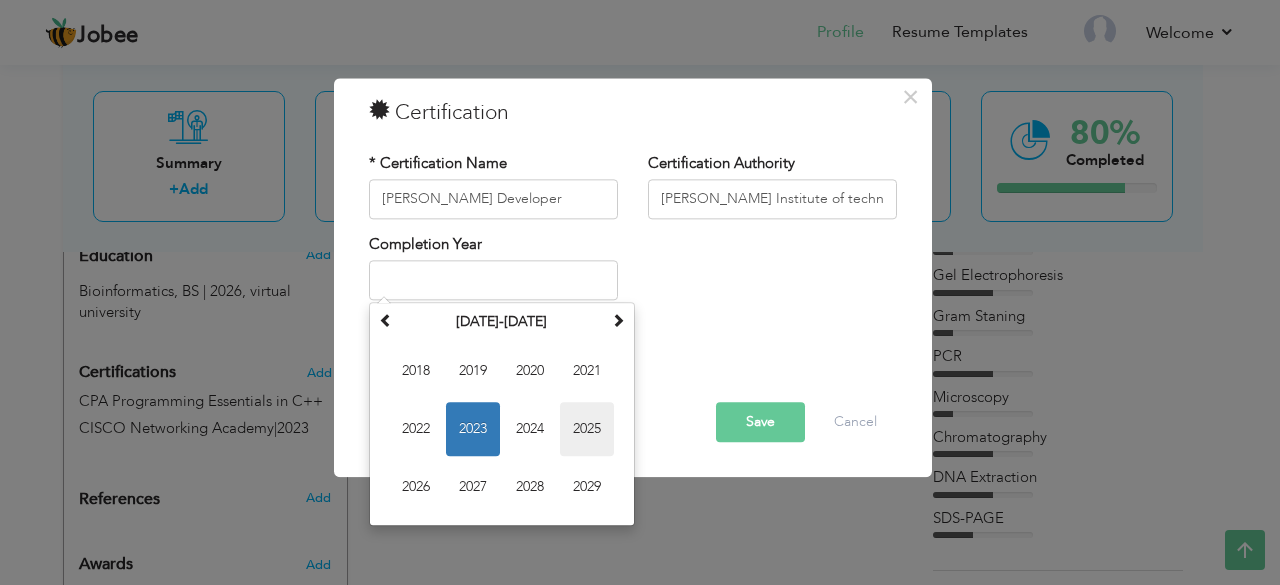 type on "2025" 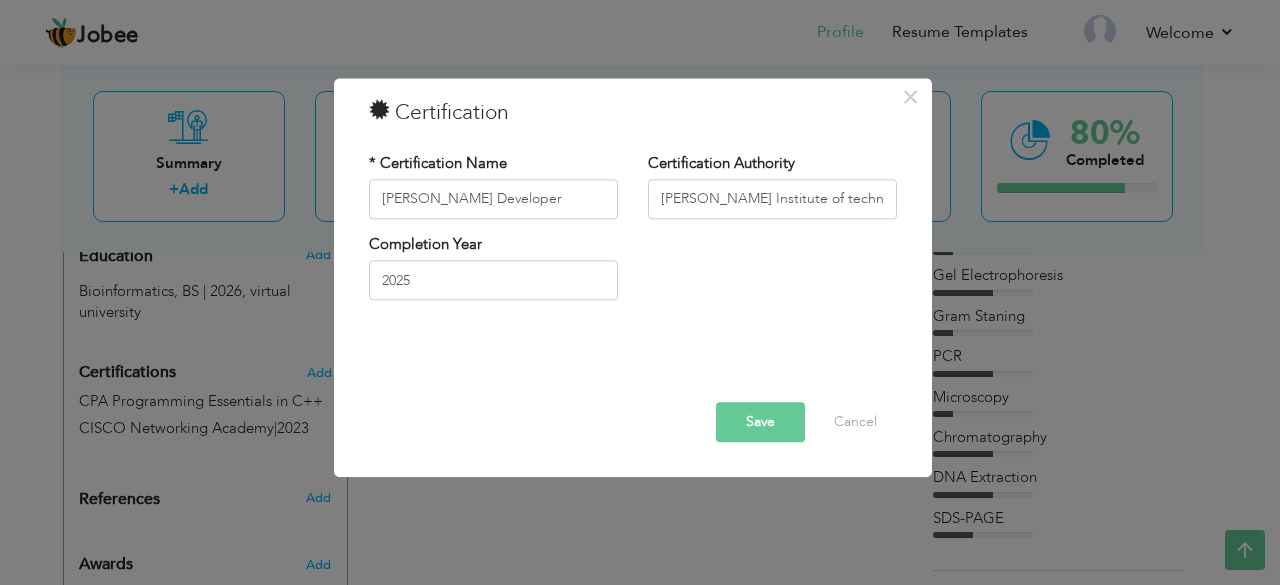 click on "Save" at bounding box center (760, 422) 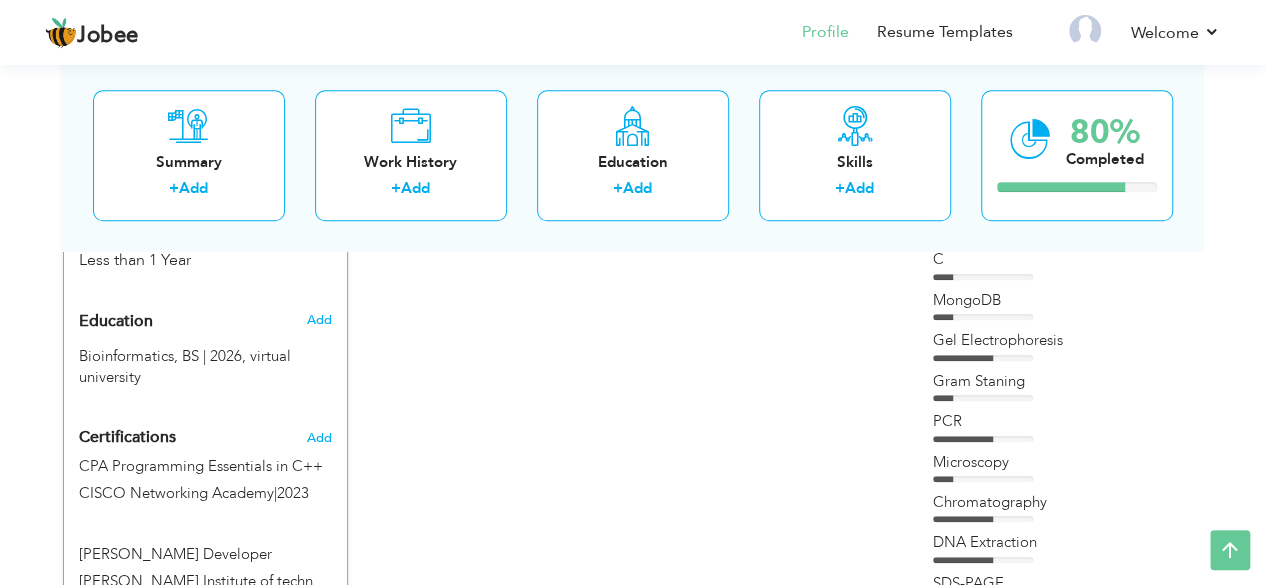 scroll, scrollTop: 844, scrollLeft: 0, axis: vertical 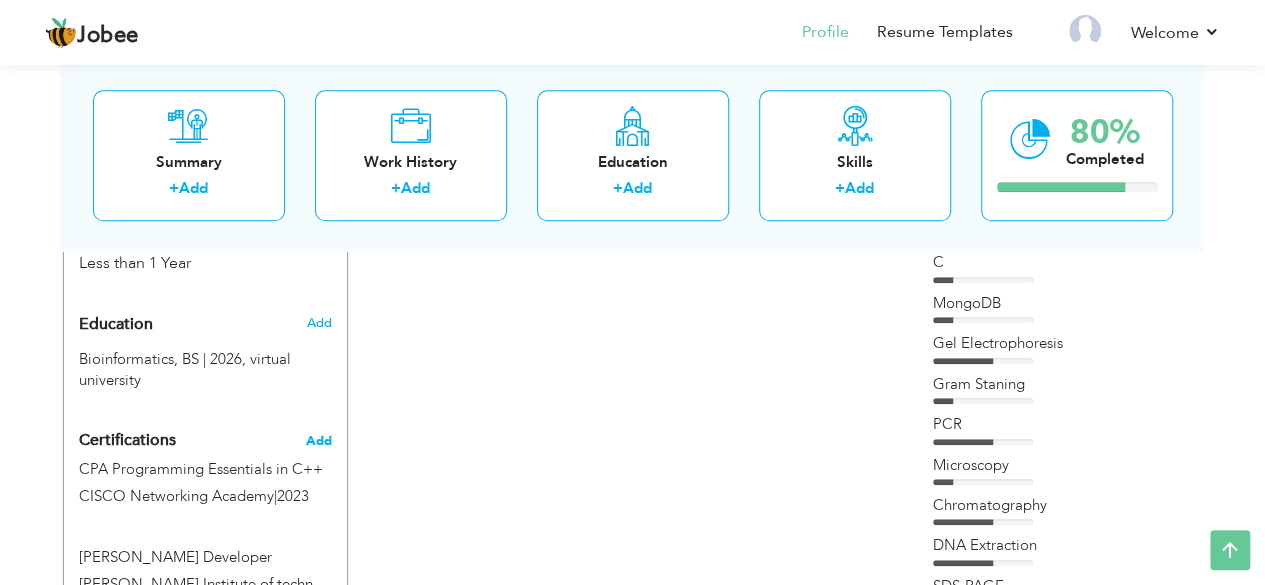 click on "Add" at bounding box center [319, 441] 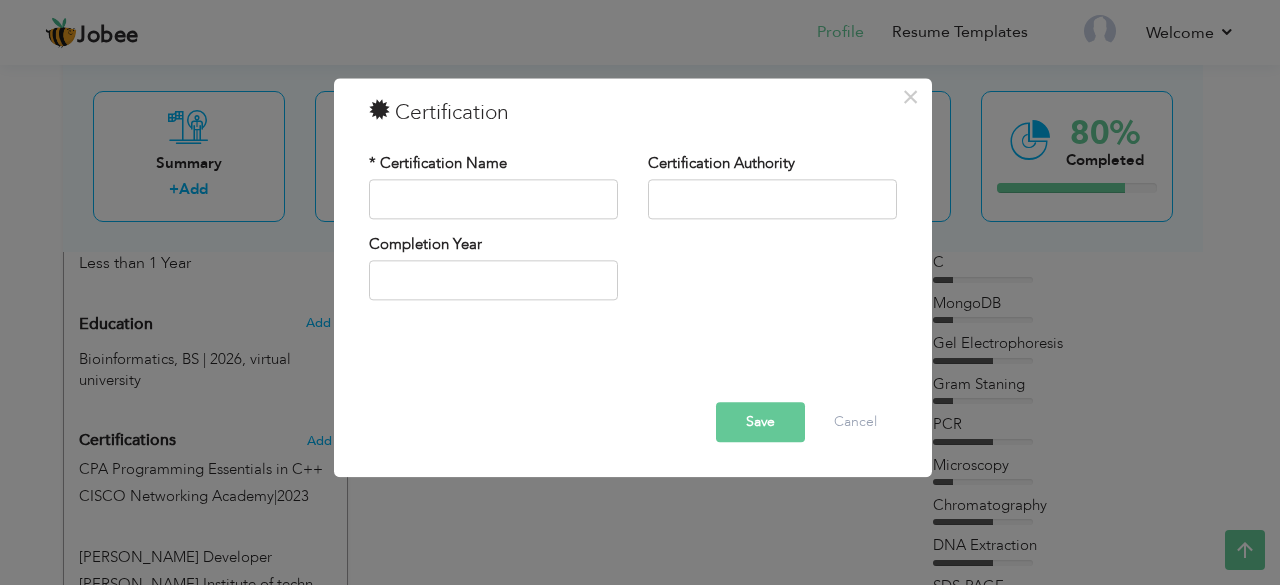 click on "×
Certification
* Certification Name
Certification Authority
Save" at bounding box center (640, 292) 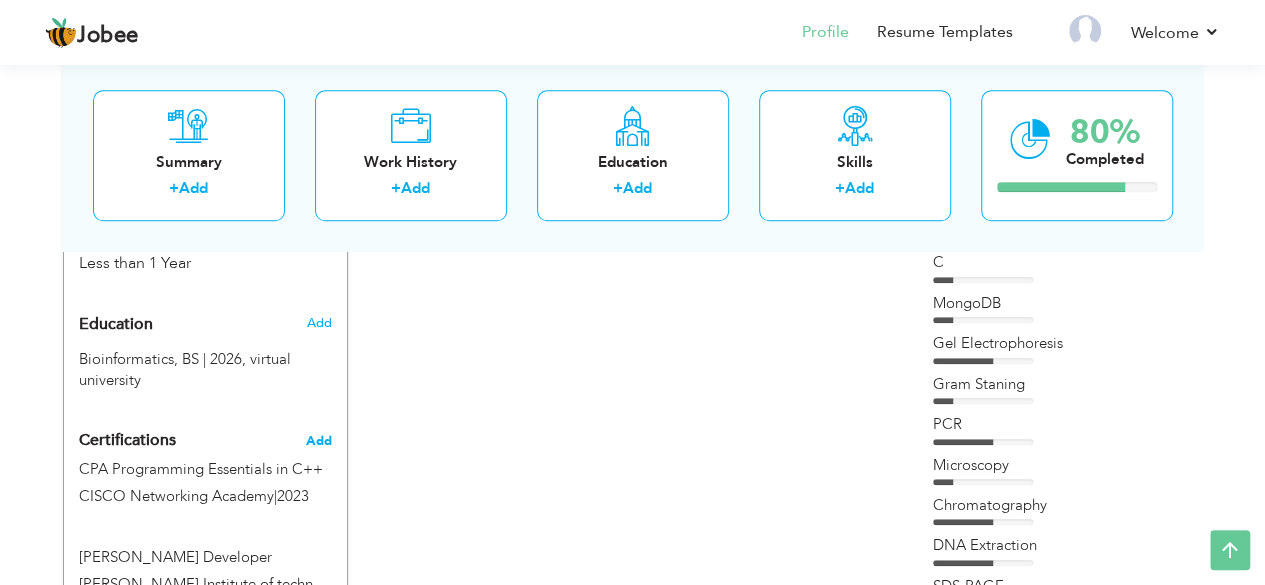 click on "Add" at bounding box center (319, 441) 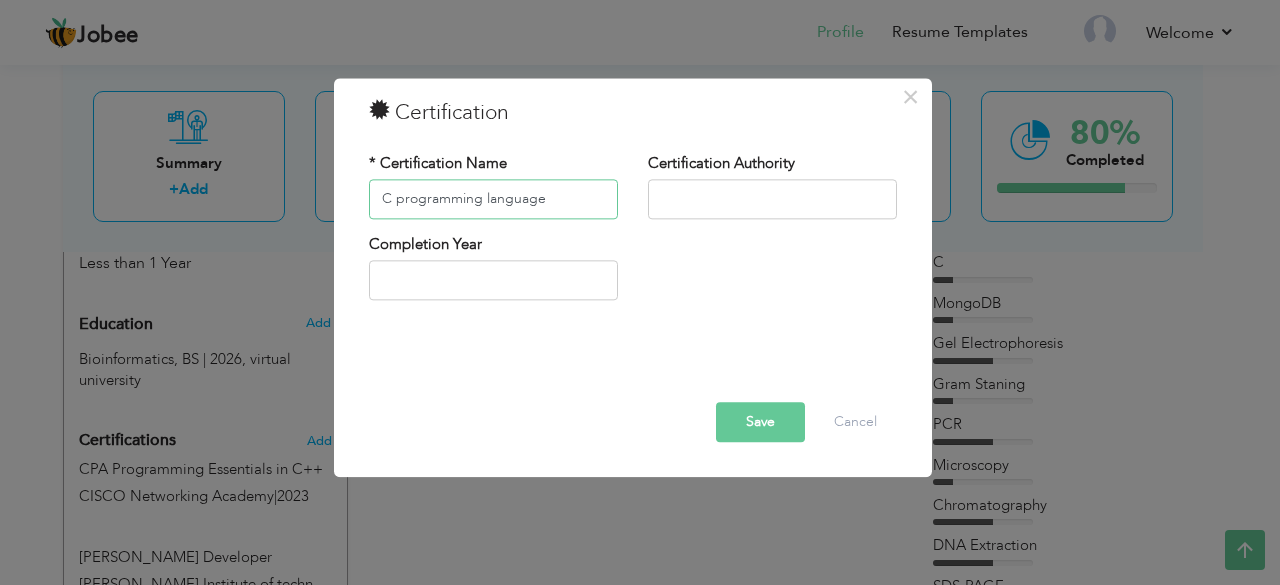 type on "C programming language" 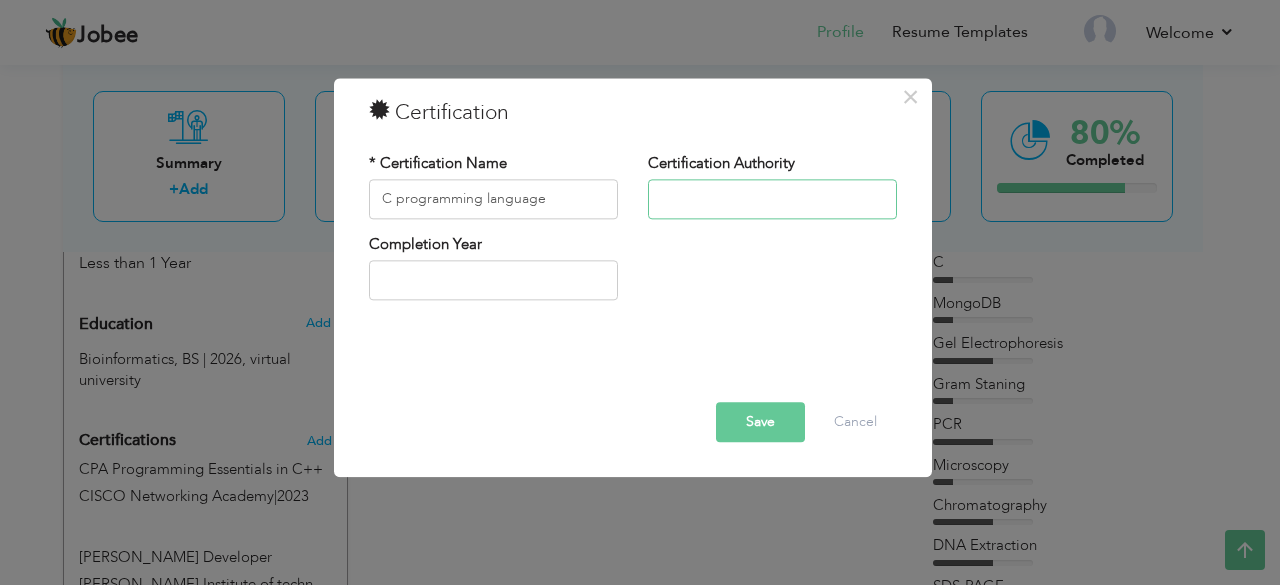 click at bounding box center (772, 199) 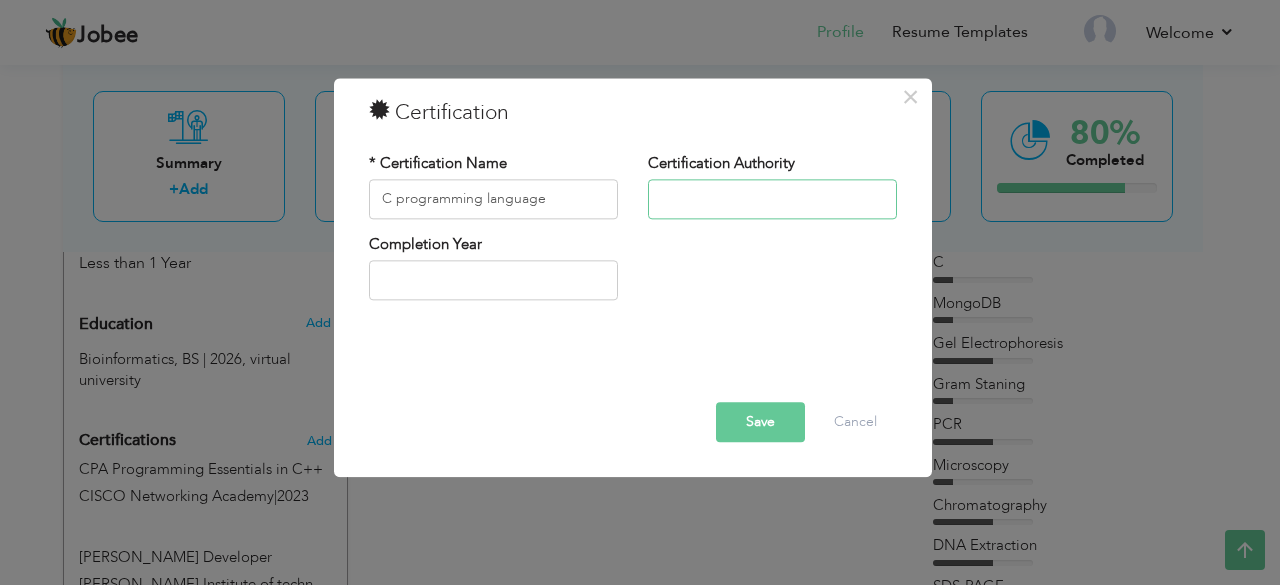 type on "CISCO Networking Academy" 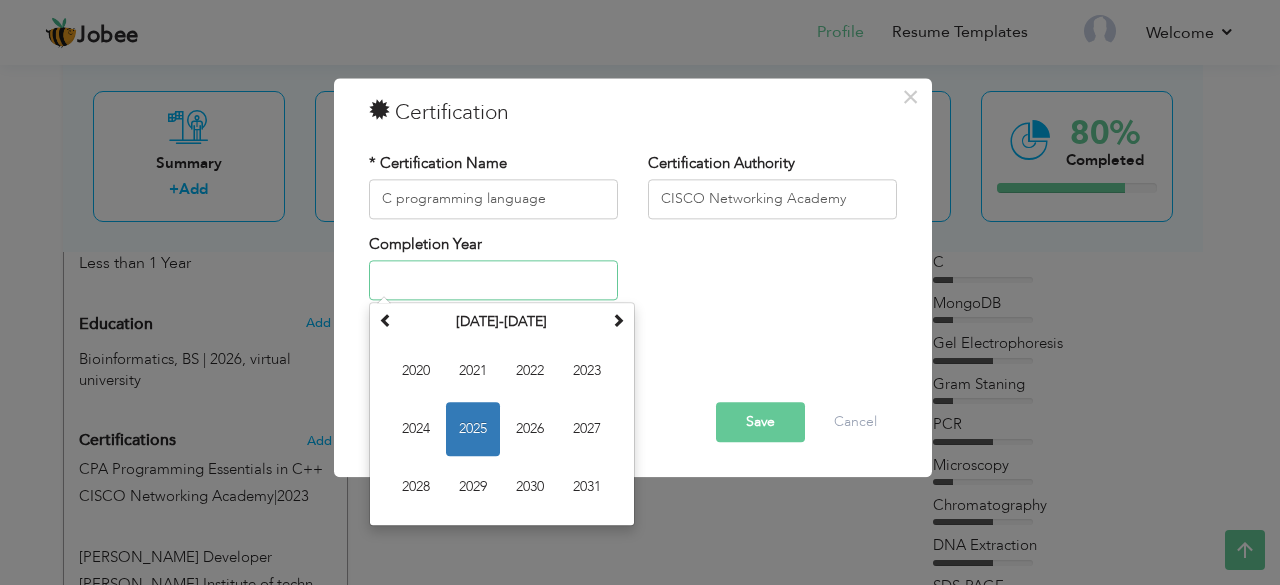 click at bounding box center [493, 281] 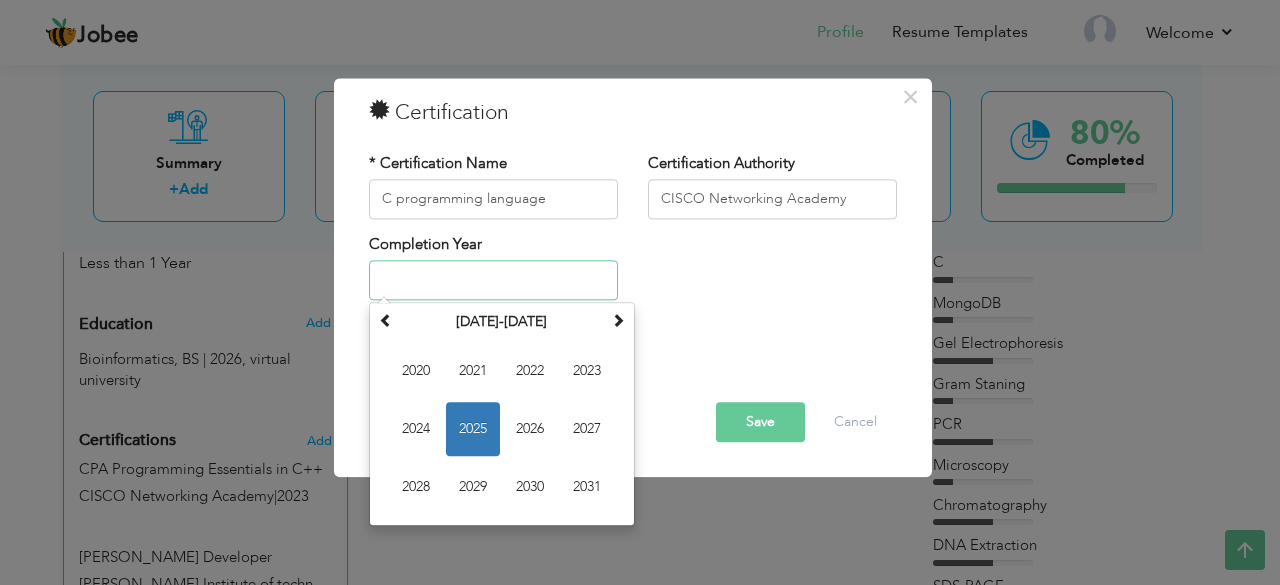 click on "2025" at bounding box center (473, 430) 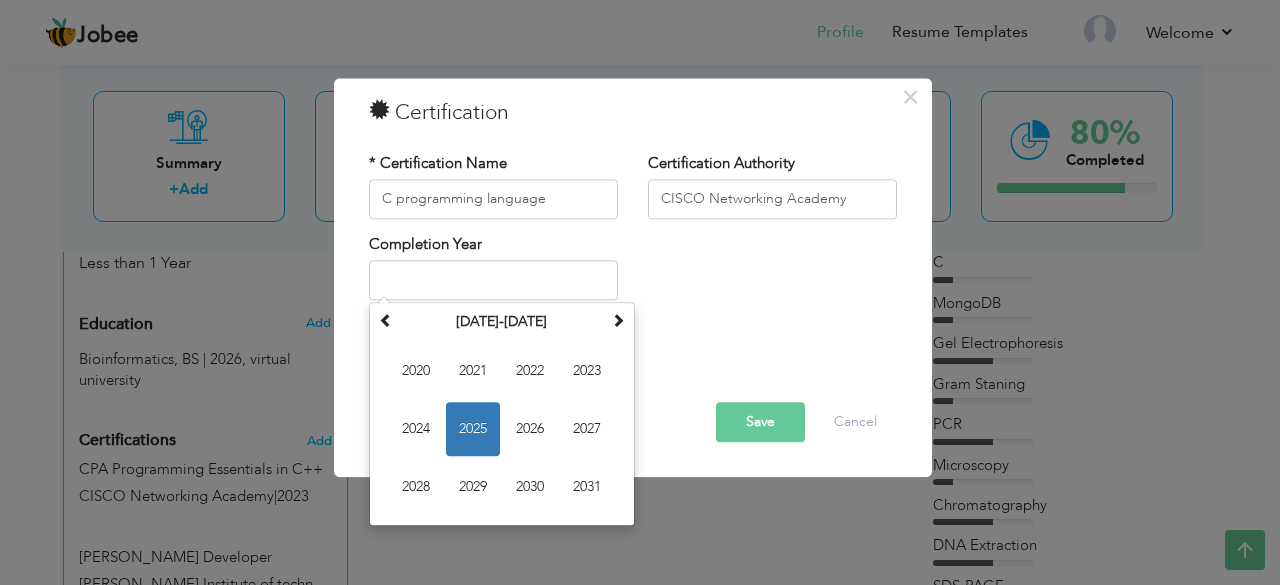 type on "2025" 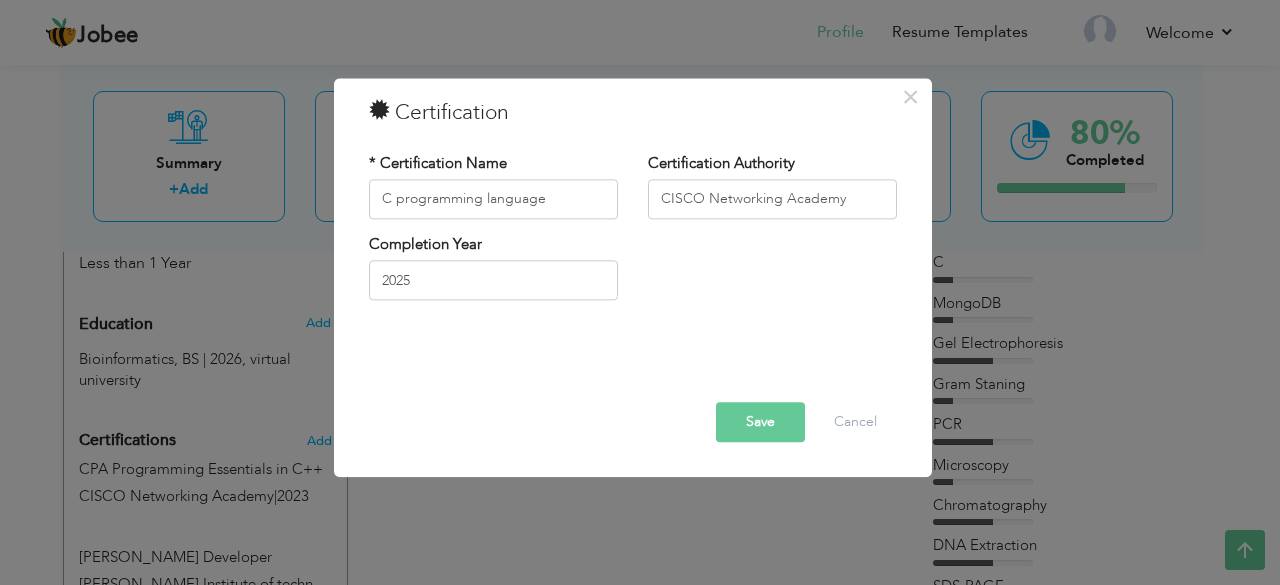 click on "Save" at bounding box center (760, 422) 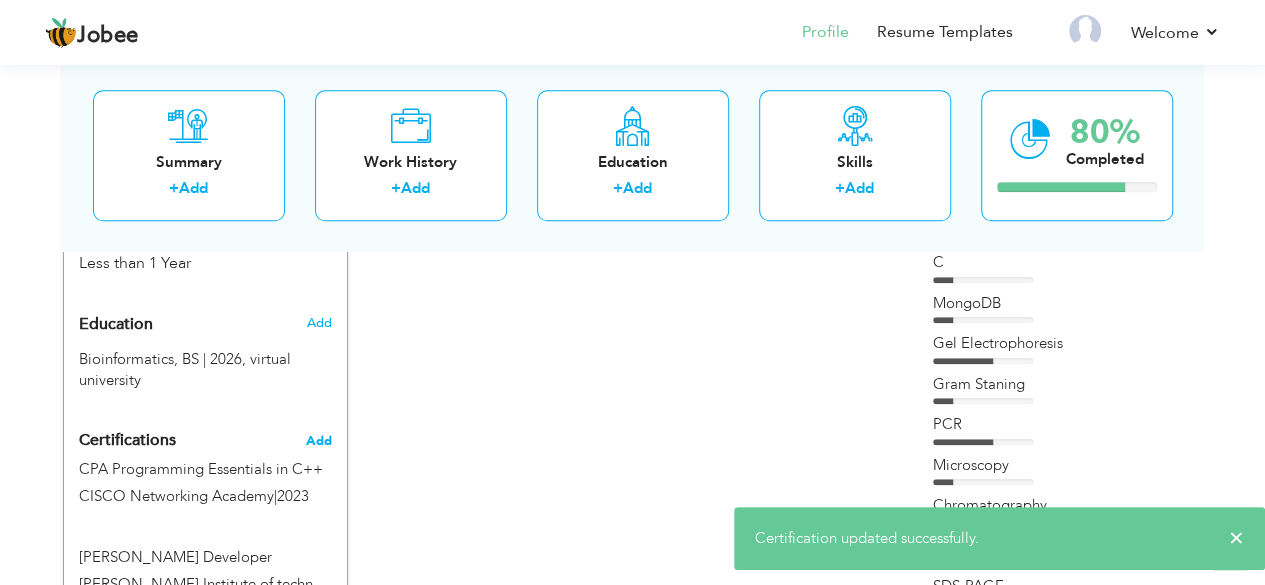 click on "Add" at bounding box center (319, 441) 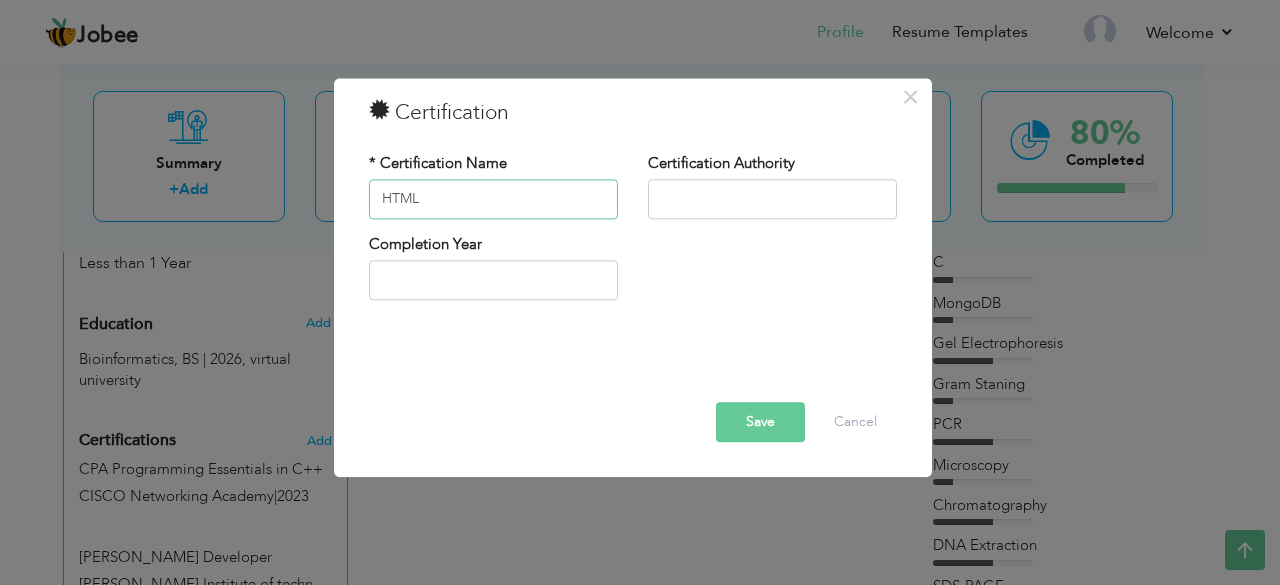 type on "HTML" 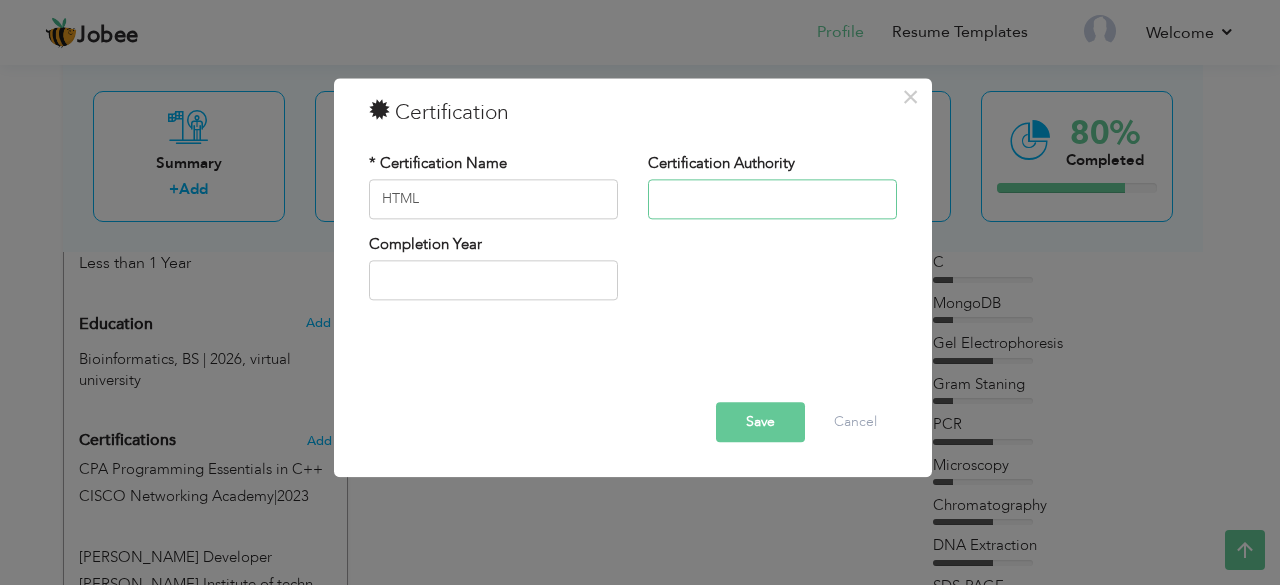 click at bounding box center [772, 199] 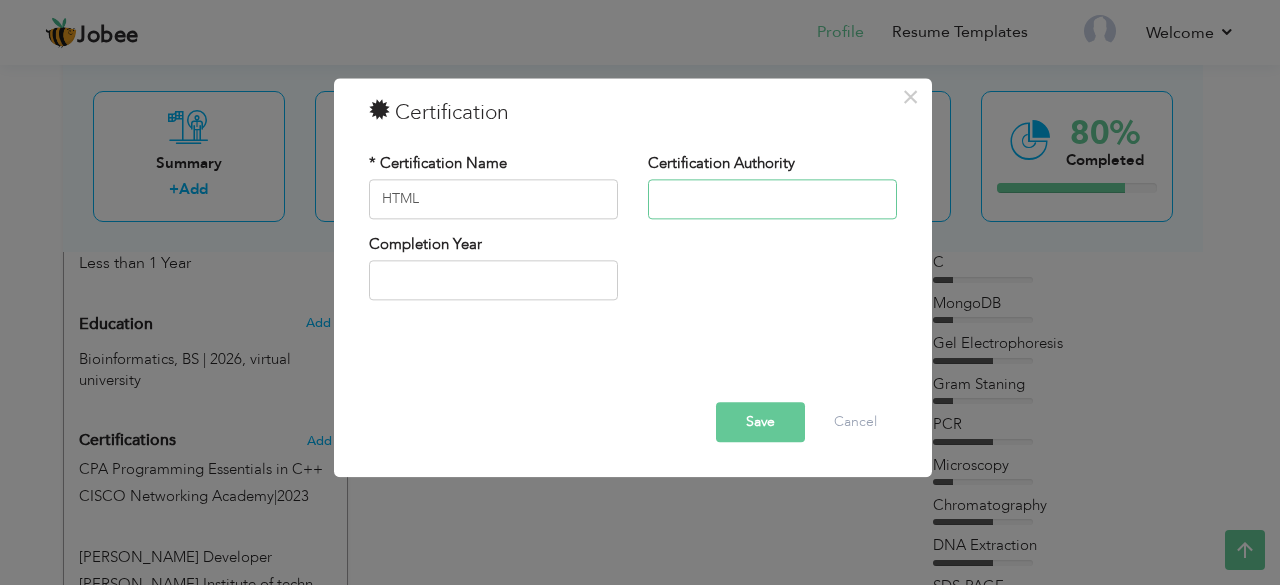 type on "CISCO Networking Academy" 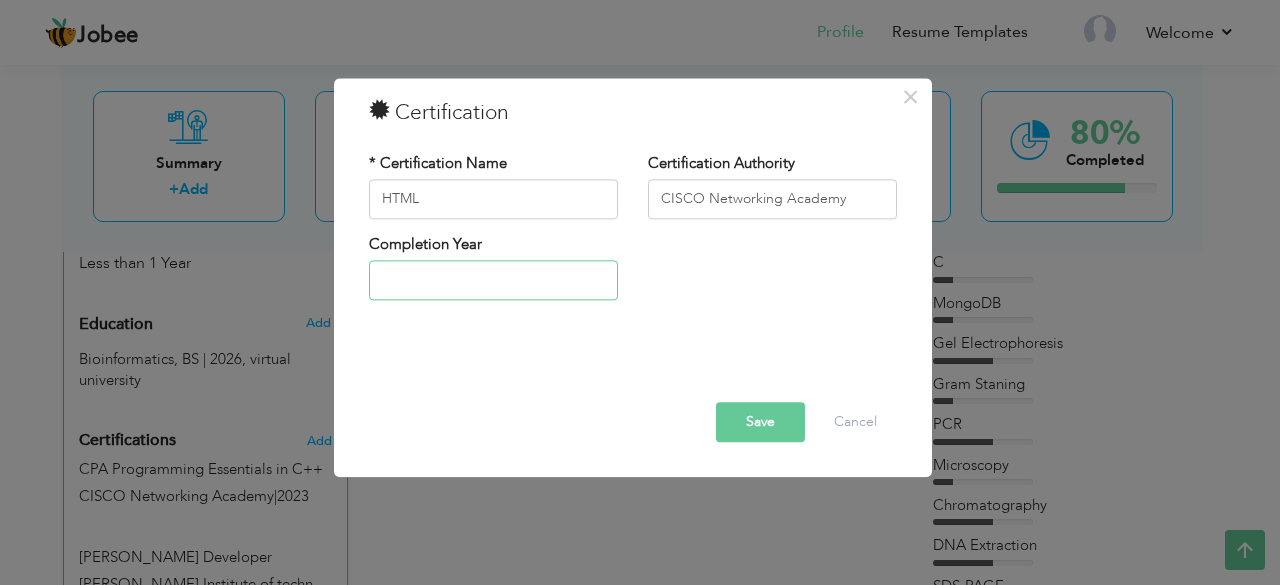 click at bounding box center [493, 281] 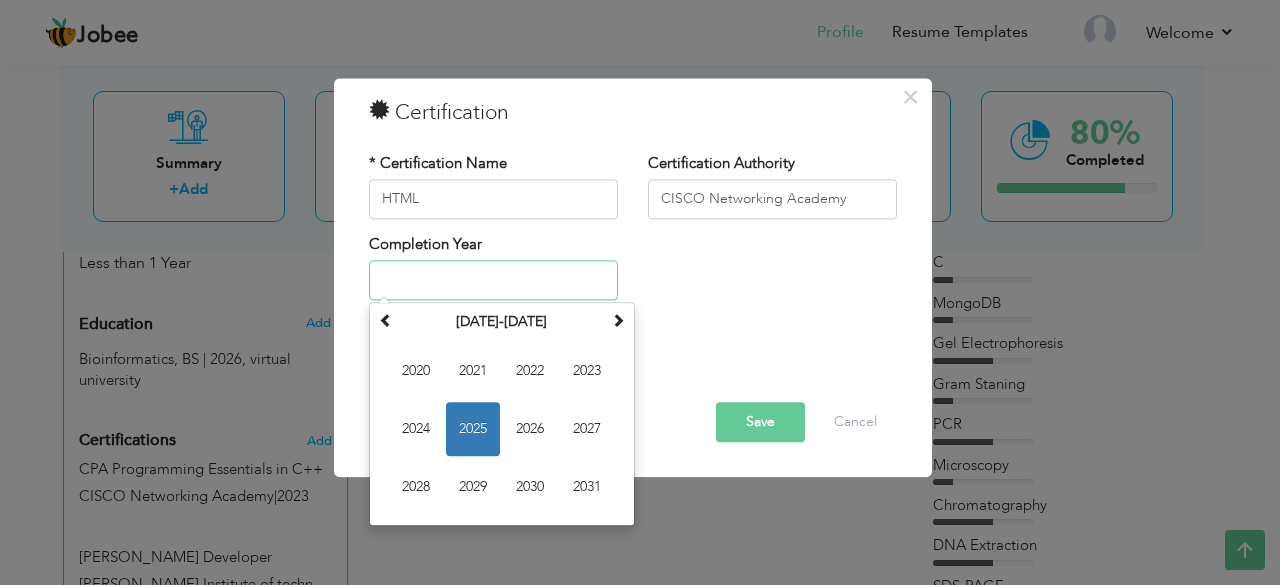 click on "2025" at bounding box center [473, 430] 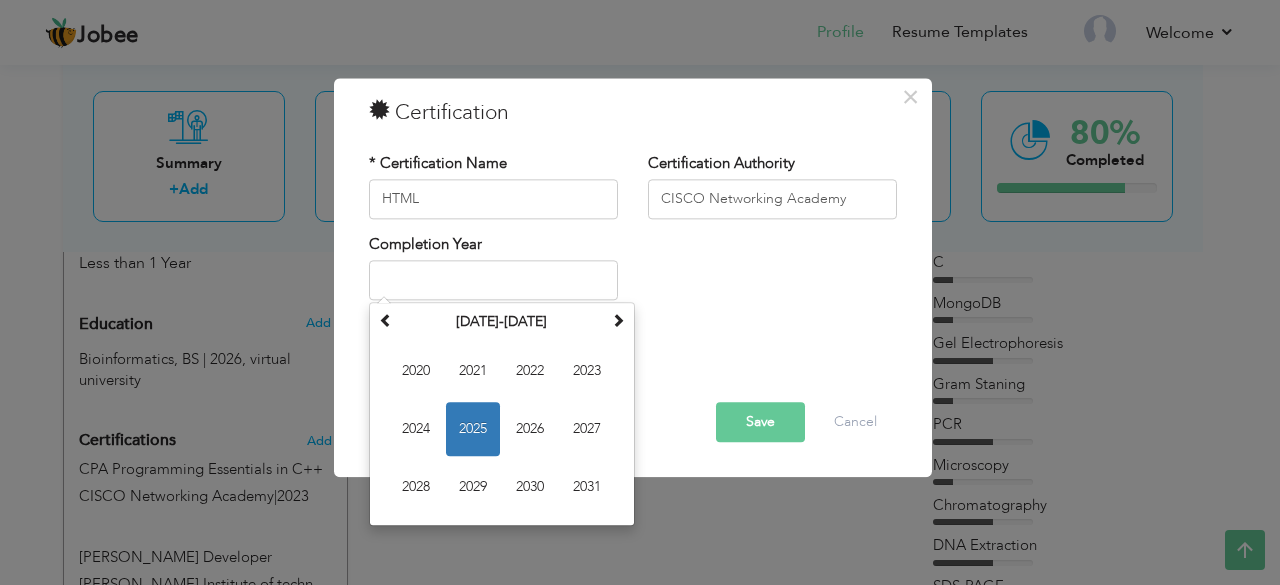 type on "2025" 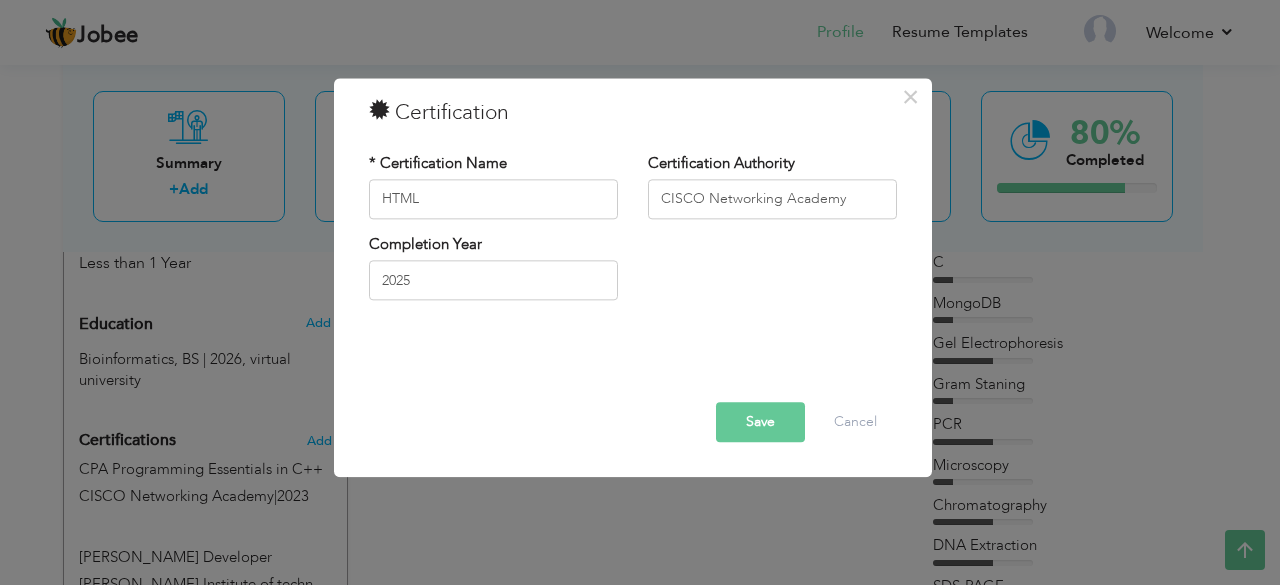 click on "Save" at bounding box center (760, 422) 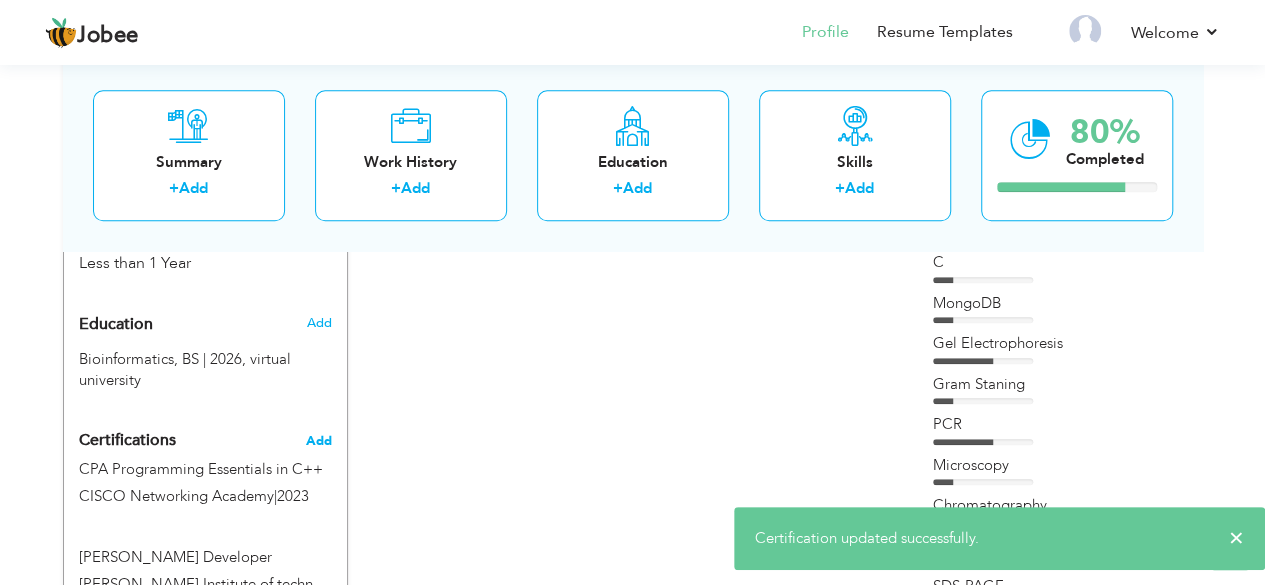 click on "Add" at bounding box center (319, 441) 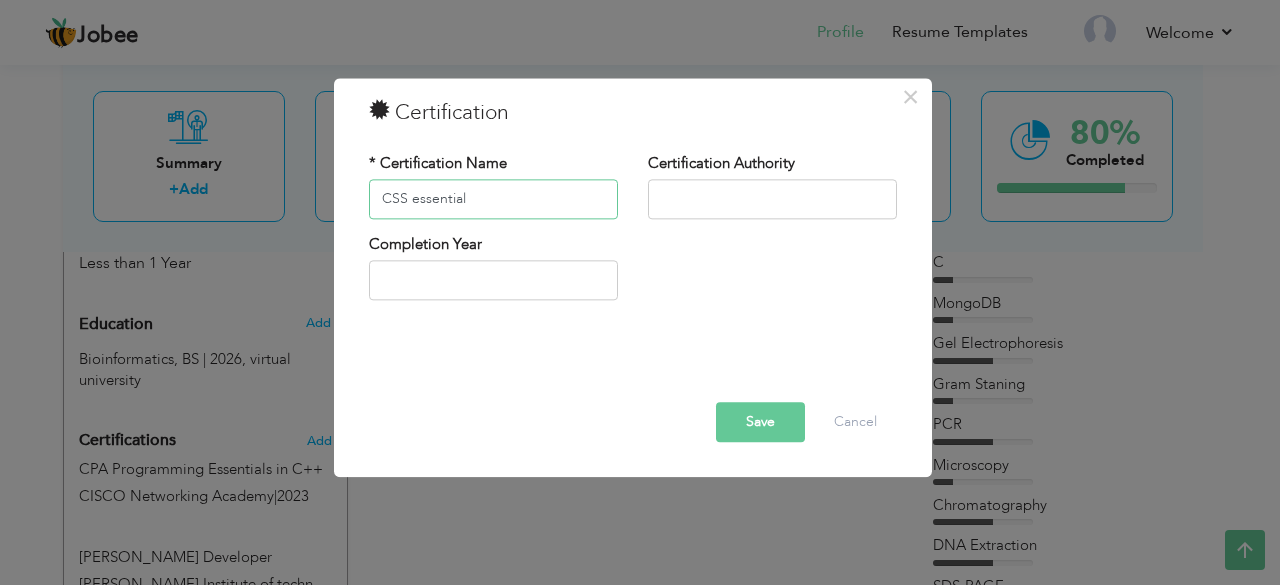 type on "CSS essential" 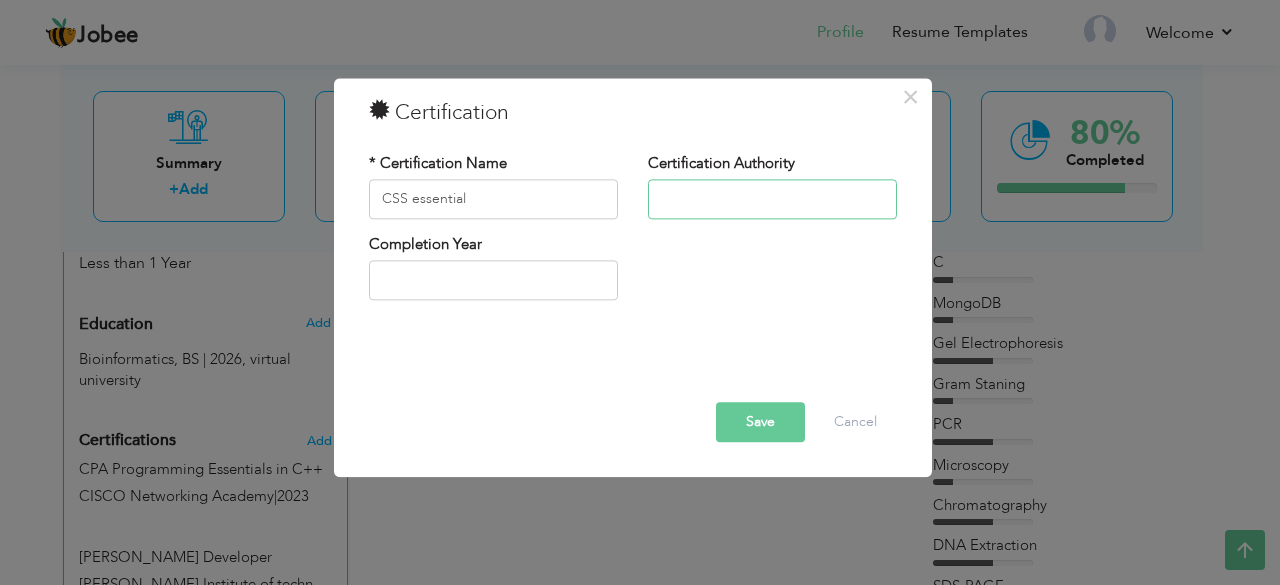 click at bounding box center (772, 199) 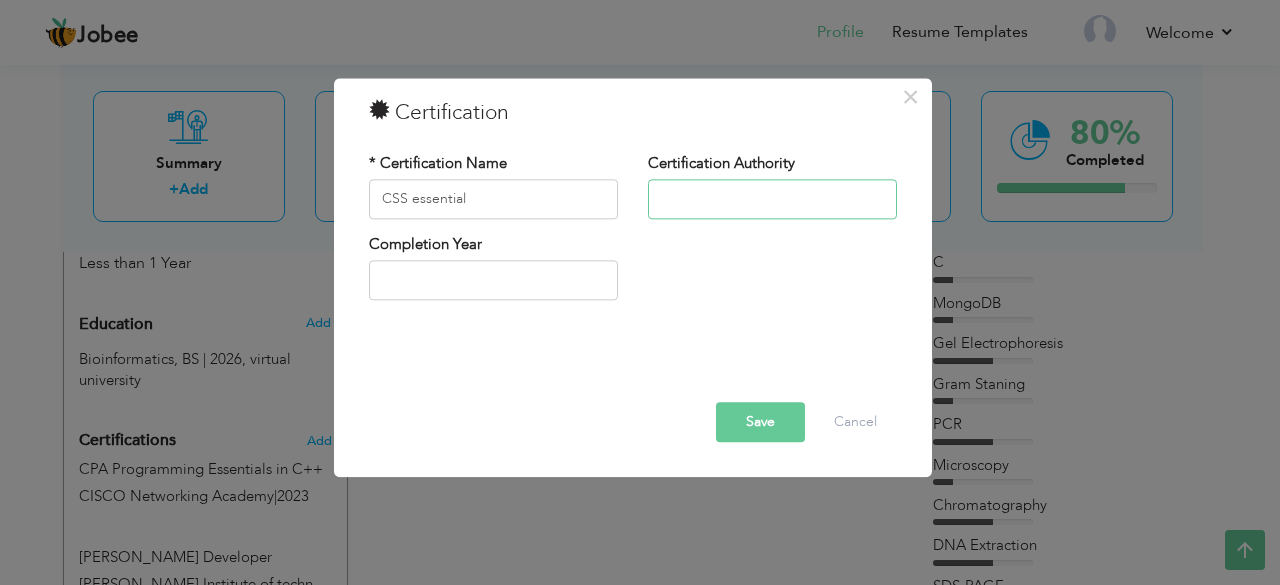 type on "CISCO Networking Academy" 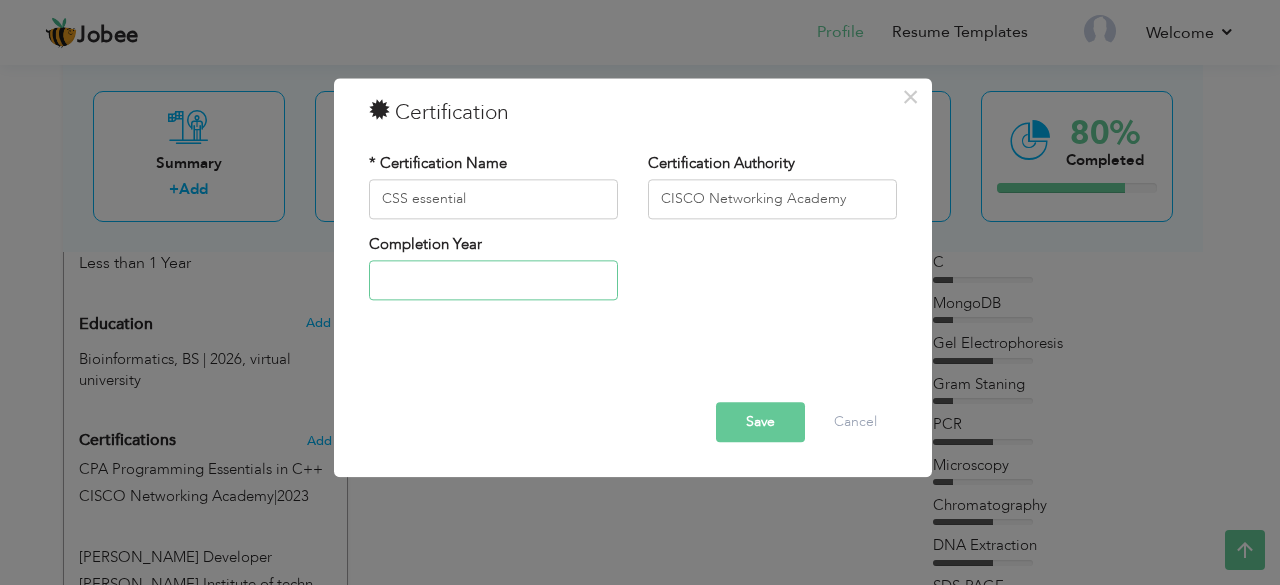 click at bounding box center [493, 281] 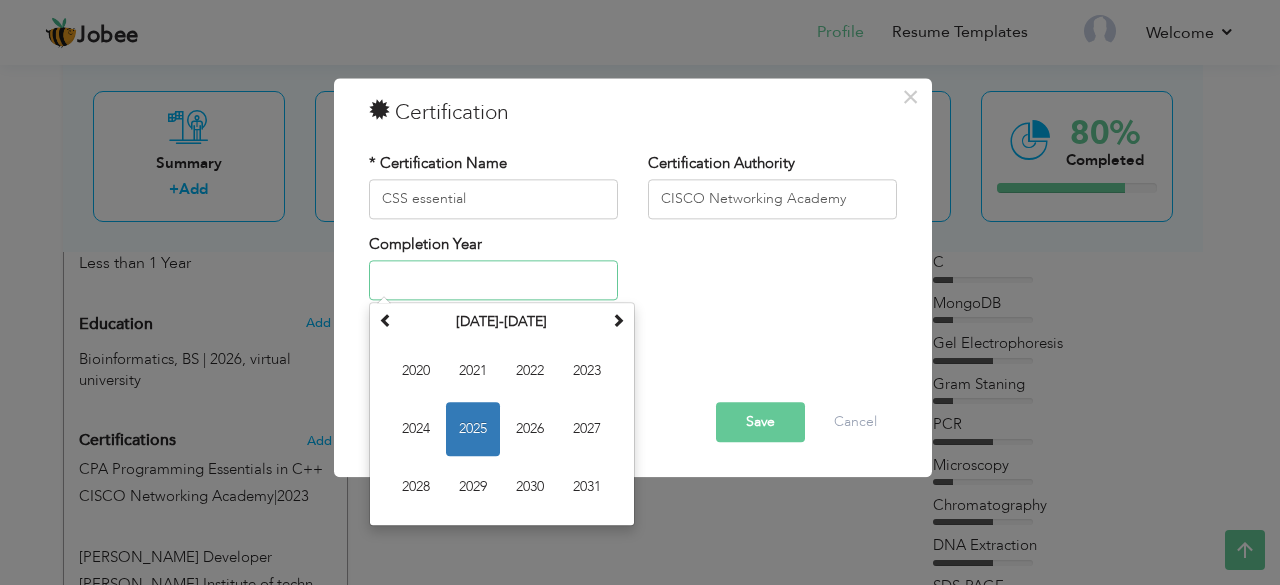 click on "2025" at bounding box center (473, 430) 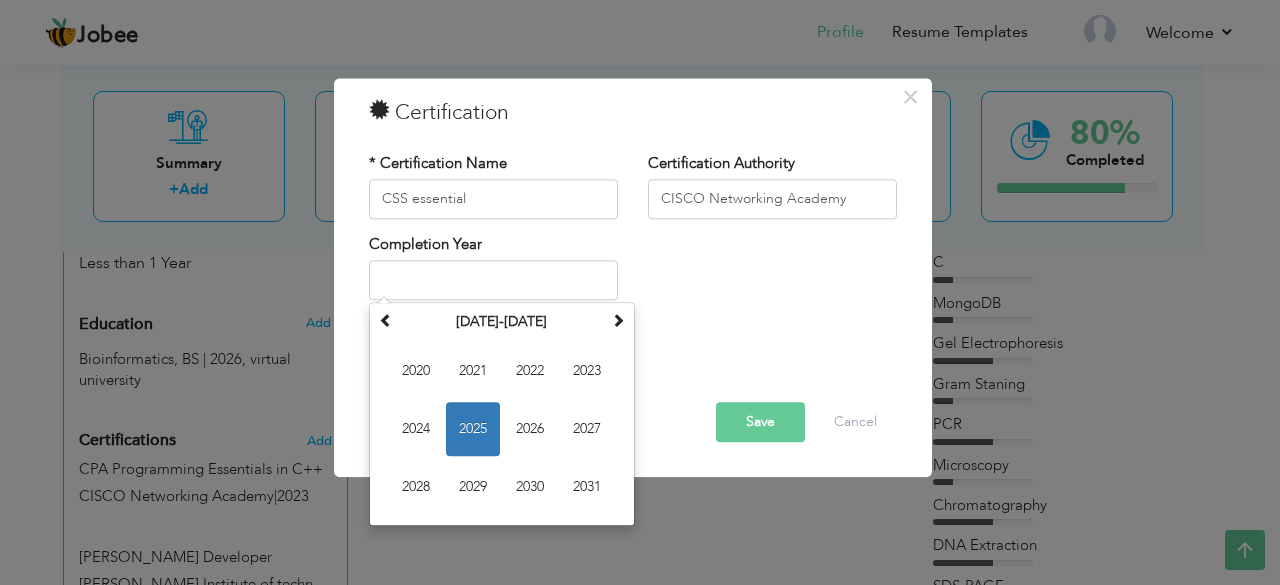 type on "2025" 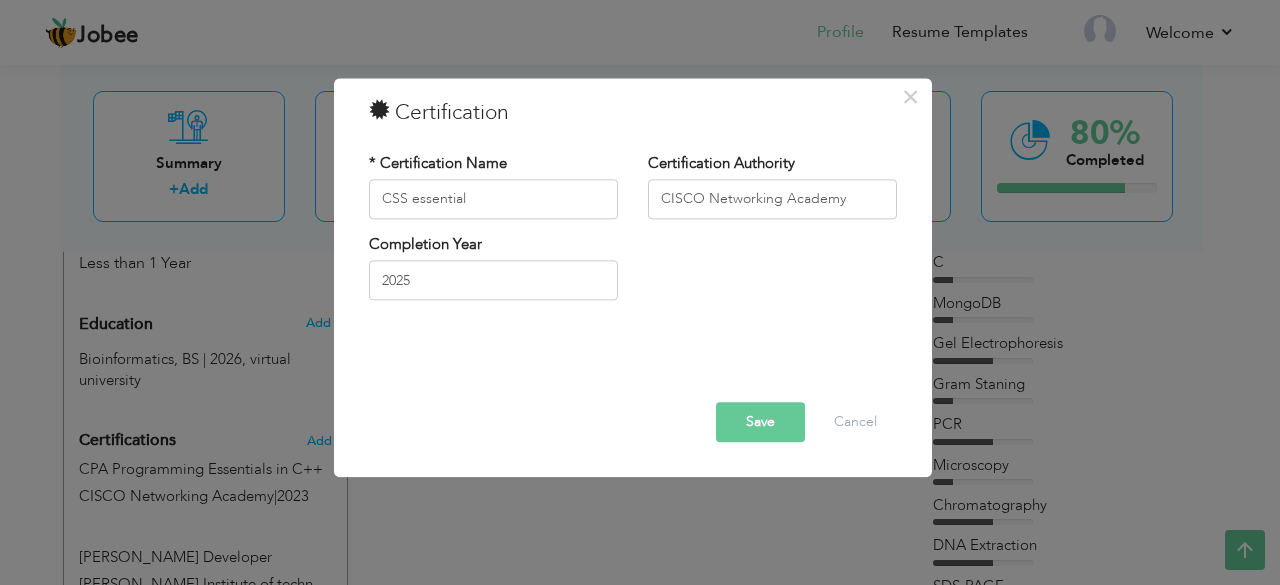 click on "Save" at bounding box center (760, 422) 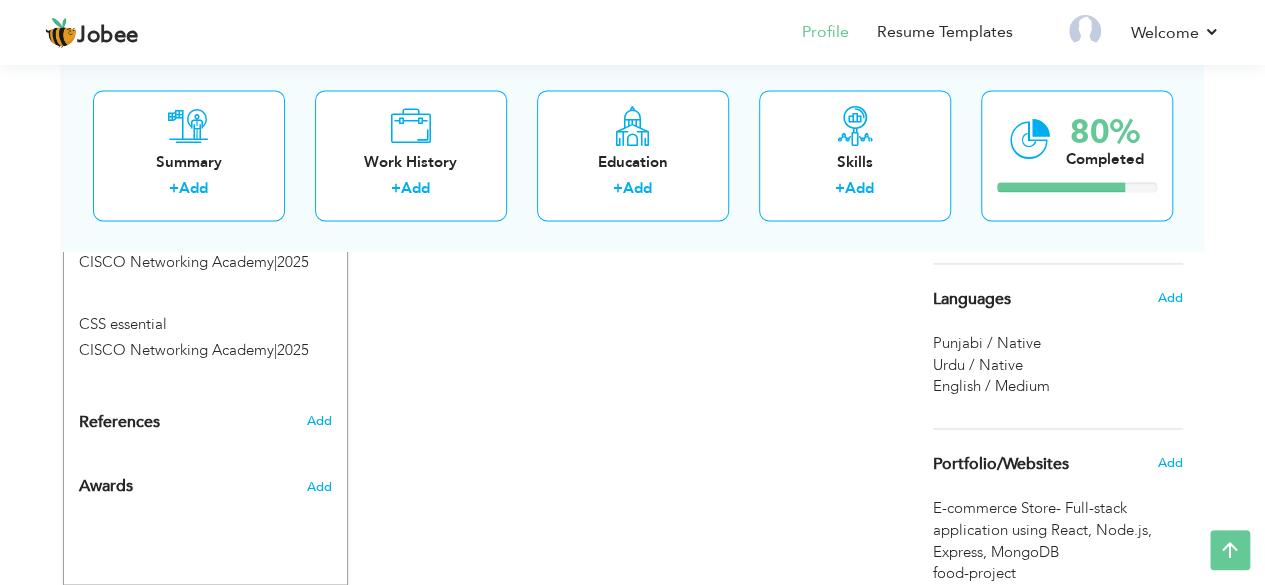 scroll, scrollTop: 1336, scrollLeft: 0, axis: vertical 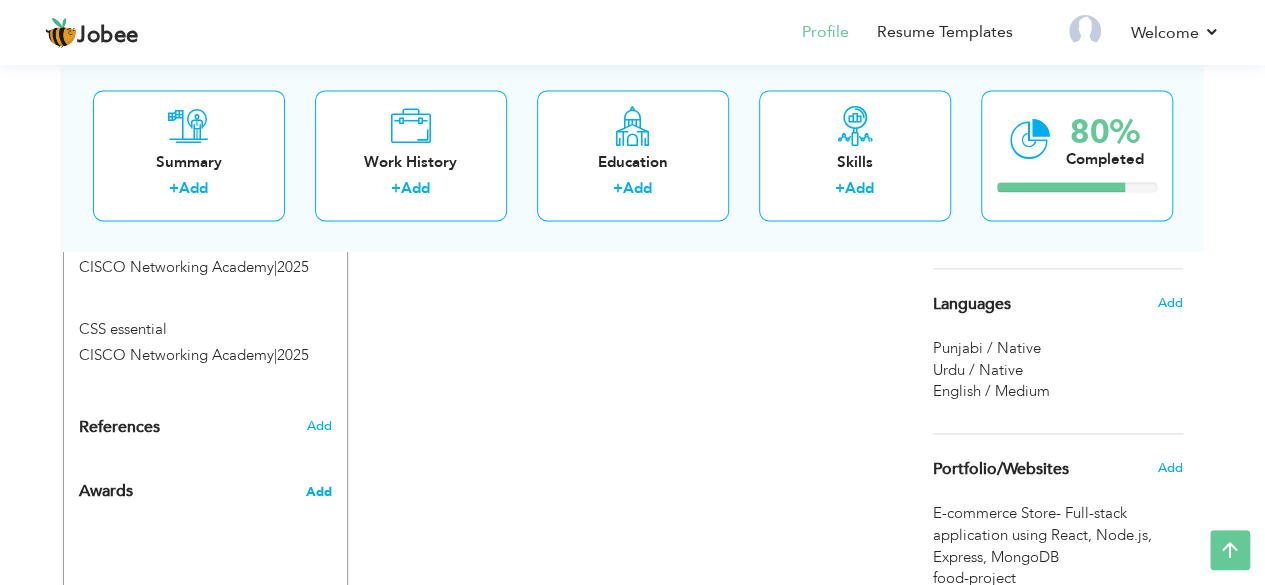 click on "Add" at bounding box center [318, 492] 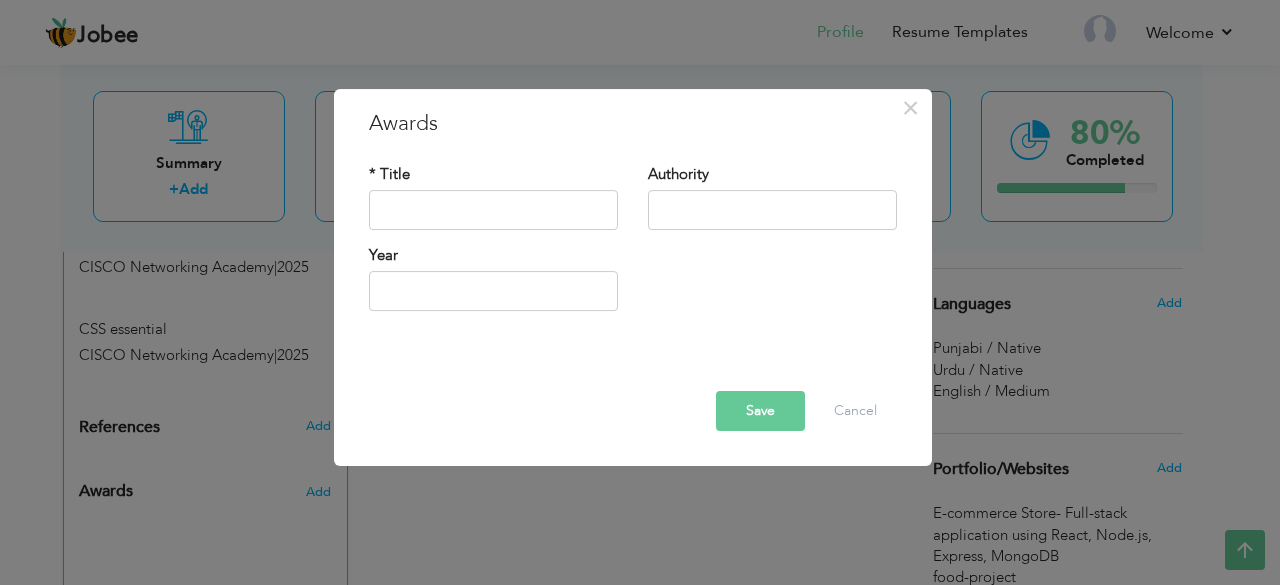 click on "×
Awards
* Title
Authority
Year" at bounding box center (640, 292) 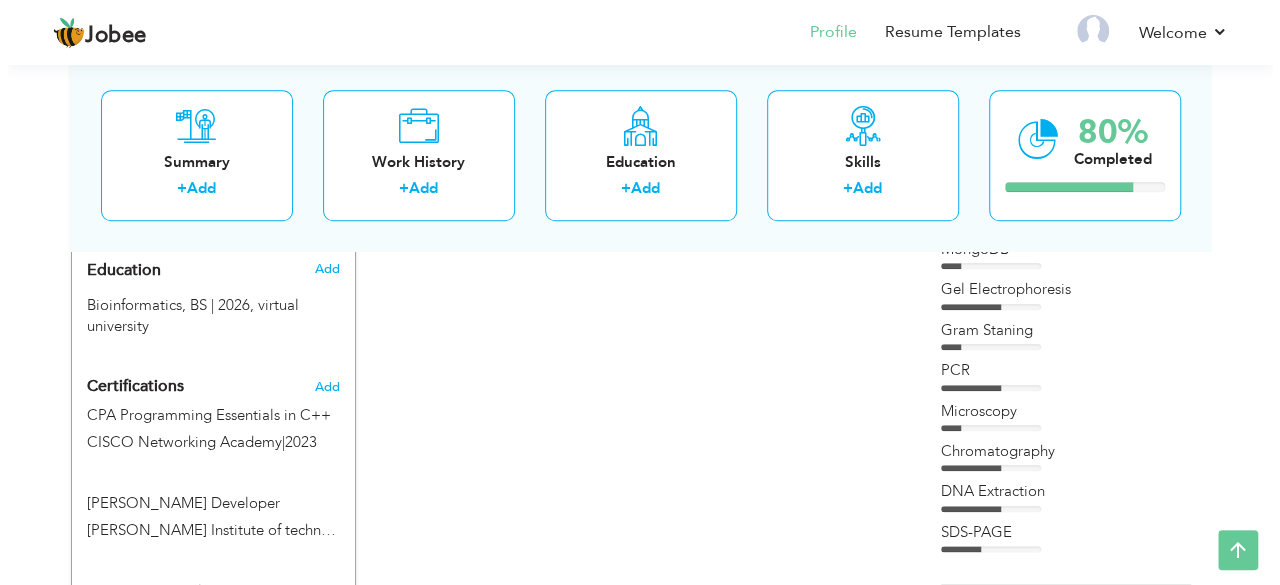 scroll, scrollTop: 899, scrollLeft: 0, axis: vertical 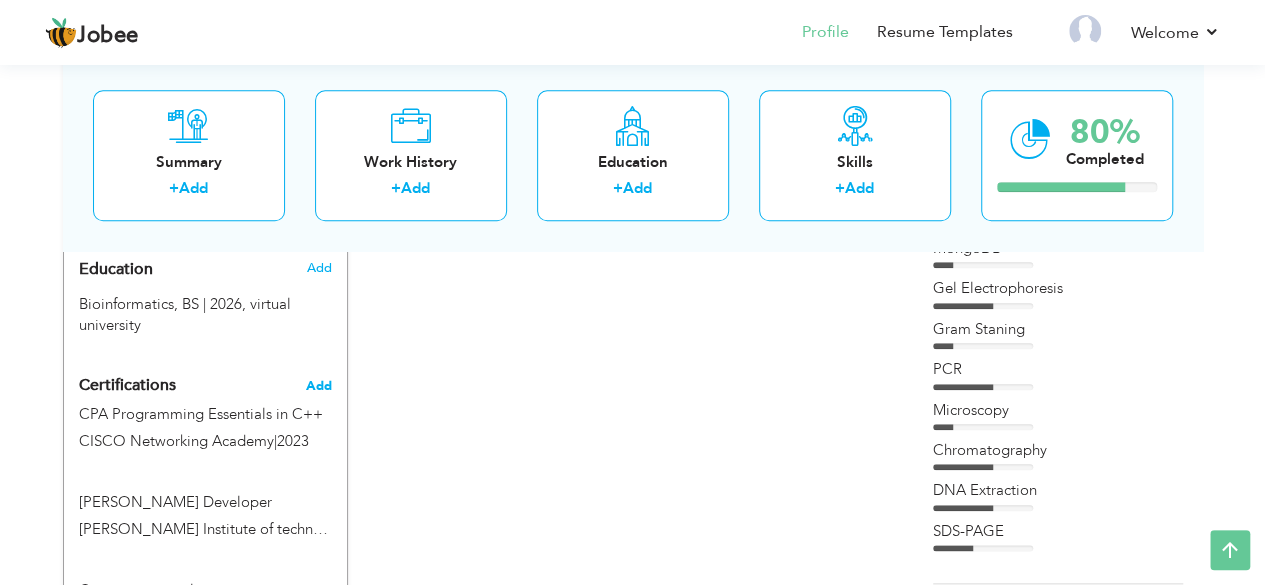 click on "Add" at bounding box center [319, 386] 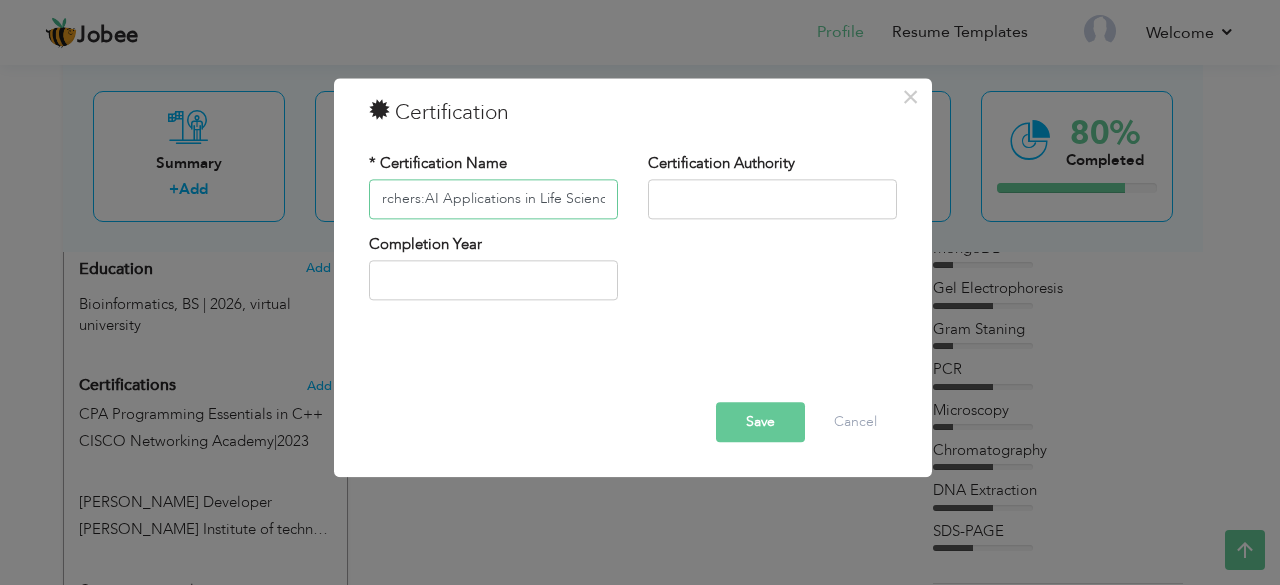 scroll, scrollTop: 0, scrollLeft: 266, axis: horizontal 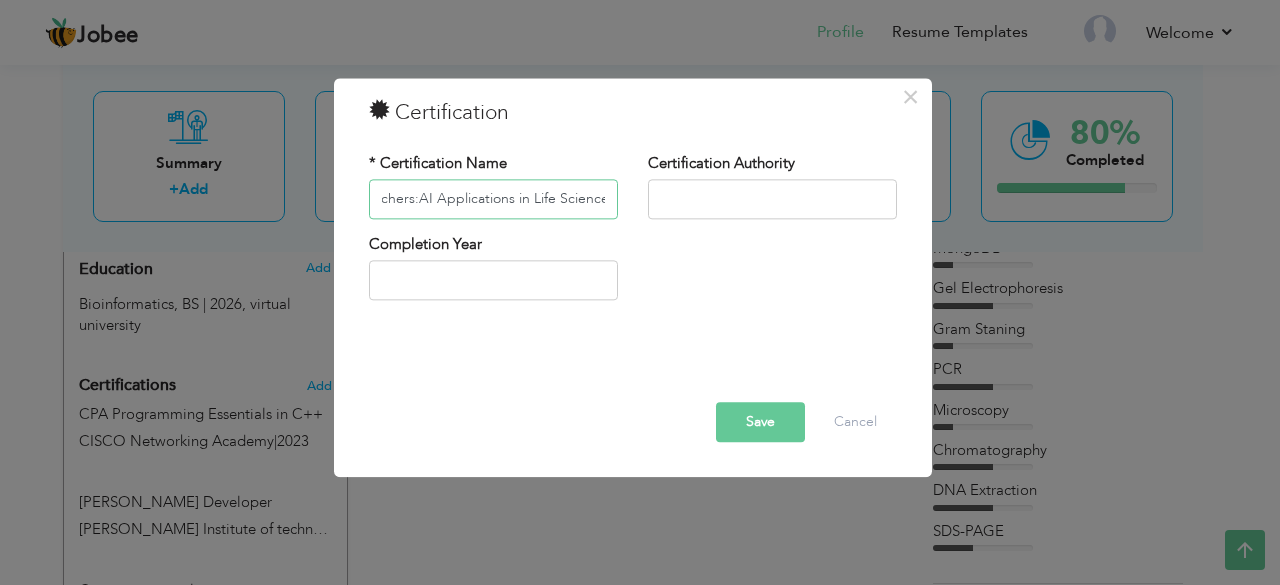 click on "one day workshop on Empowering Researchers:AI Applications in Life Sciences" at bounding box center (493, 199) 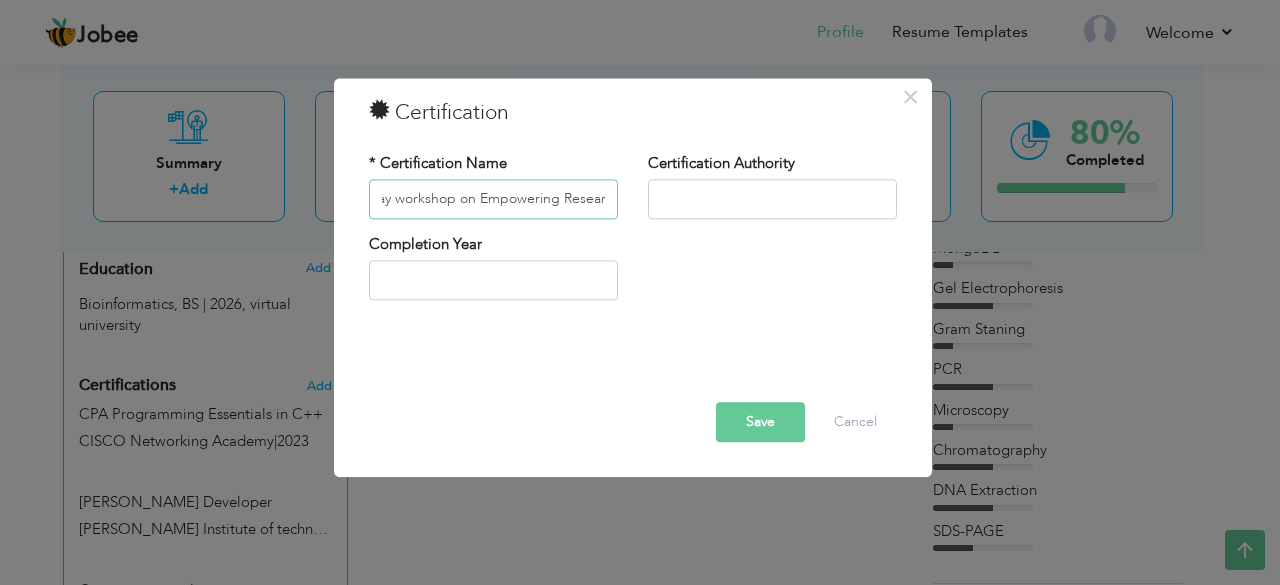 scroll, scrollTop: 0, scrollLeft: 0, axis: both 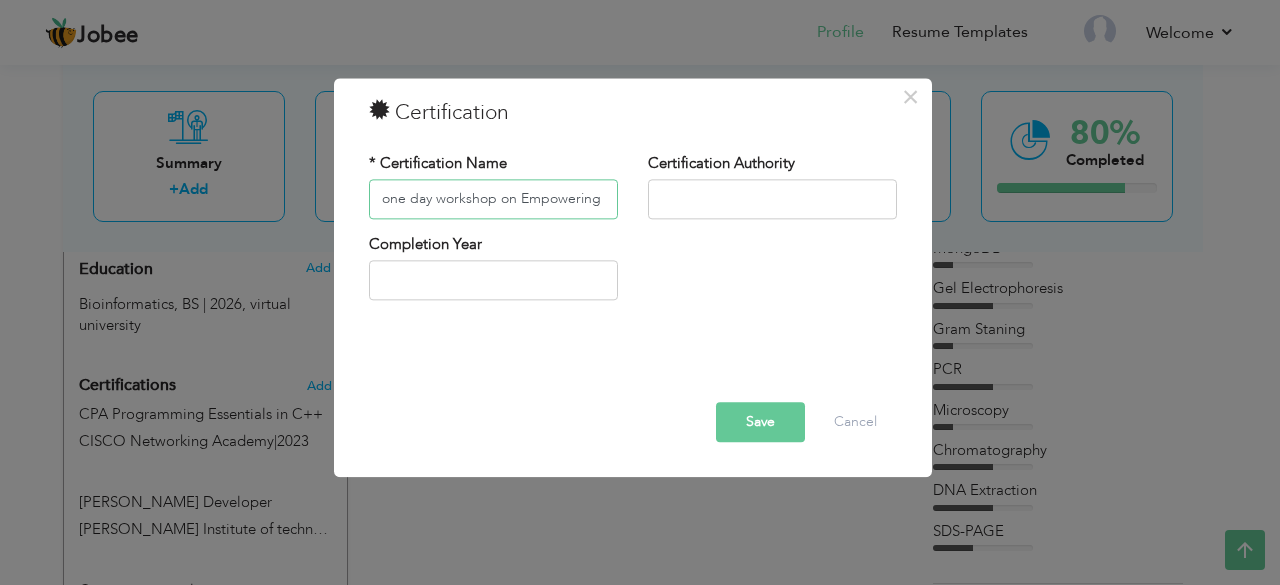 click on "one day workshop on Empowering Researchers: AI Applications in Life Sciences" at bounding box center (493, 199) 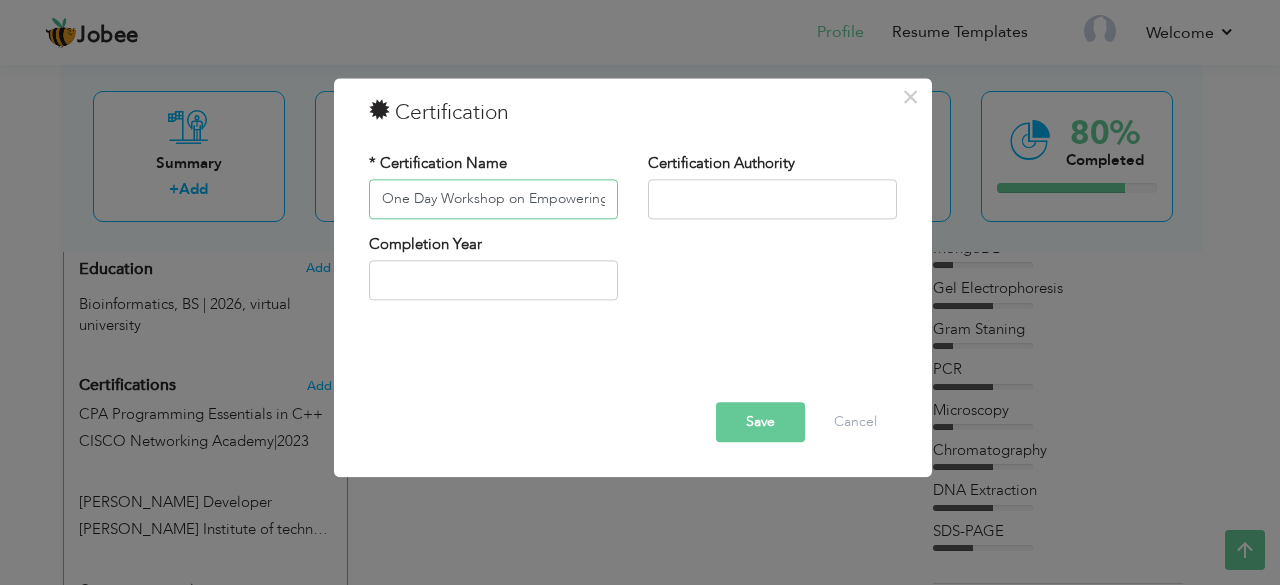 type on "One Day Workshop on Empowering Researchers: AI Applications in Life Sciences" 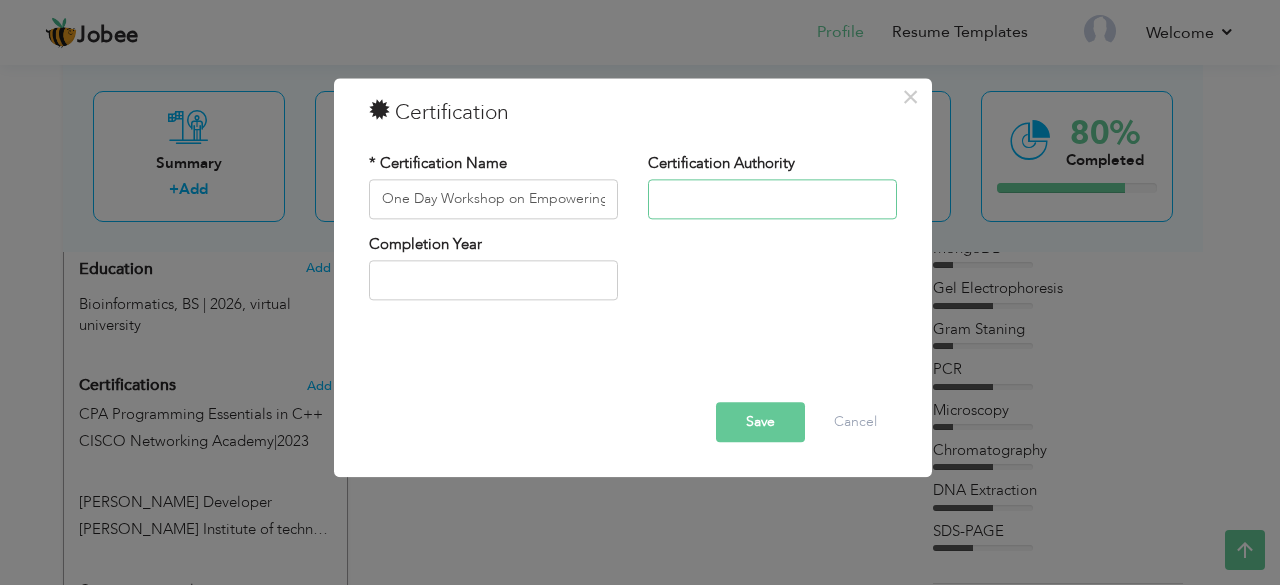 click at bounding box center (772, 199) 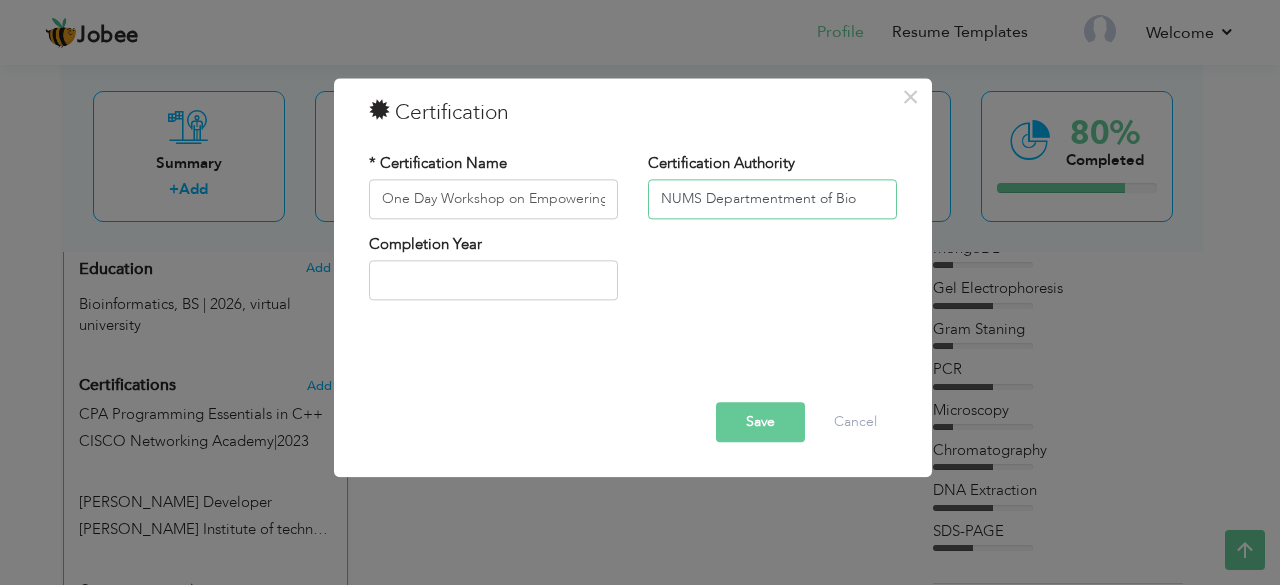 click on "NUMS Departmentment of Bio" at bounding box center (772, 199) 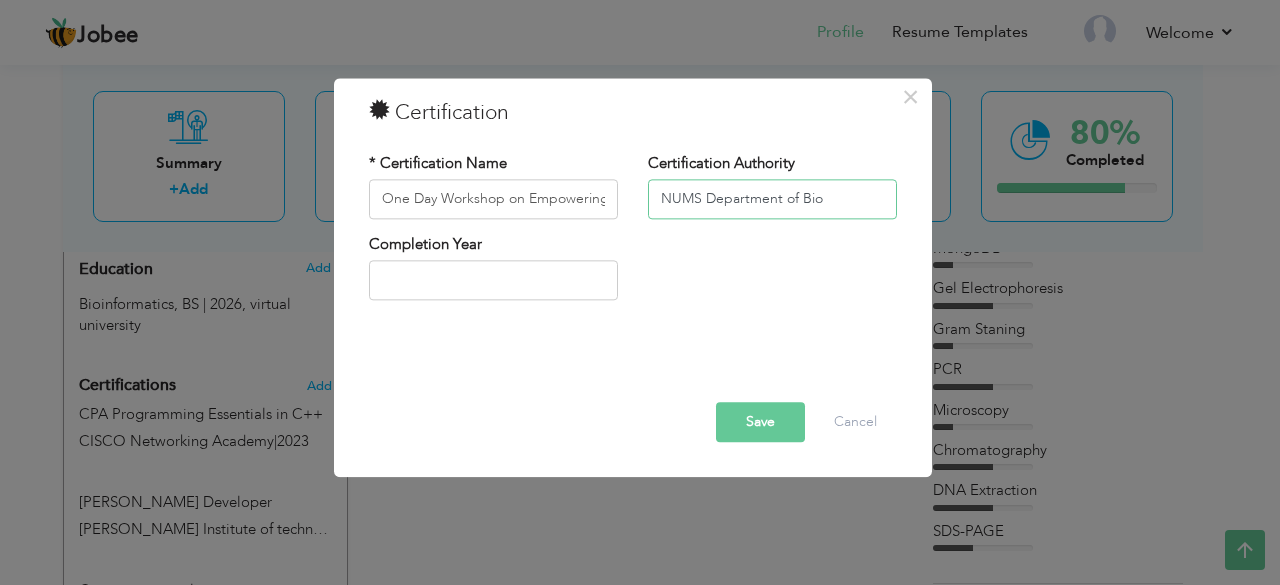 click on "NUMS Department of Bio" at bounding box center (772, 199) 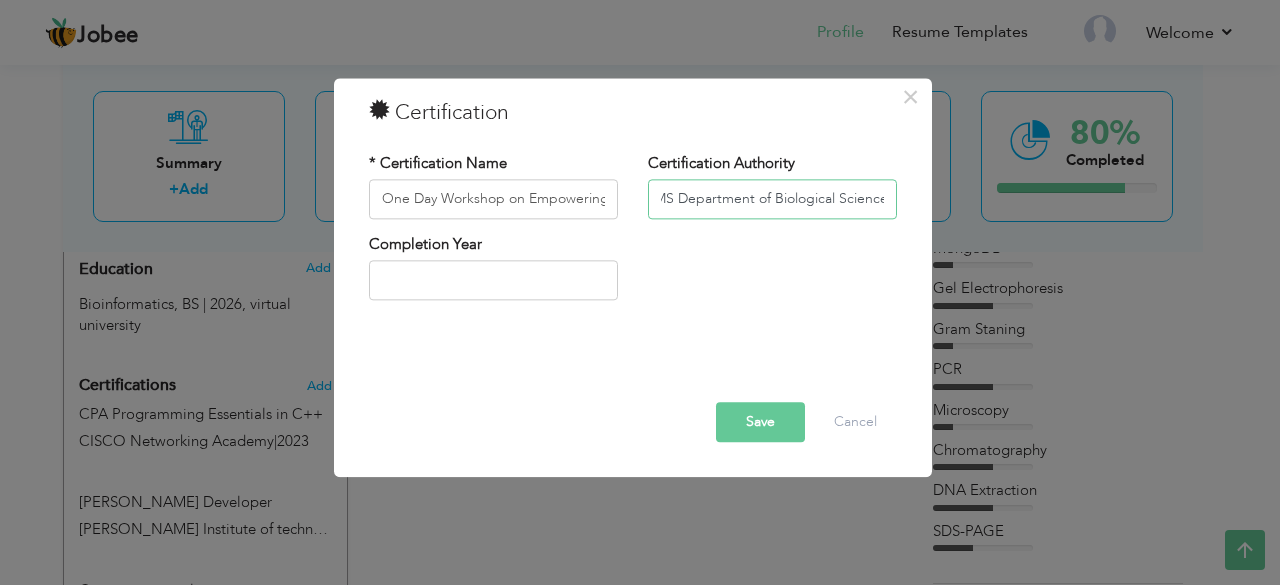 scroll, scrollTop: 0, scrollLeft: 34, axis: horizontal 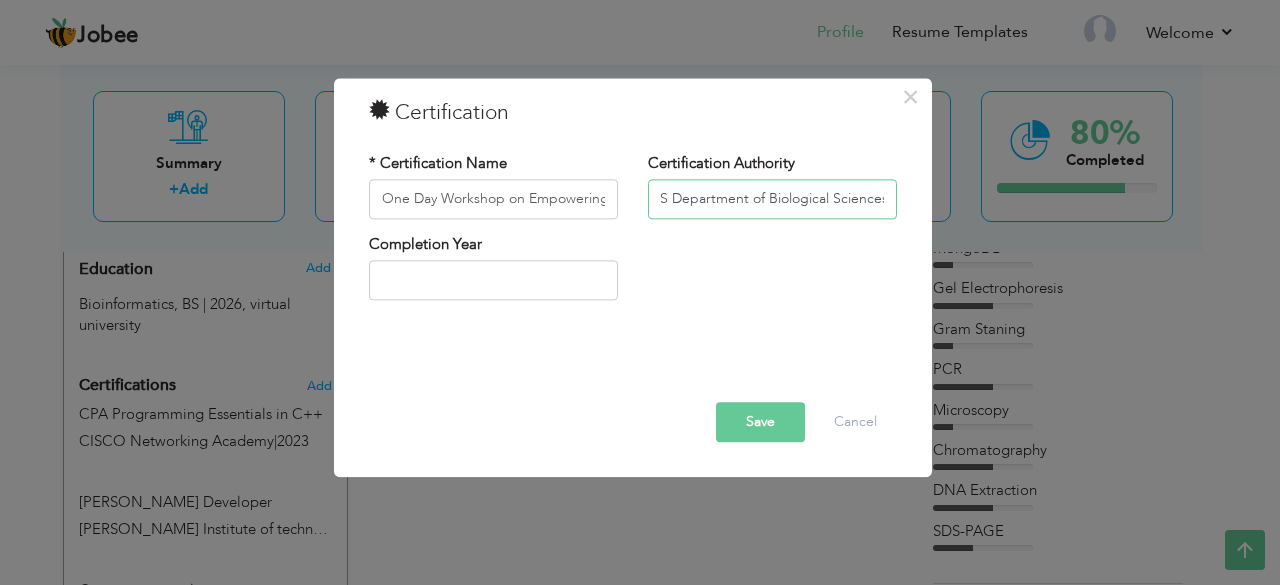 type on "NUMS Department of Biological Sciences" 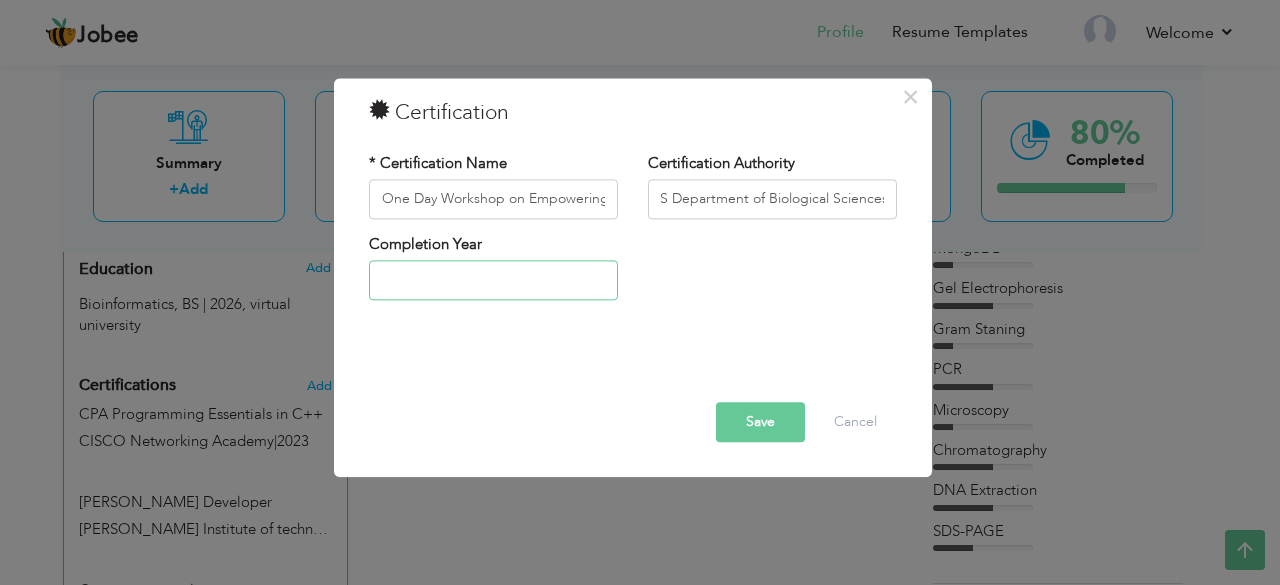 scroll, scrollTop: 0, scrollLeft: 0, axis: both 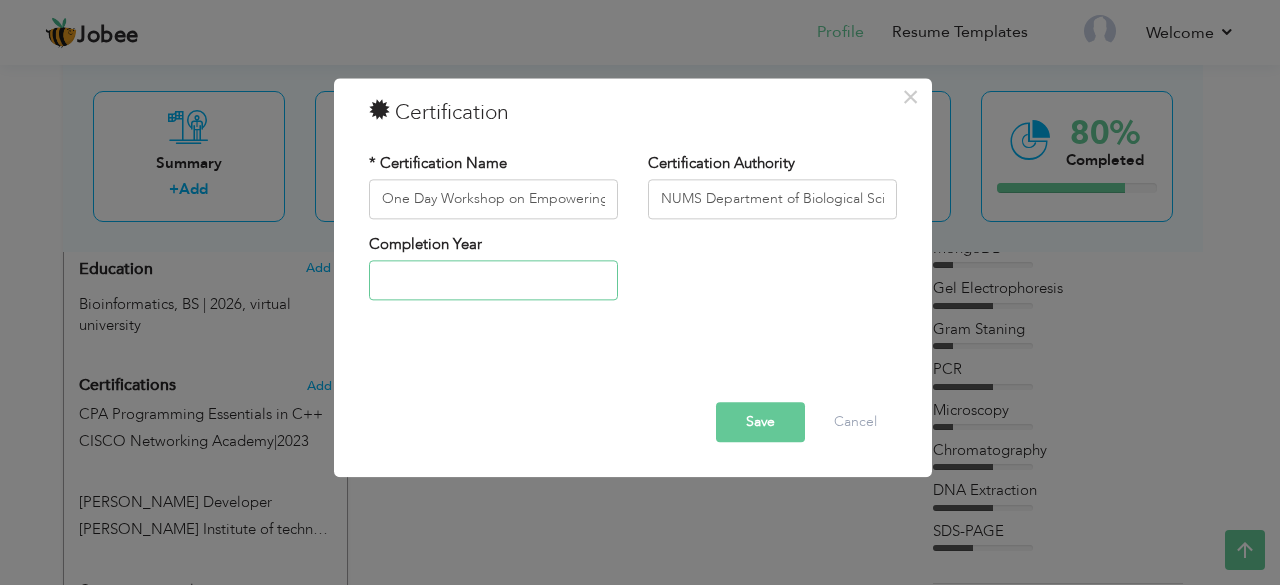 click at bounding box center (493, 281) 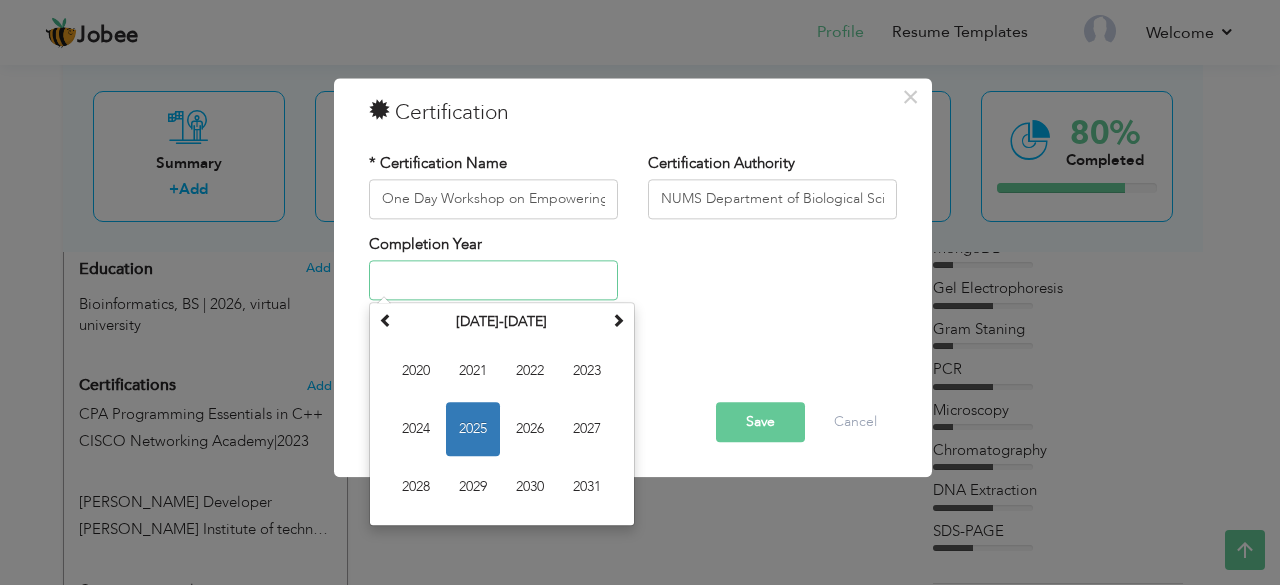 click on "2025" at bounding box center (473, 430) 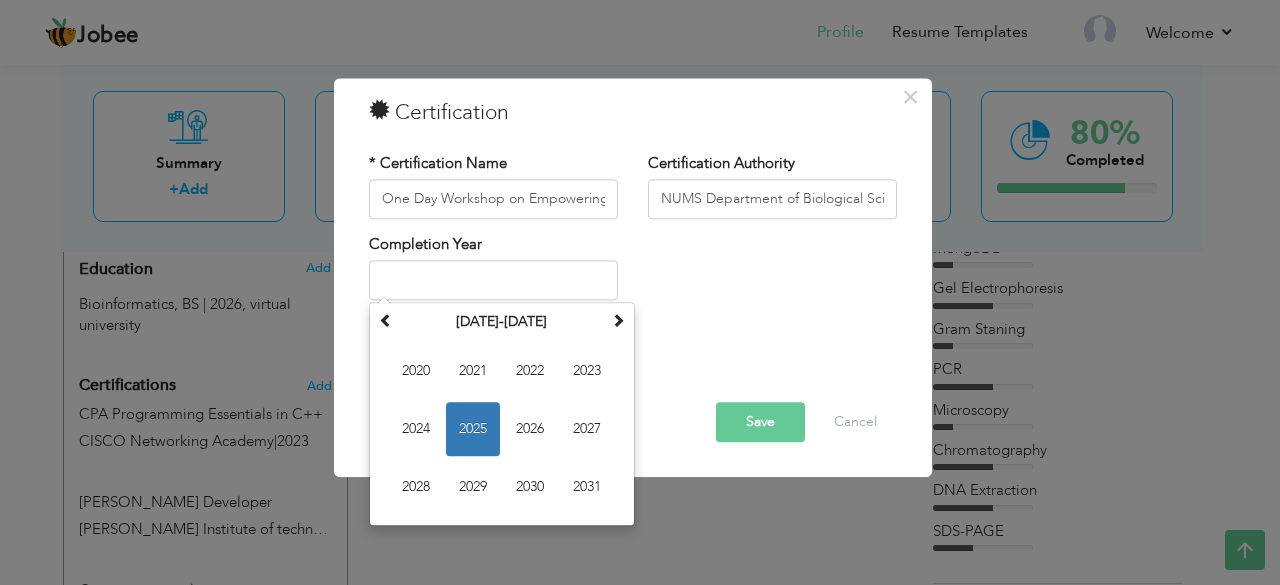 type on "2025" 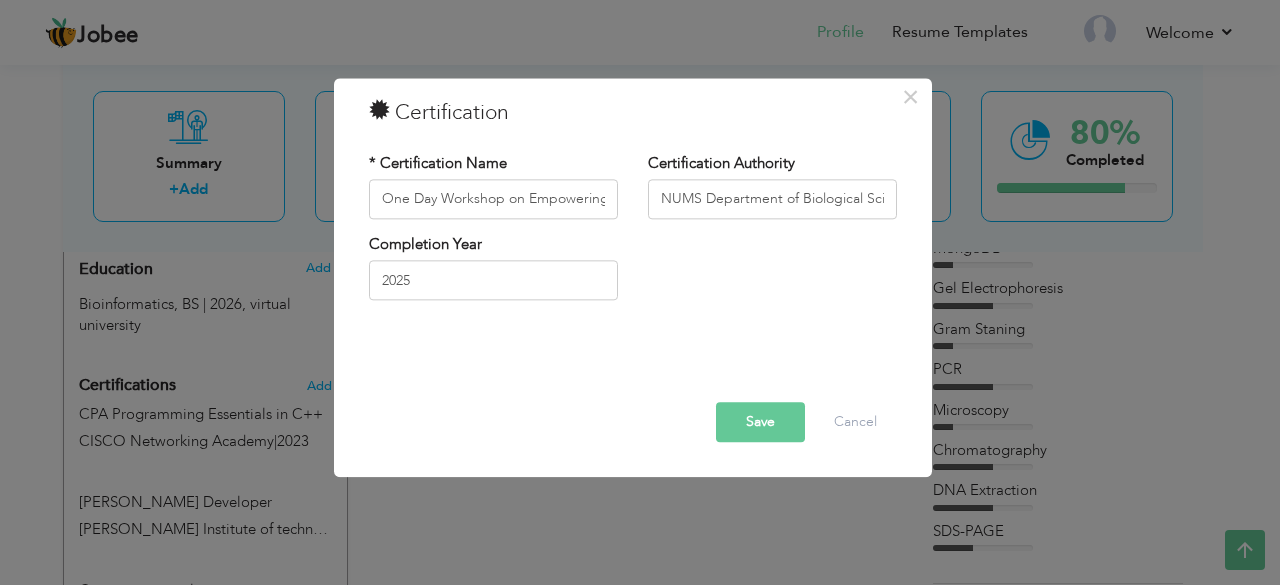 click on "Save" at bounding box center [760, 422] 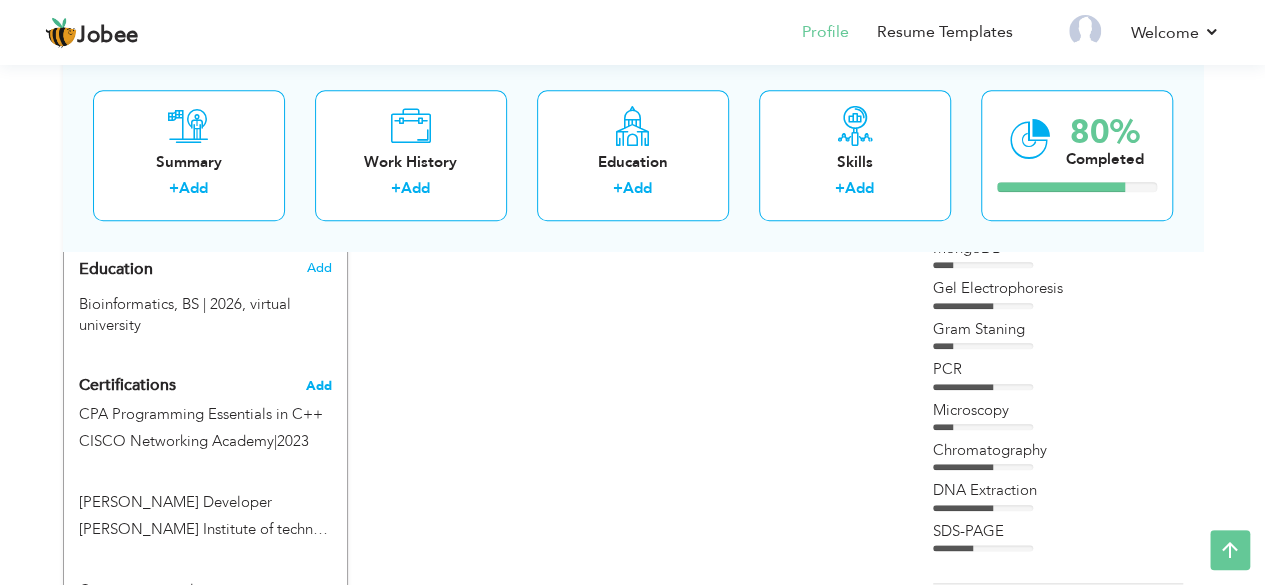 click on "Add" at bounding box center [319, 386] 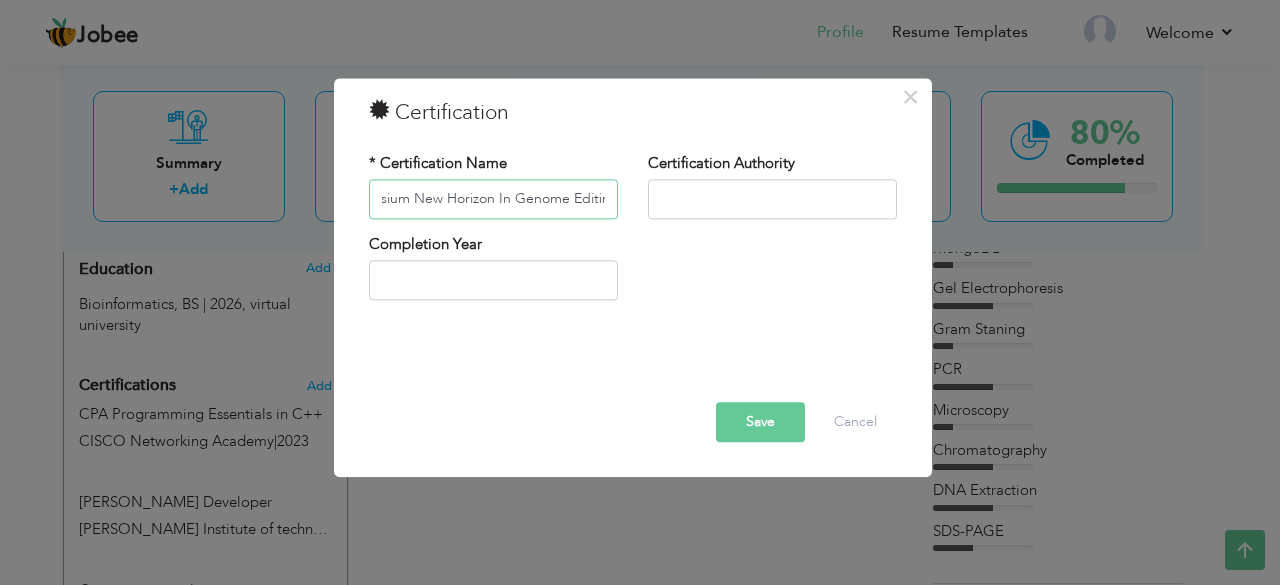 scroll, scrollTop: 0, scrollLeft: 136, axis: horizontal 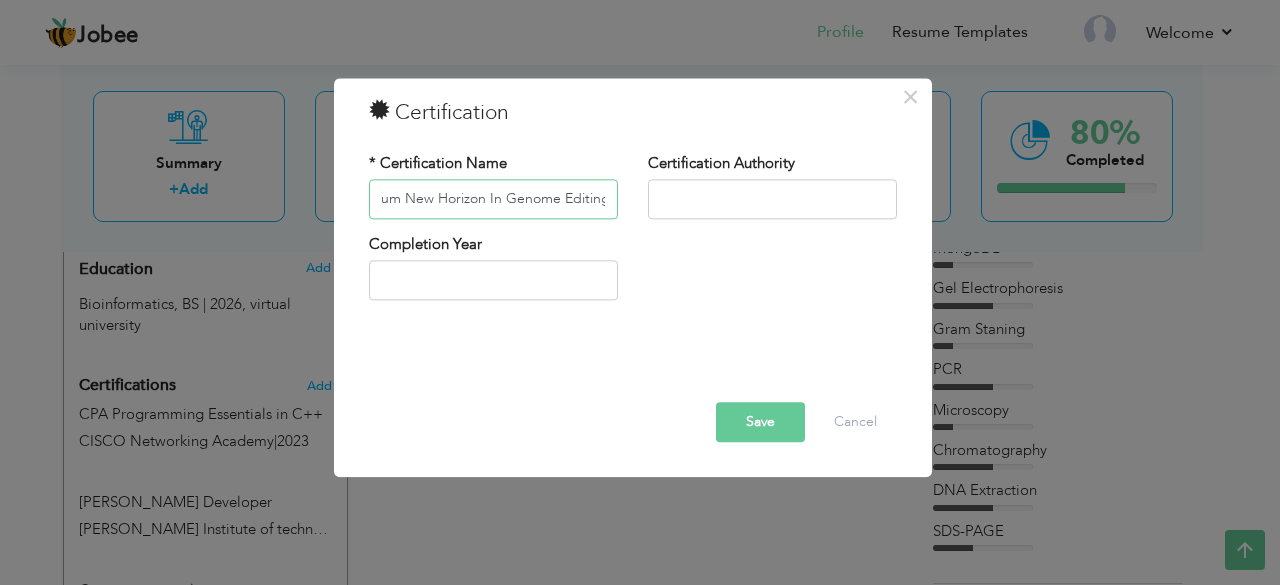 type on "International Symposium New Horizon In Genome Editing" 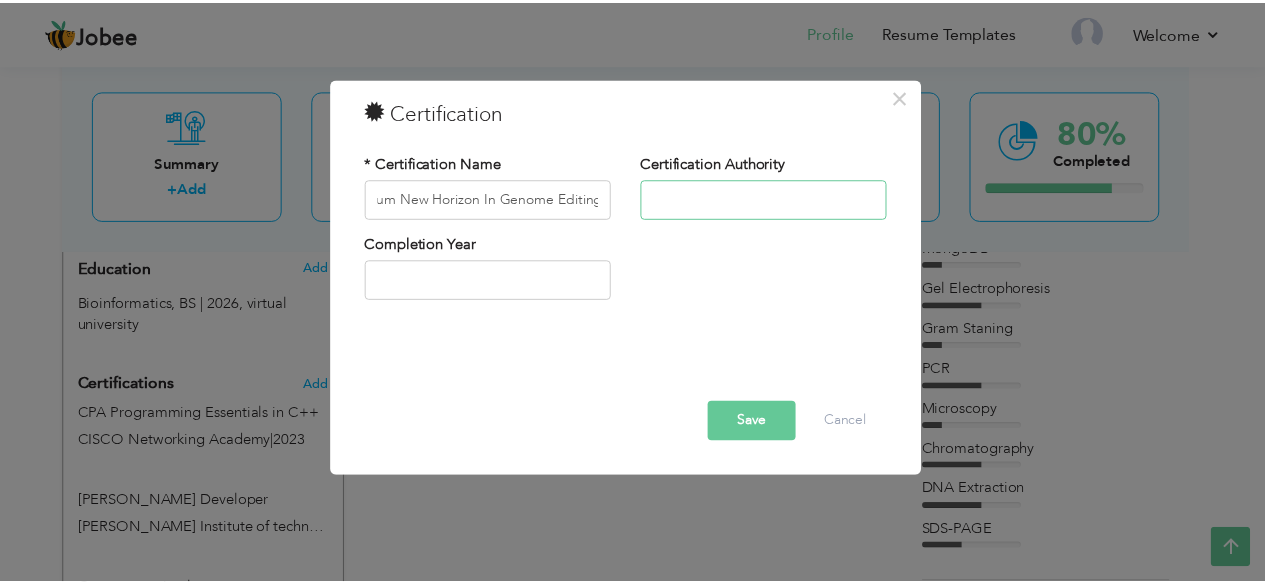 scroll, scrollTop: 0, scrollLeft: 0, axis: both 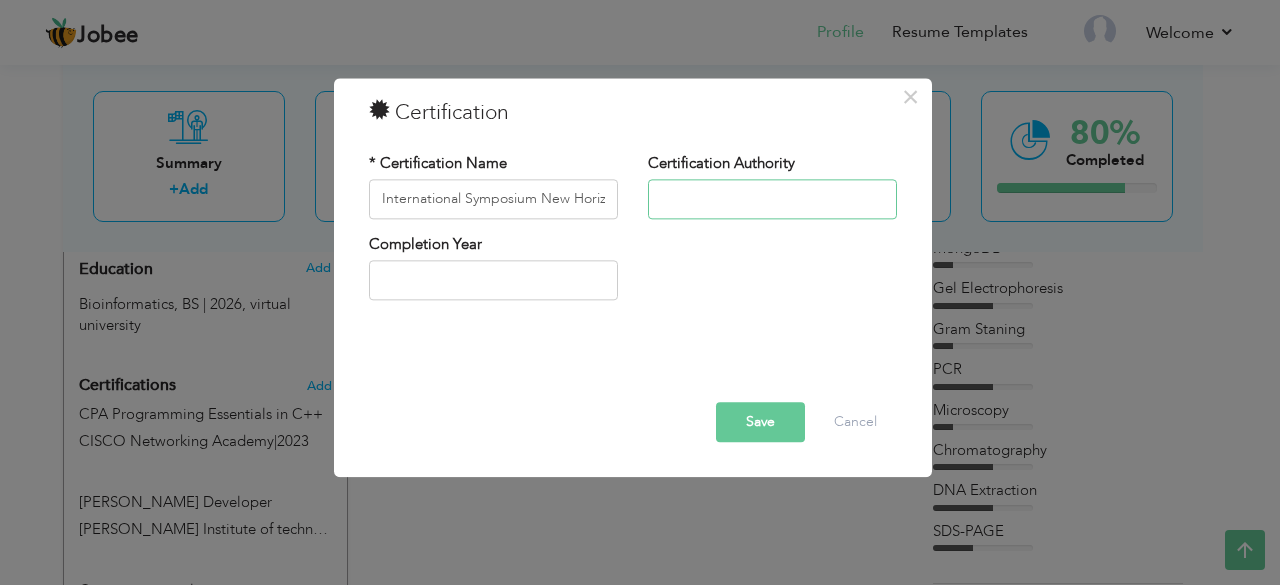click at bounding box center [772, 199] 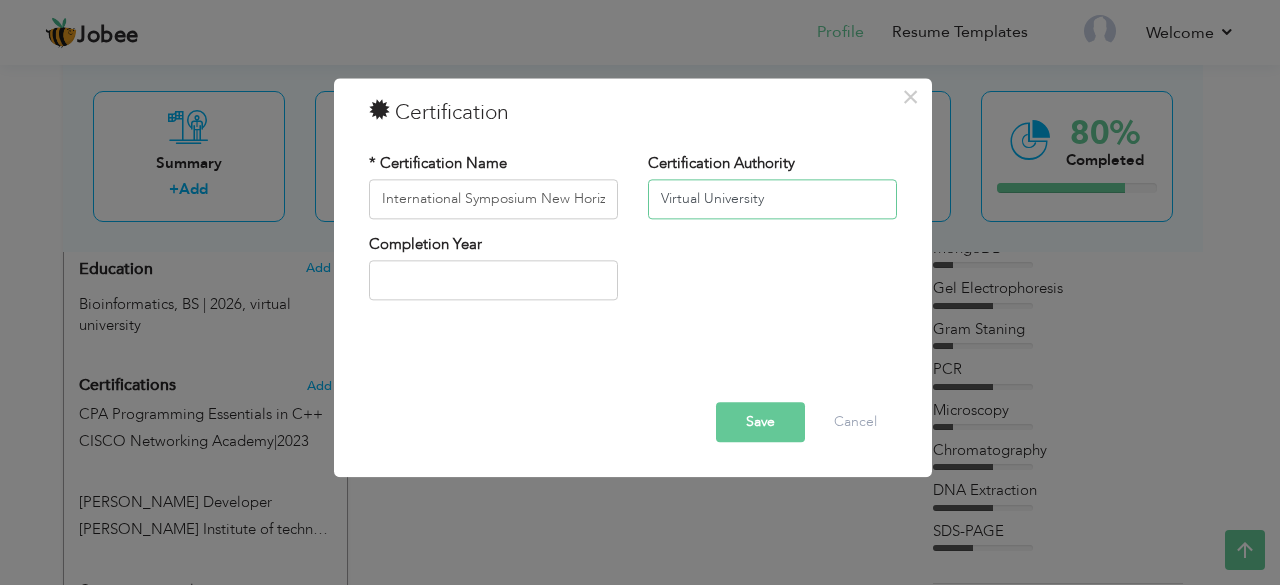 type on "Virtual University" 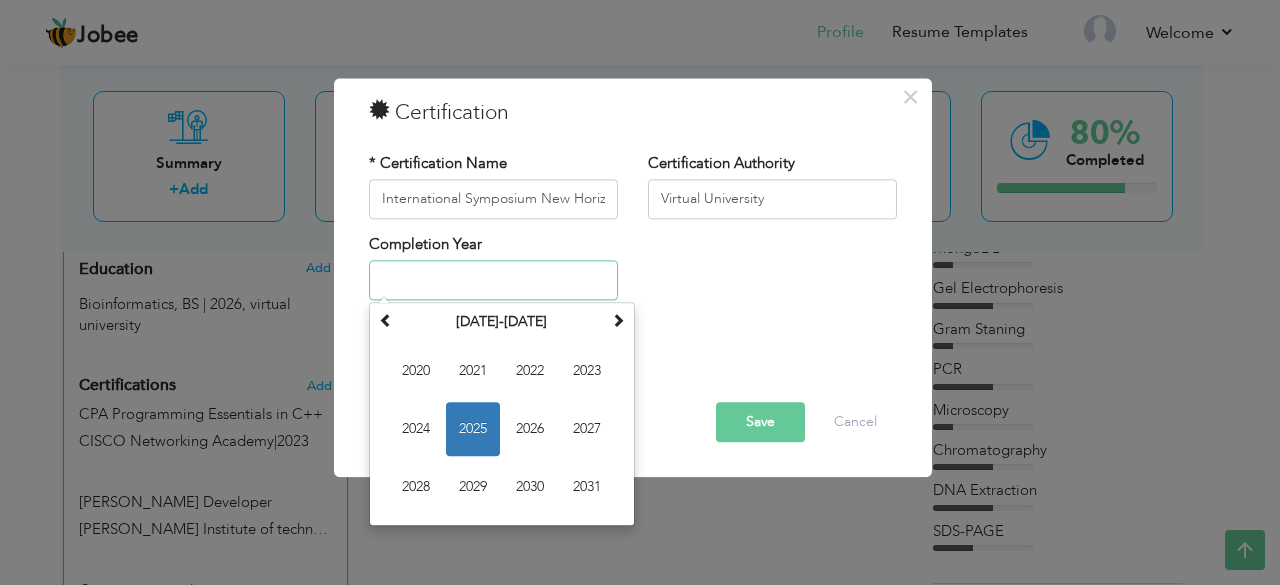 click at bounding box center (493, 281) 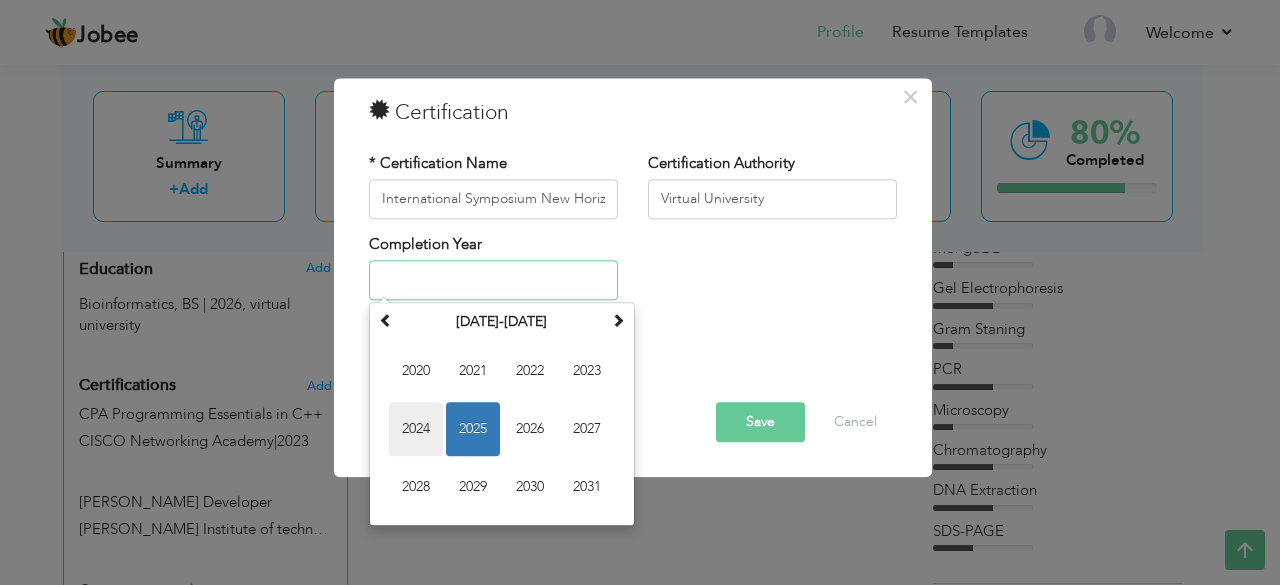 click on "2024" at bounding box center [416, 430] 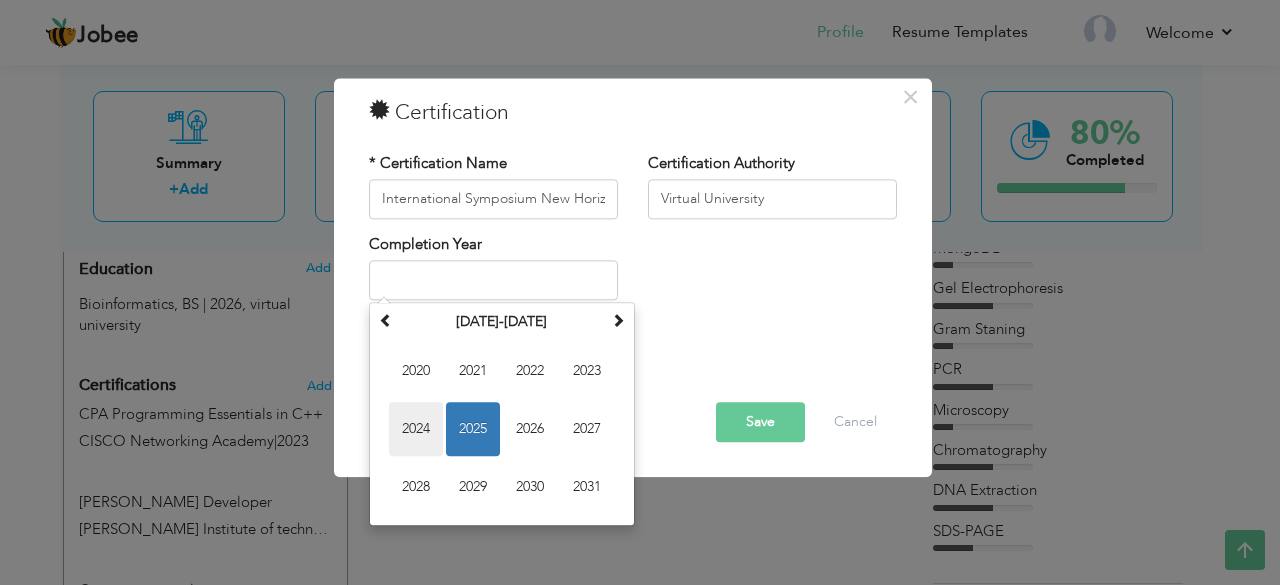 type on "2024" 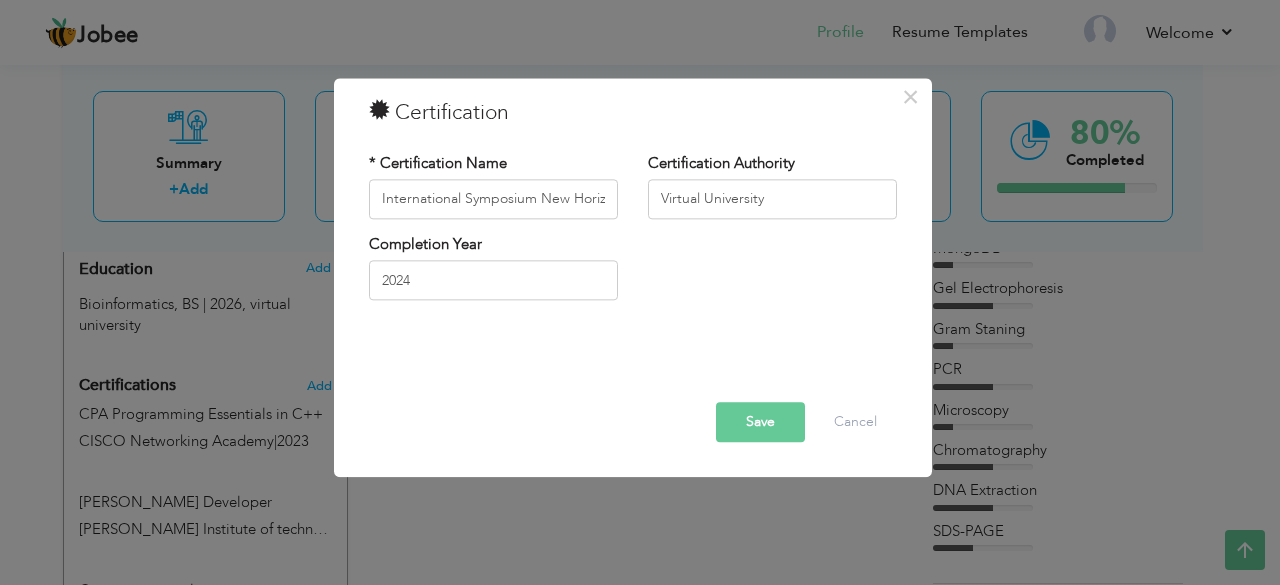 click on "Save" at bounding box center [760, 422] 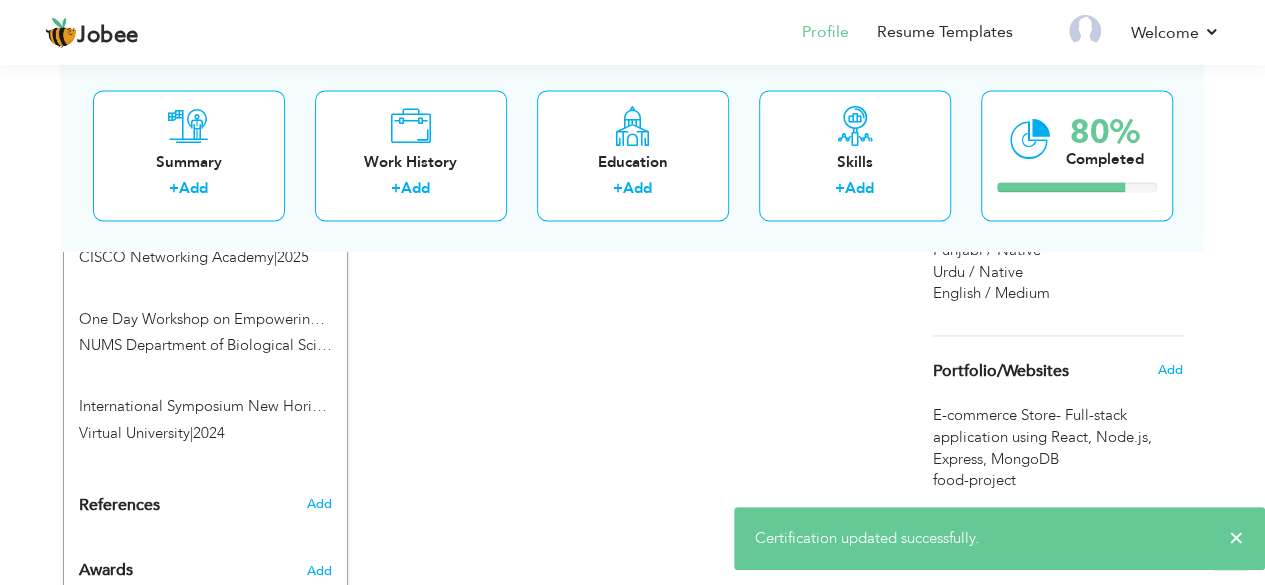 scroll, scrollTop: 1458, scrollLeft: 0, axis: vertical 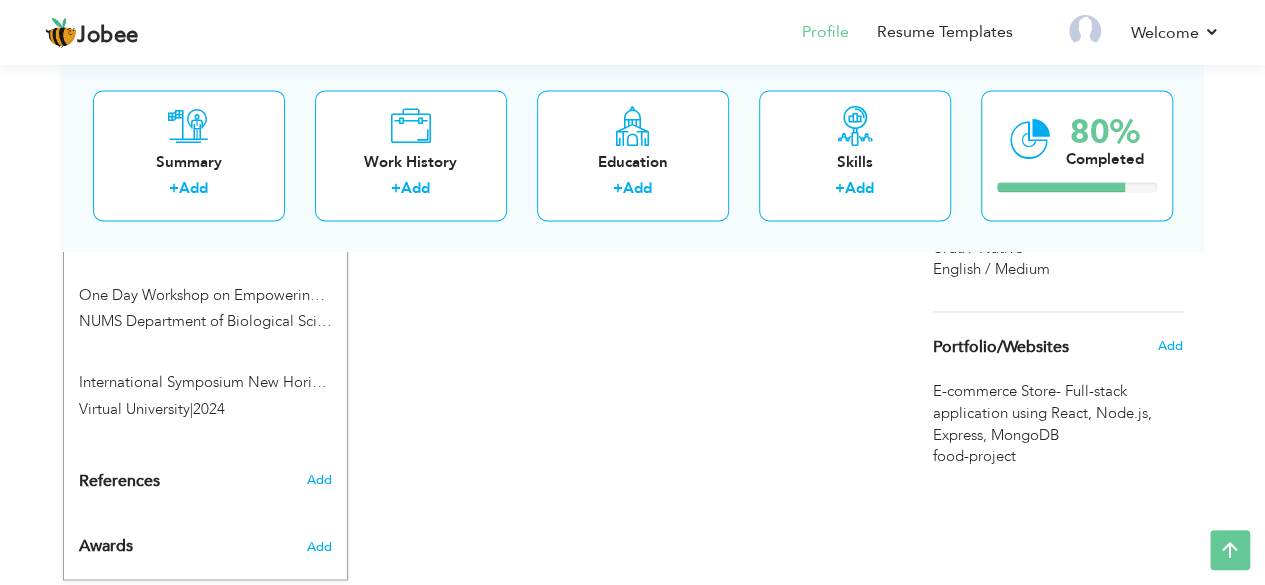 click on "Awards" at bounding box center (106, 546) 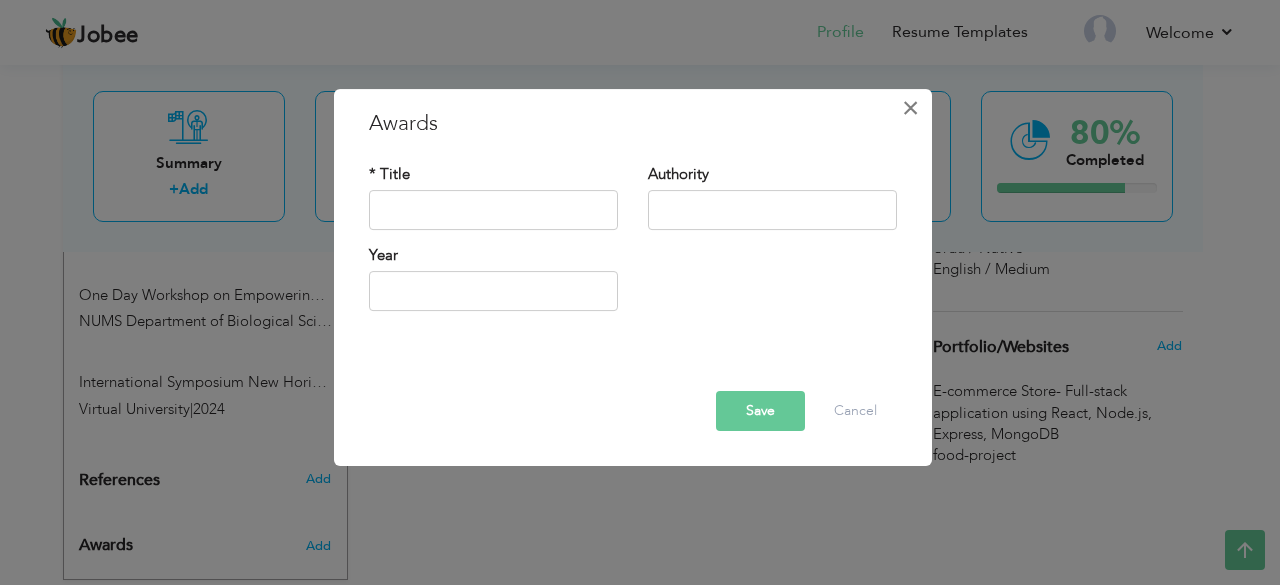 click on "×" at bounding box center (910, 108) 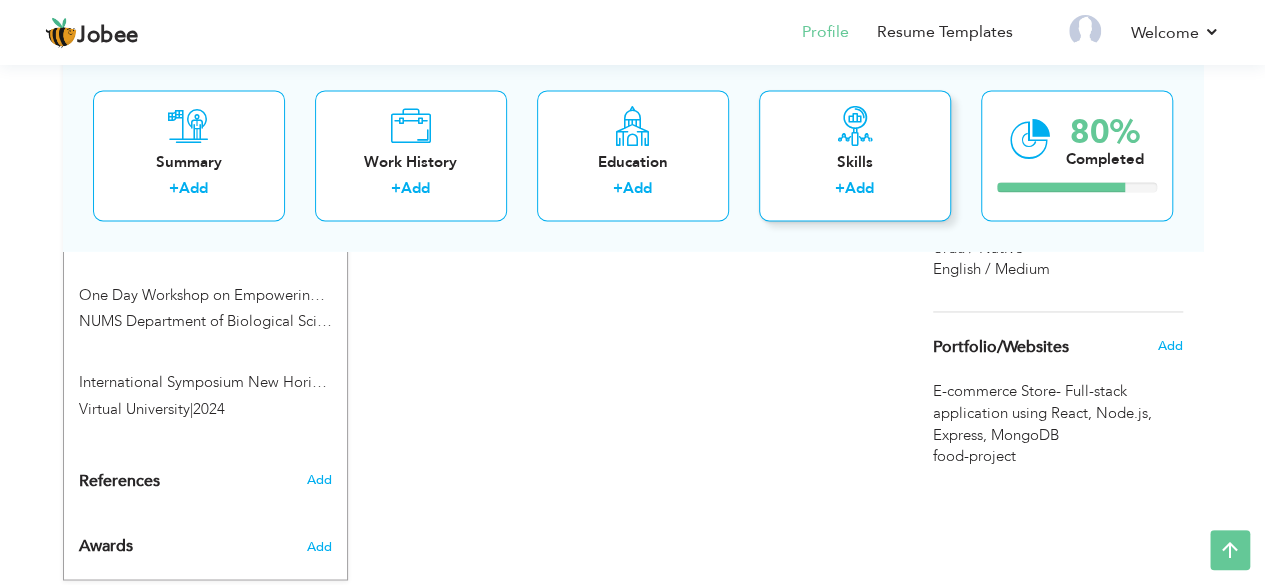 click at bounding box center (855, 126) 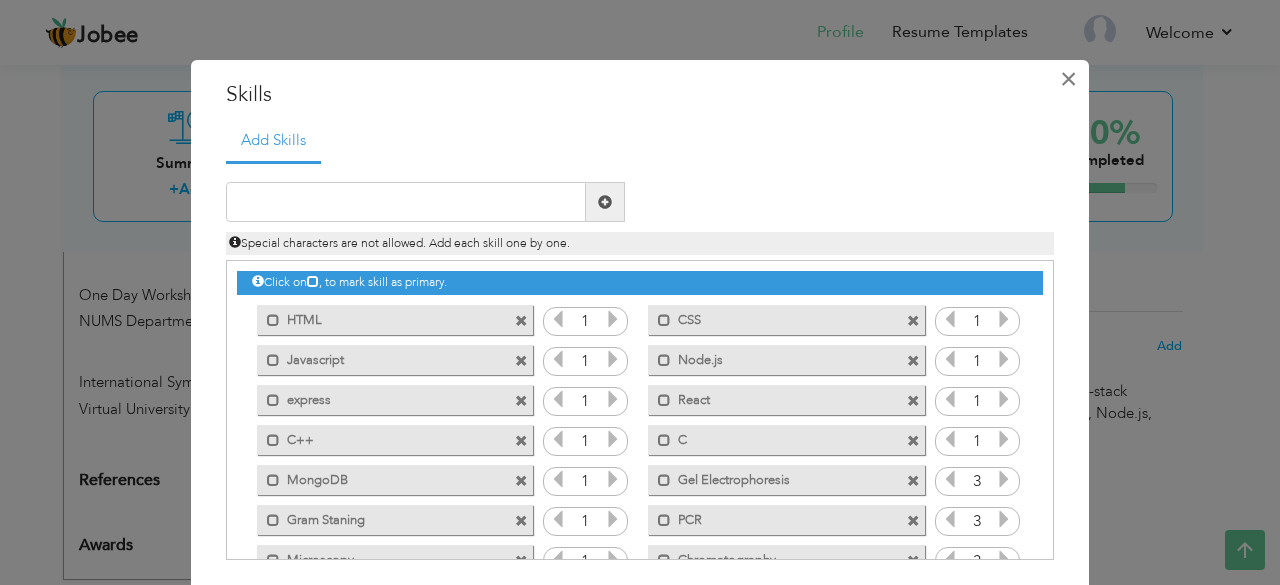click on "×" at bounding box center [1068, 79] 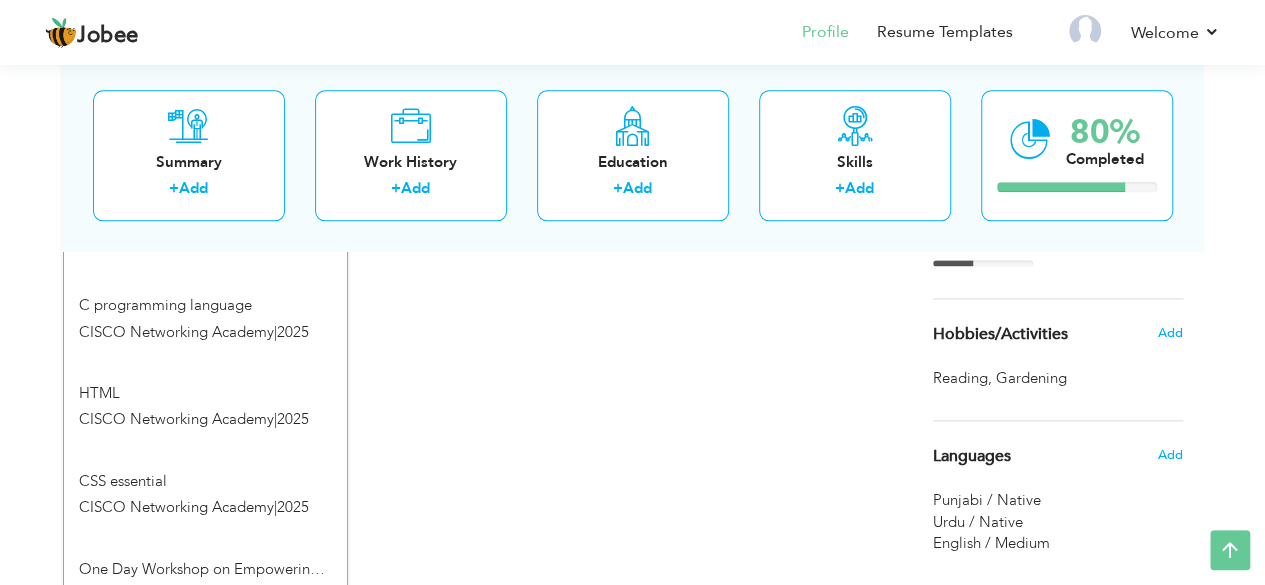 scroll, scrollTop: 1182, scrollLeft: 0, axis: vertical 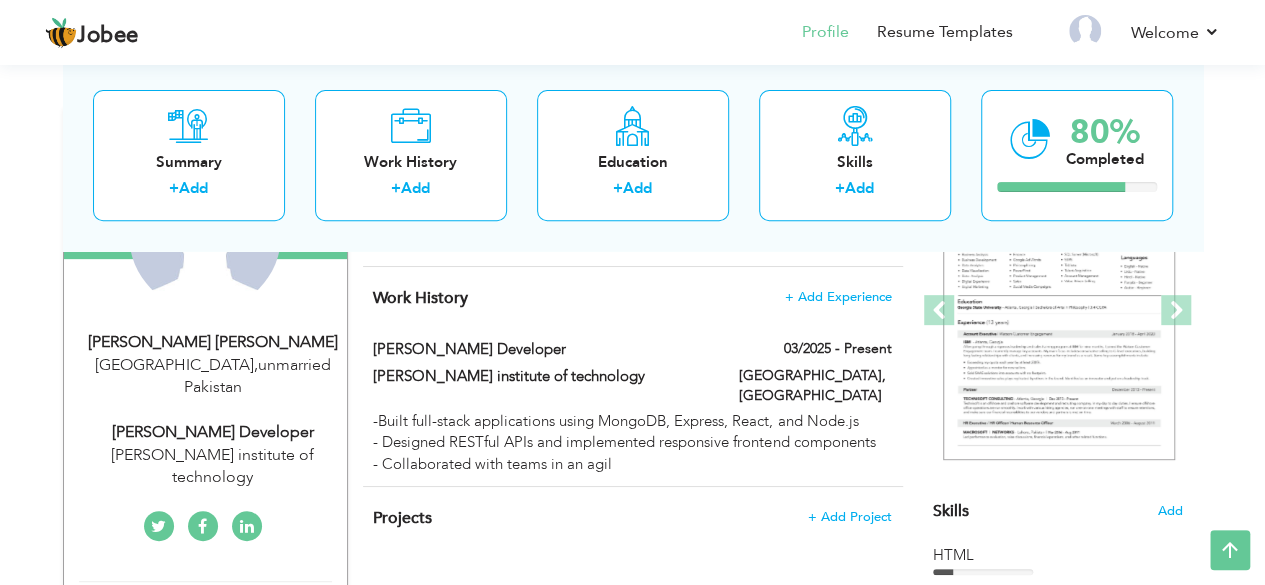click on "Choose a Template
‹" at bounding box center [1060, 915] 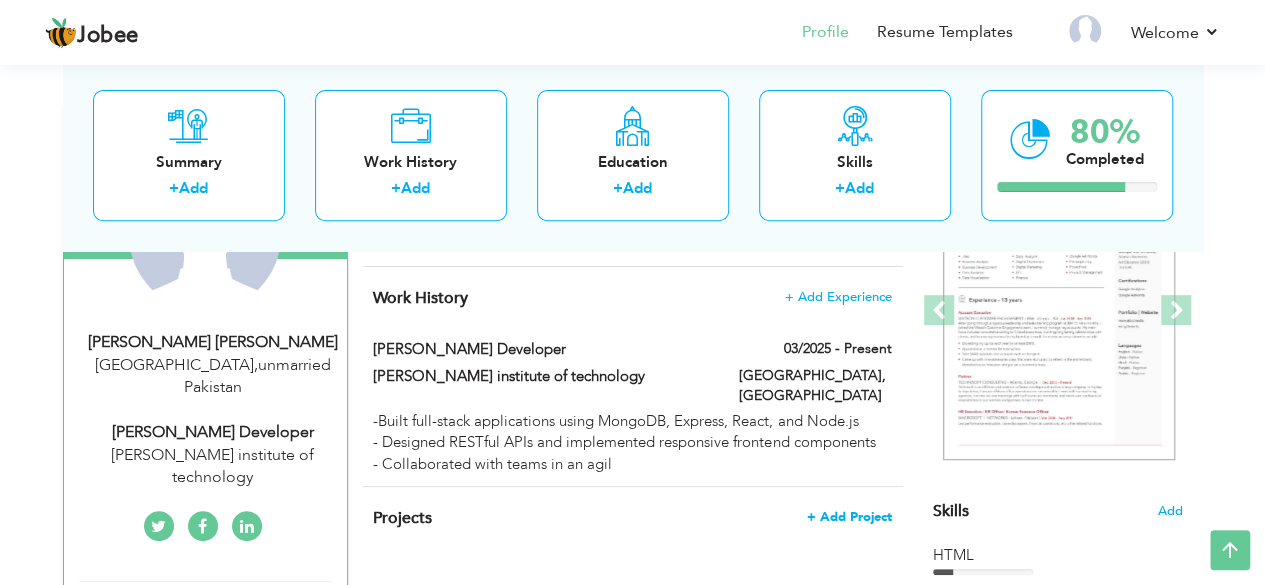 click on "+ Add Project" at bounding box center [849, 517] 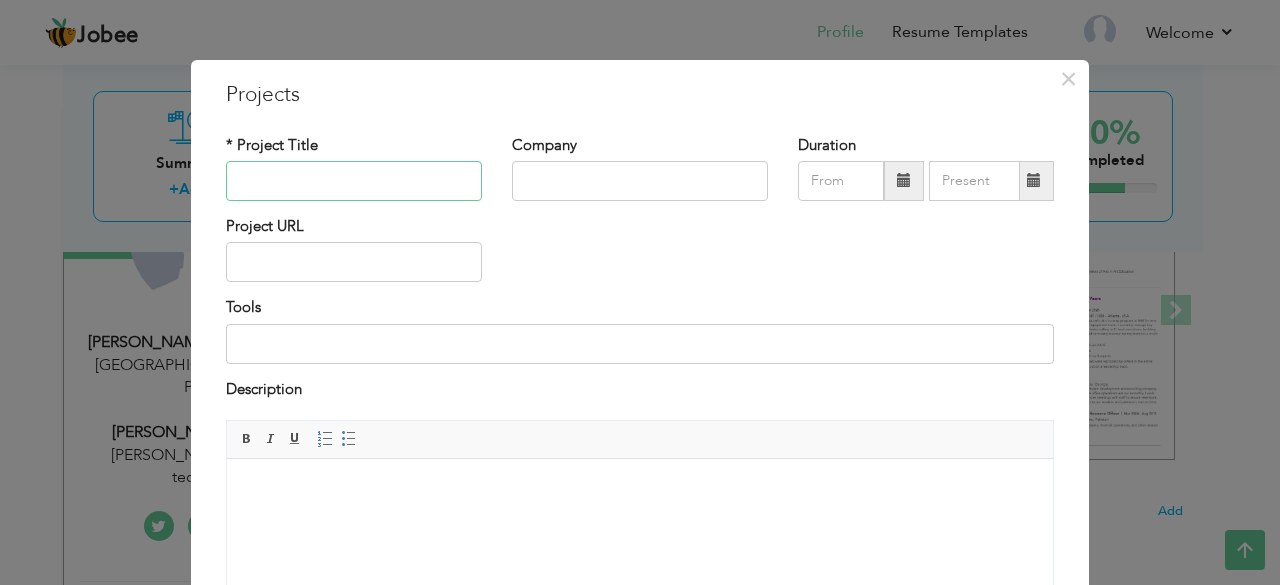 paste on "E-commerce Store" 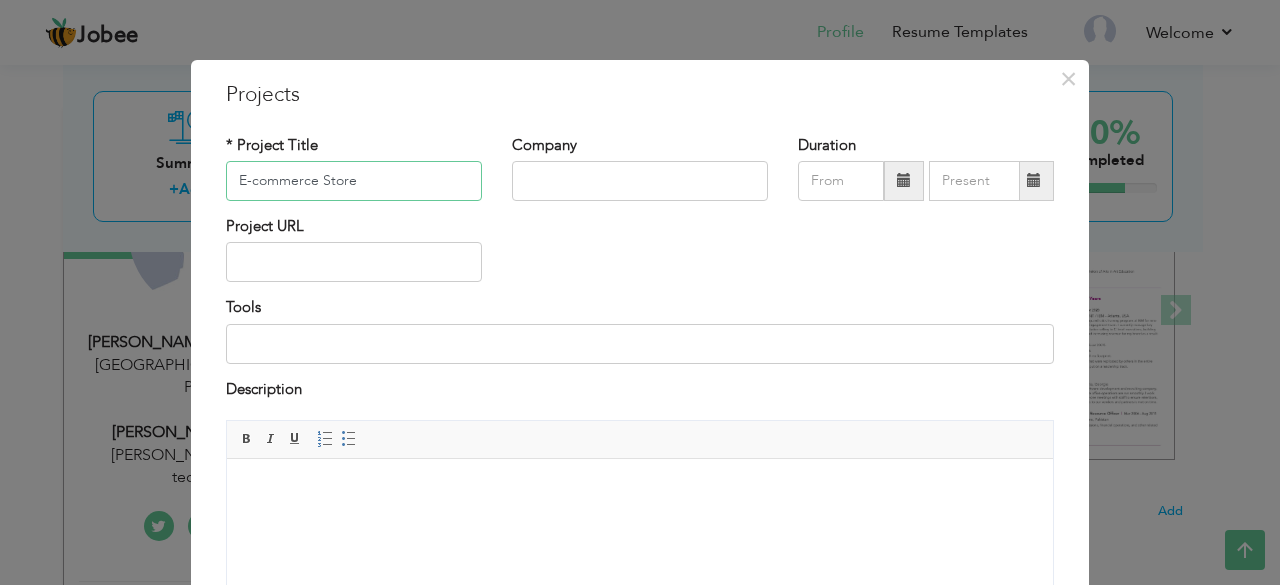 type on "E-commerce Store" 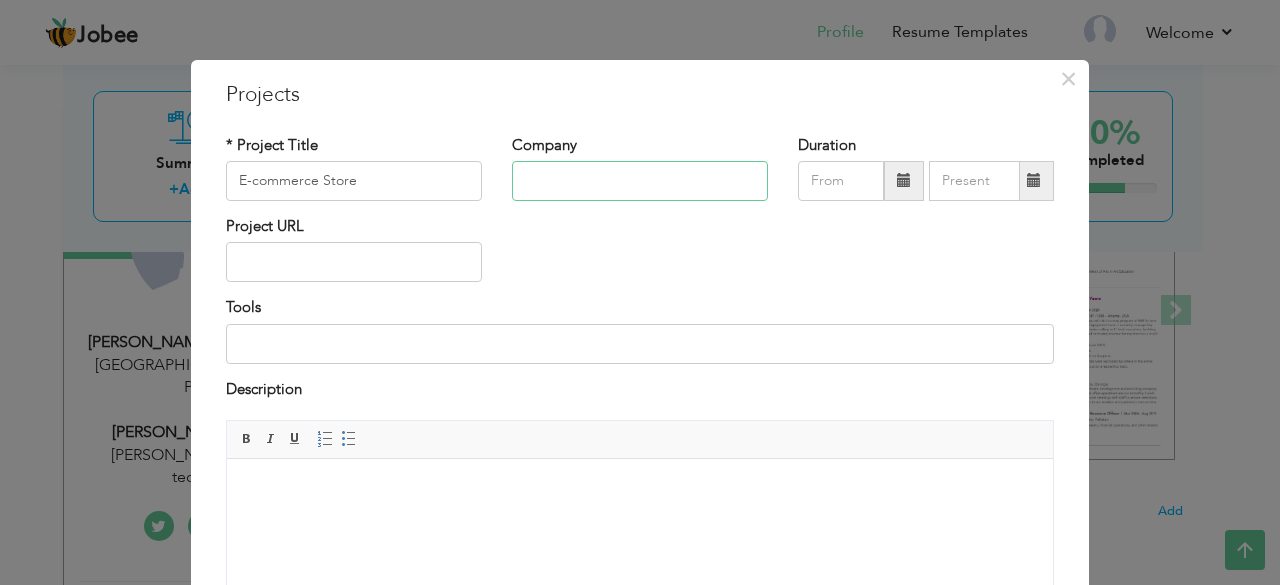 click at bounding box center (640, 181) 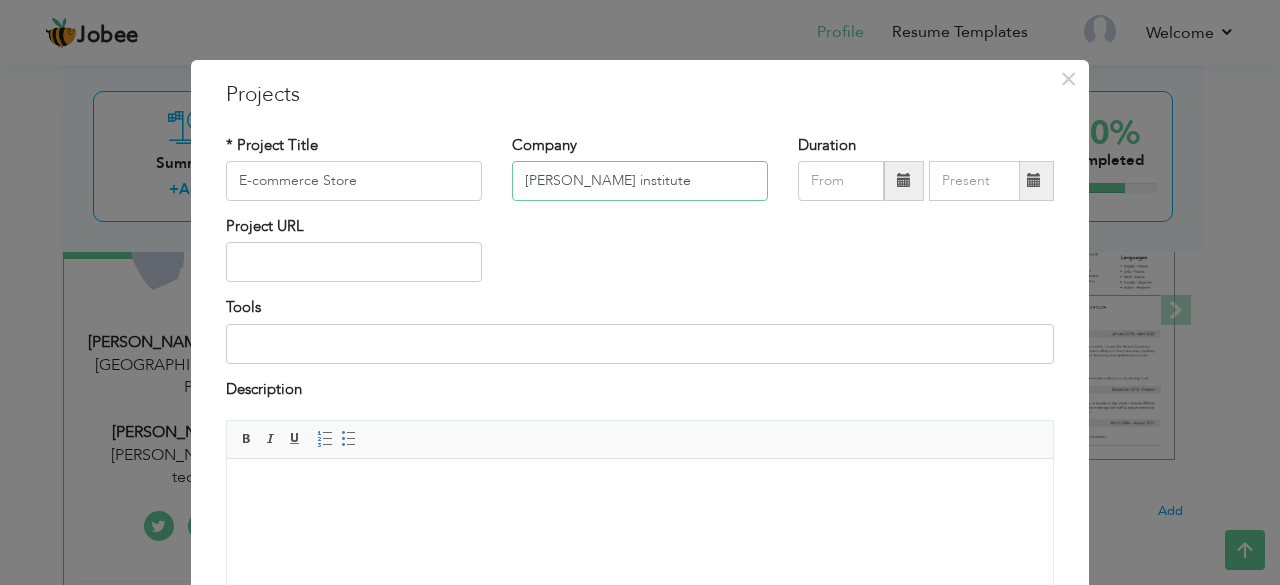 type on "[PERSON_NAME] institute" 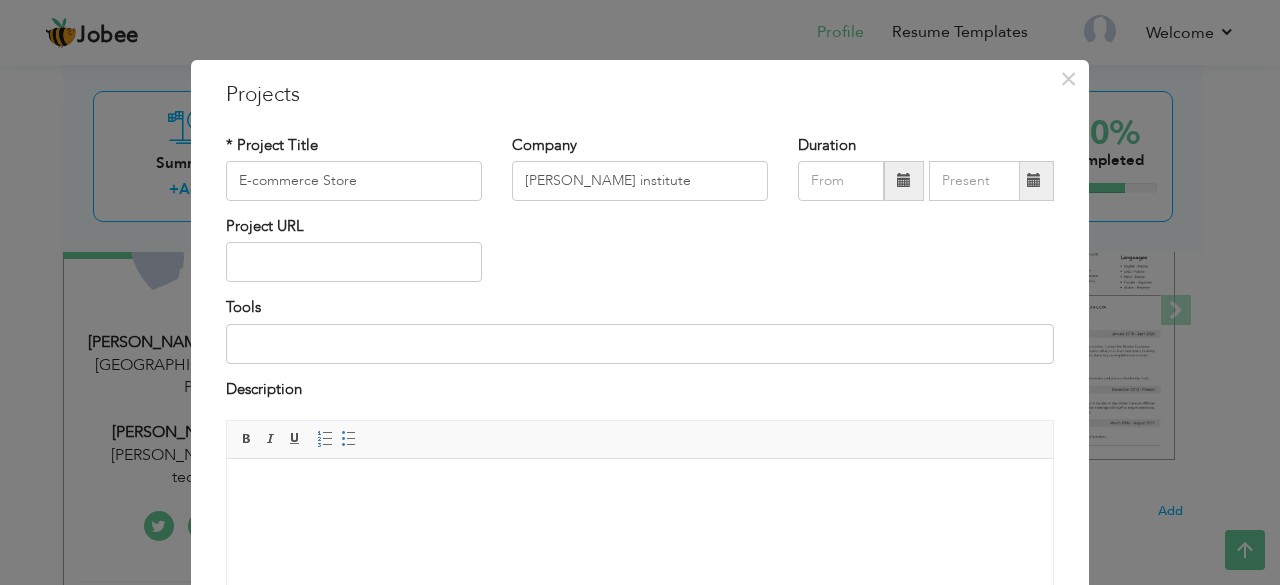 click on "Project URL" at bounding box center [354, 256] 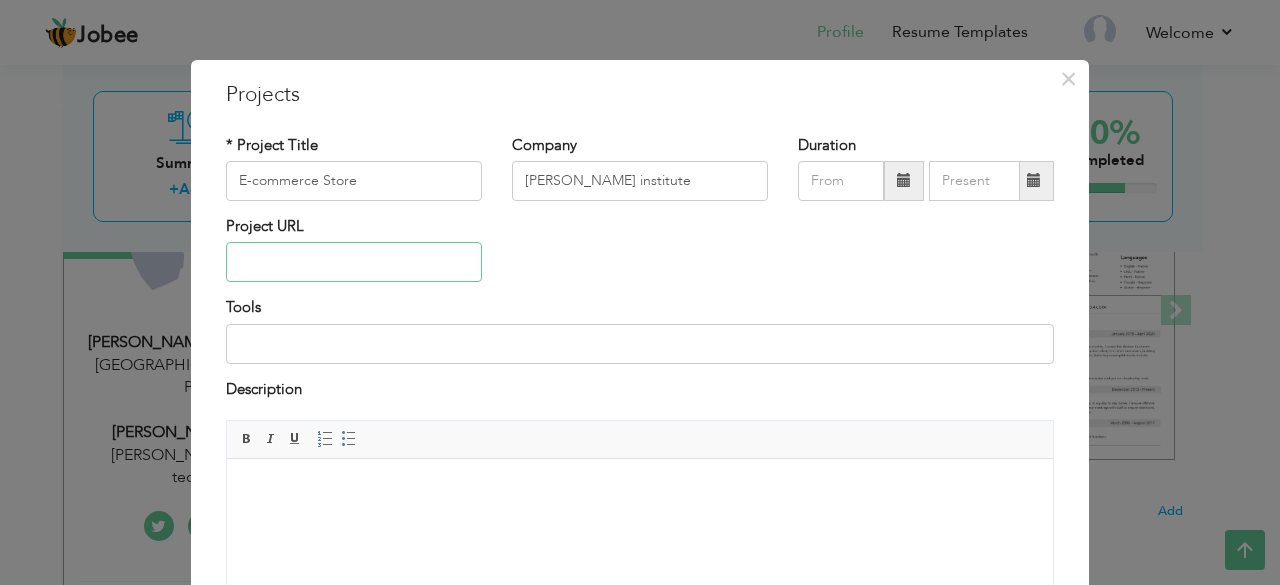 click at bounding box center [354, 262] 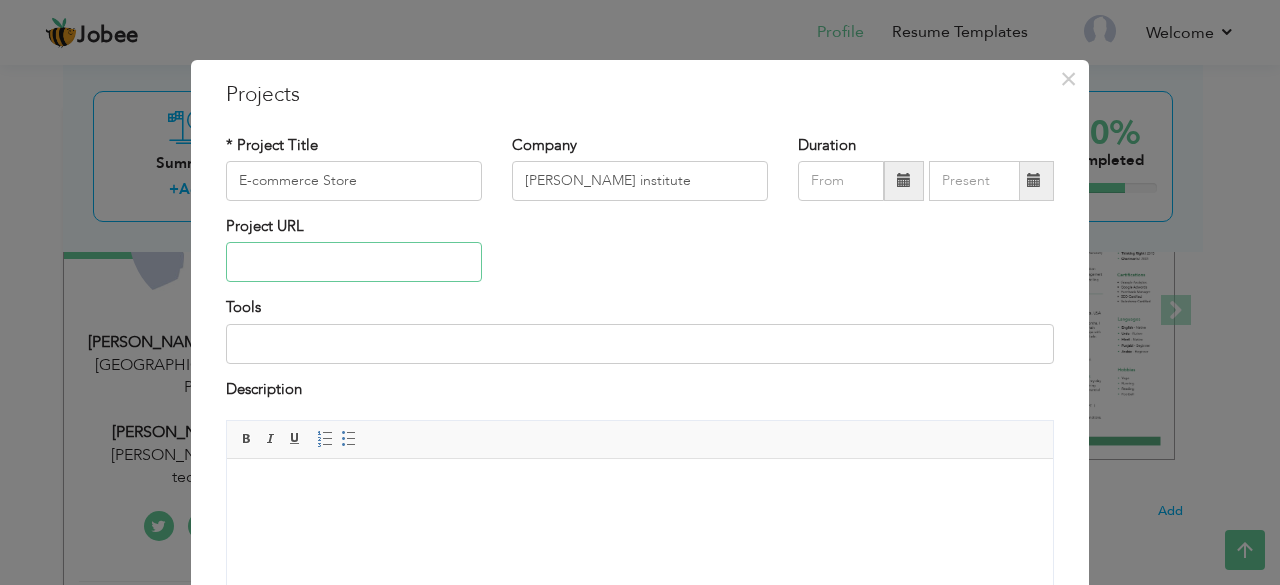 paste on "[URL][DOMAIN_NAME][PERSON_NAME]" 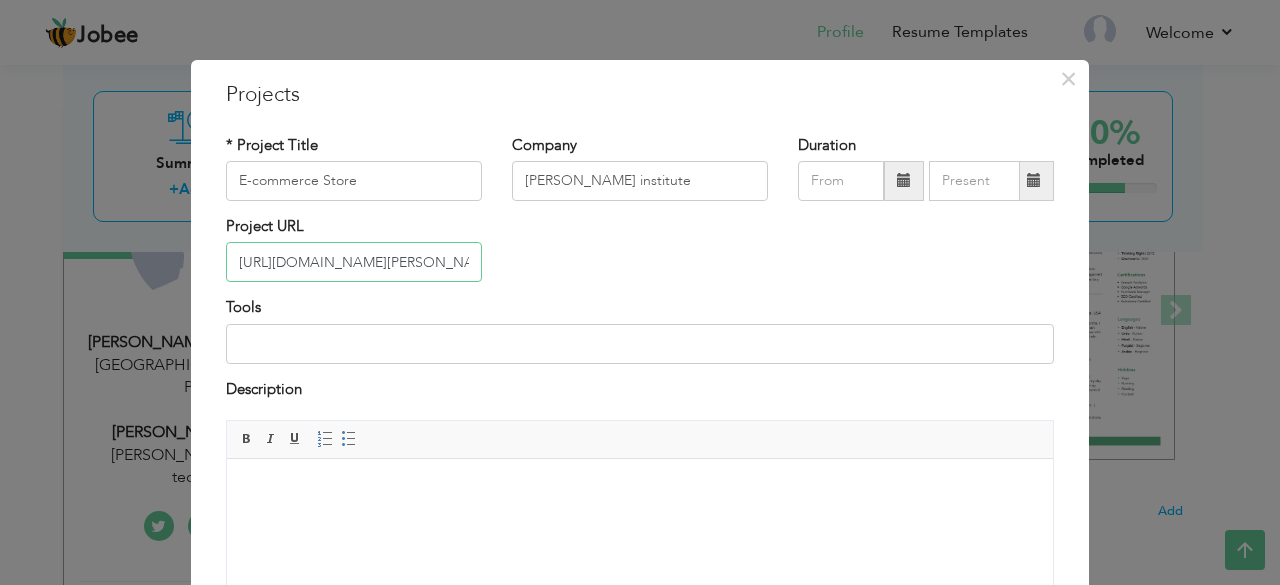 scroll, scrollTop: 0, scrollLeft: 92, axis: horizontal 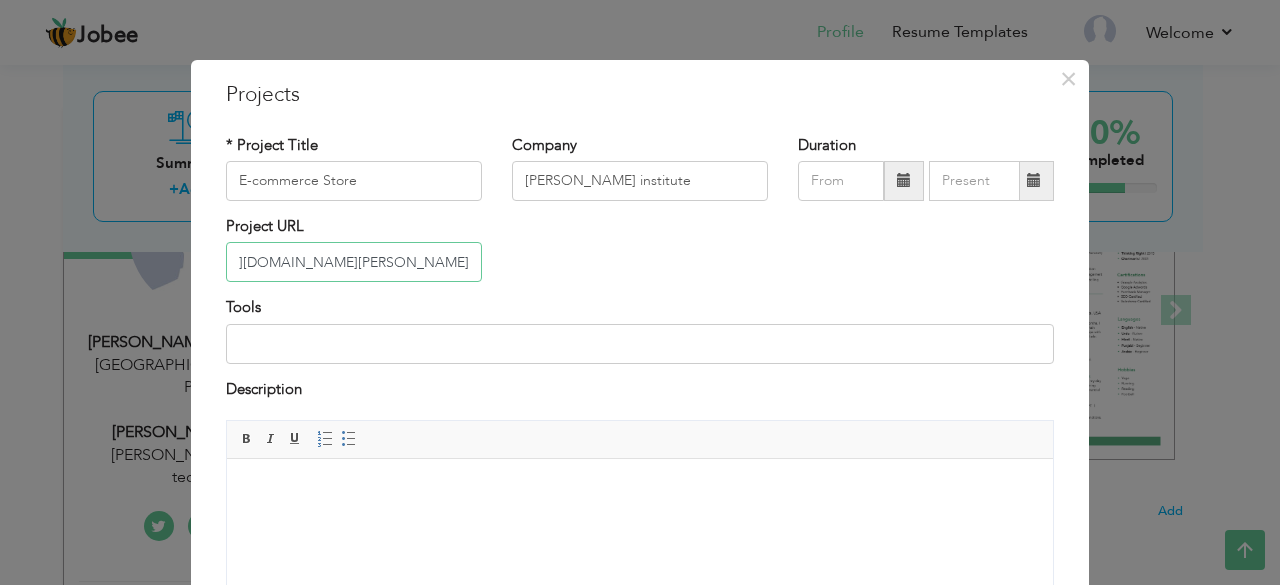 type on "[URL][DOMAIN_NAME][PERSON_NAME]" 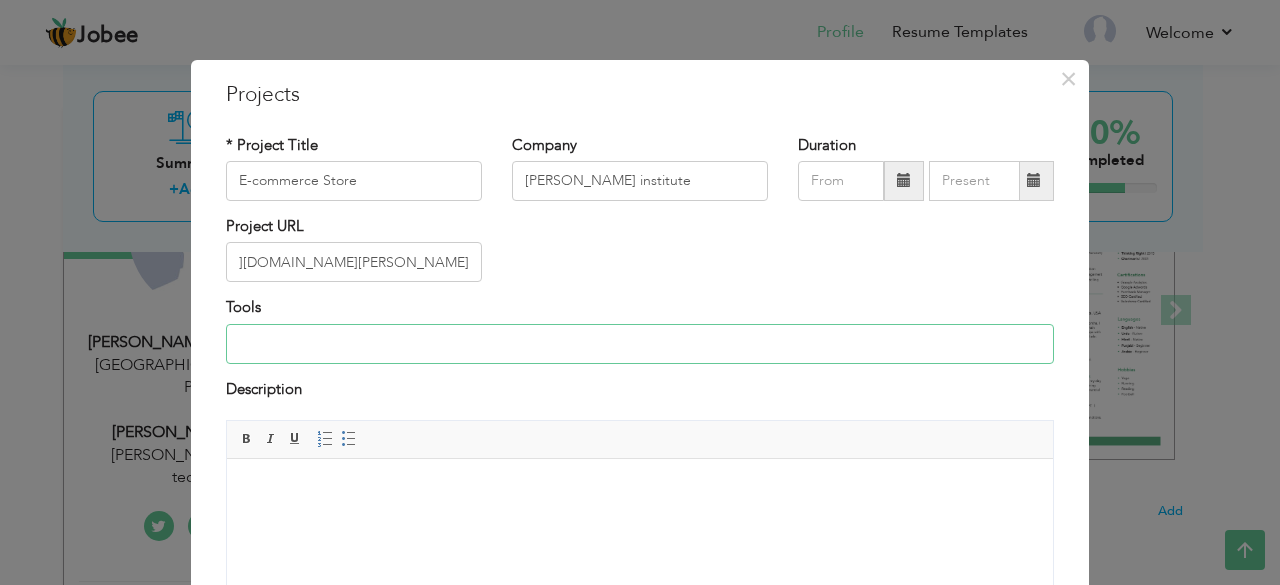 scroll, scrollTop: 0, scrollLeft: 0, axis: both 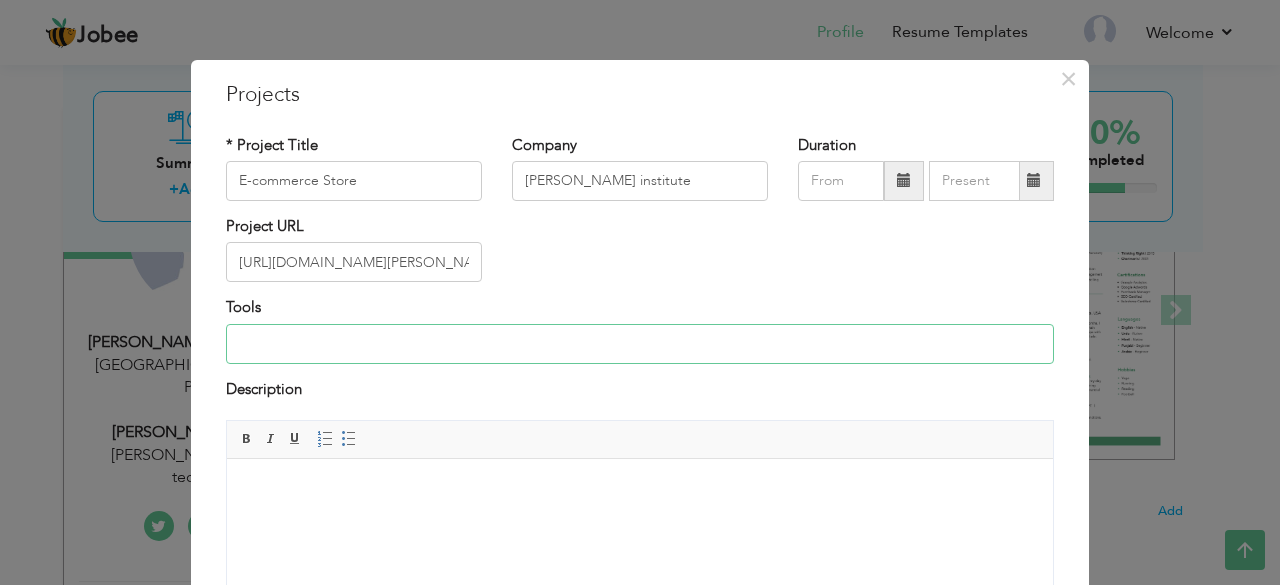 click at bounding box center (640, 344) 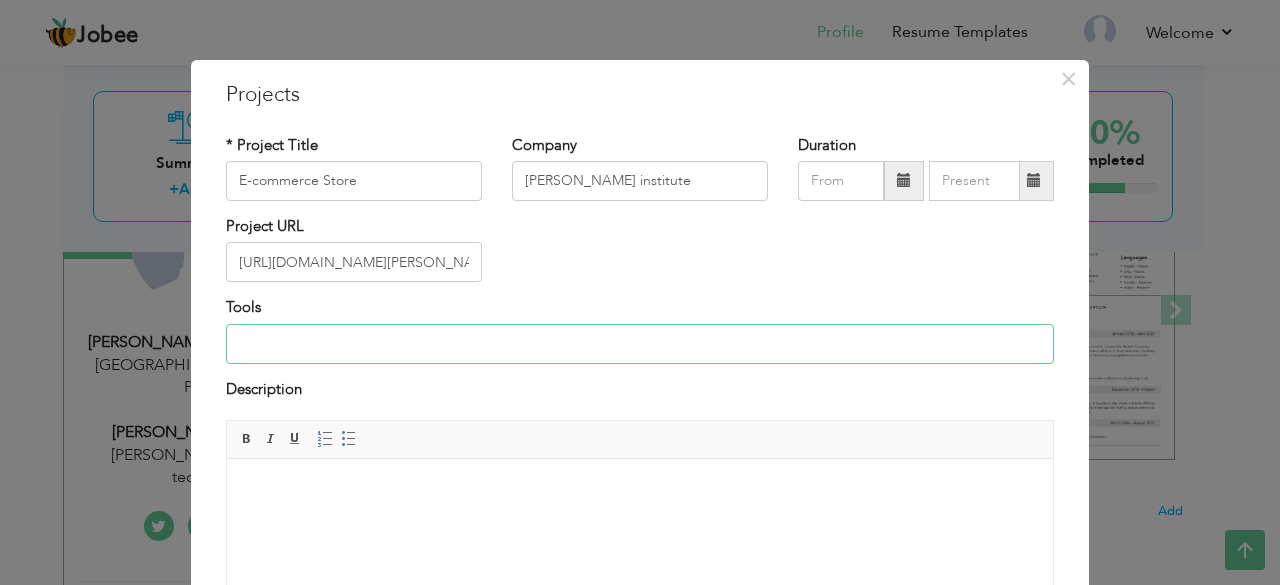 paste on "- Full-stack application using React, Node.js, Express, MongoDB" 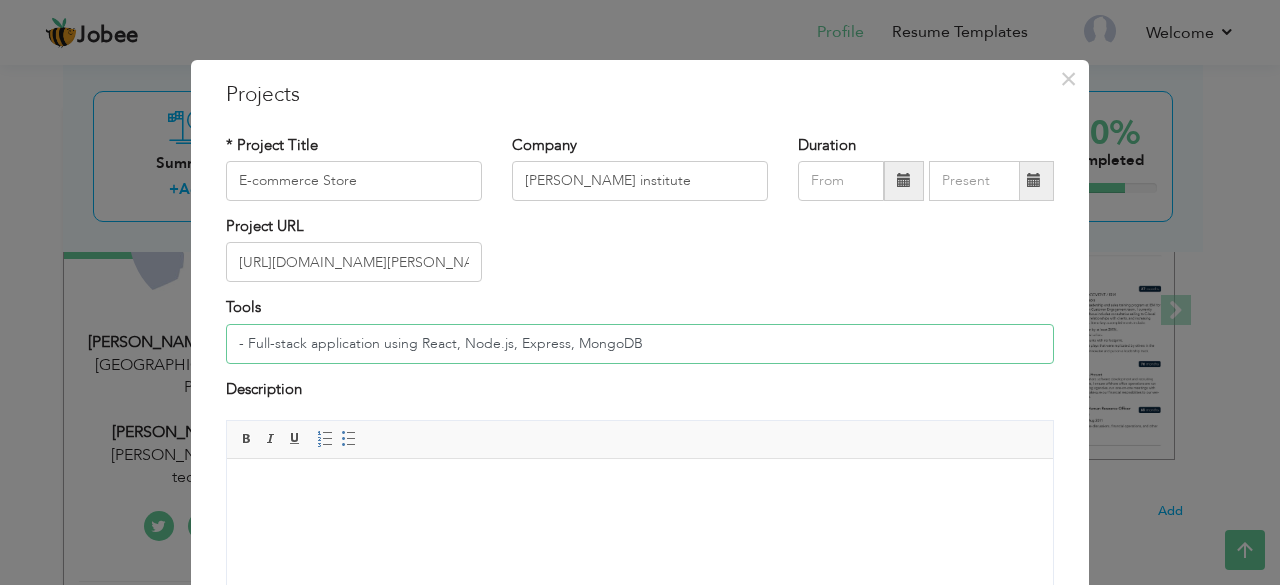 type on "- Full-stack application using React, Node.js, Express, MongoDB" 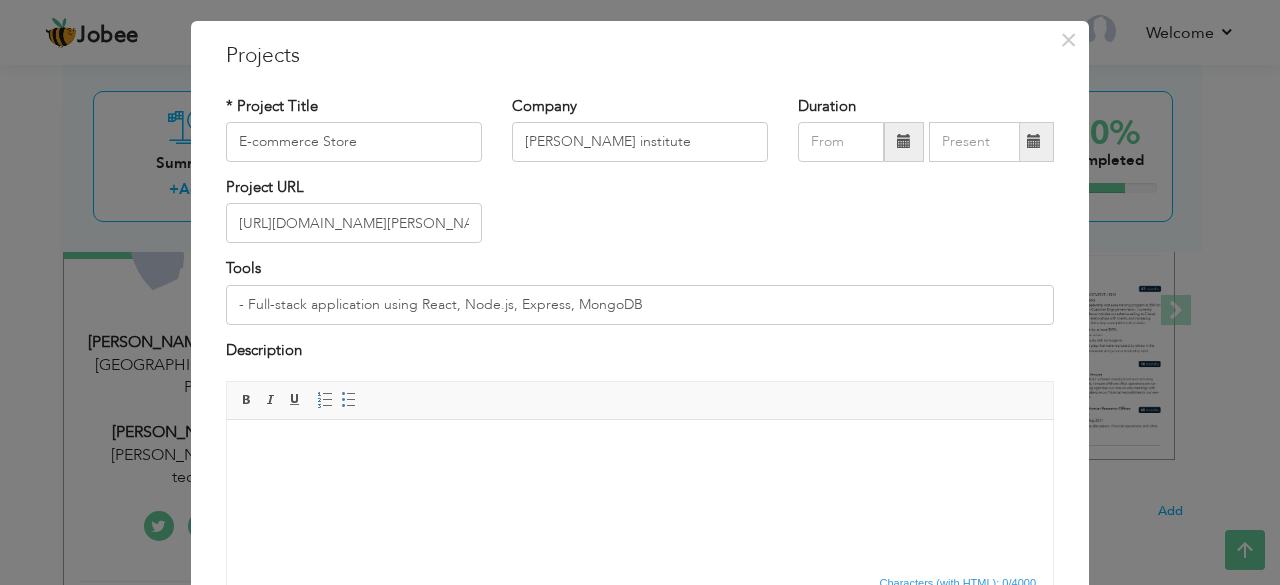 scroll, scrollTop: 38, scrollLeft: 0, axis: vertical 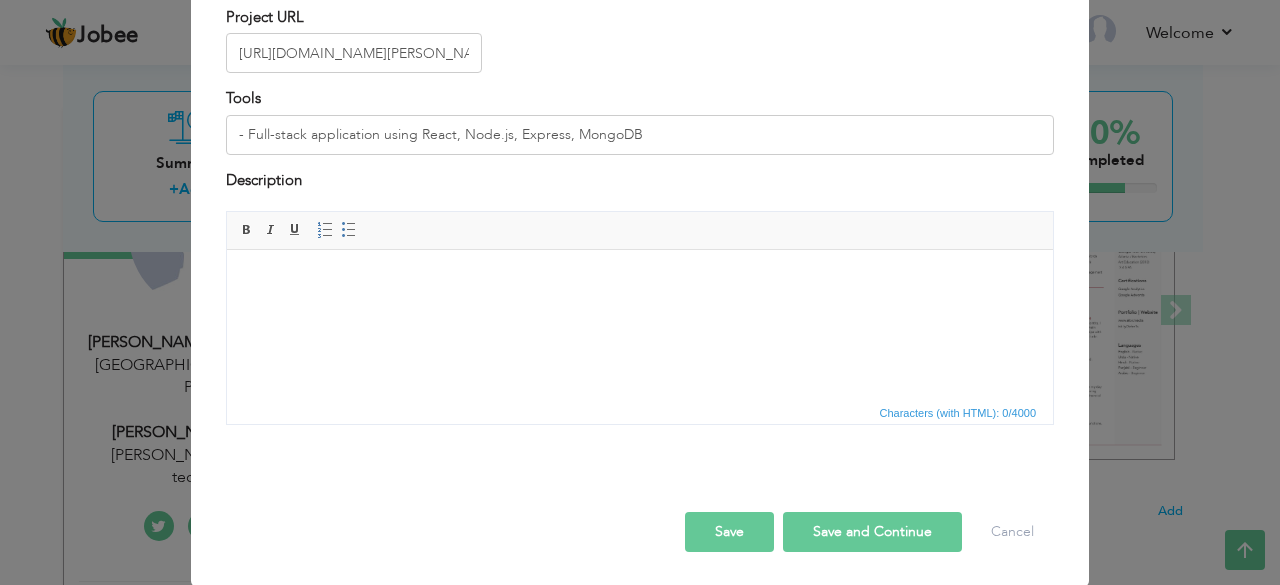 click on "Save" at bounding box center [729, 532] 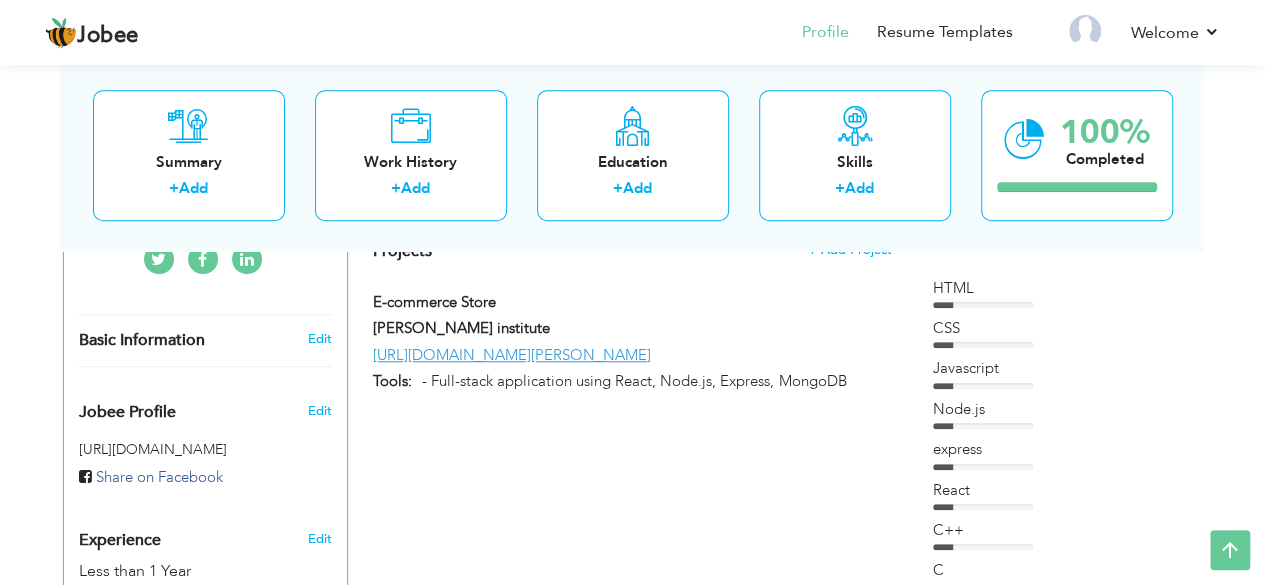 scroll, scrollTop: 538, scrollLeft: 0, axis: vertical 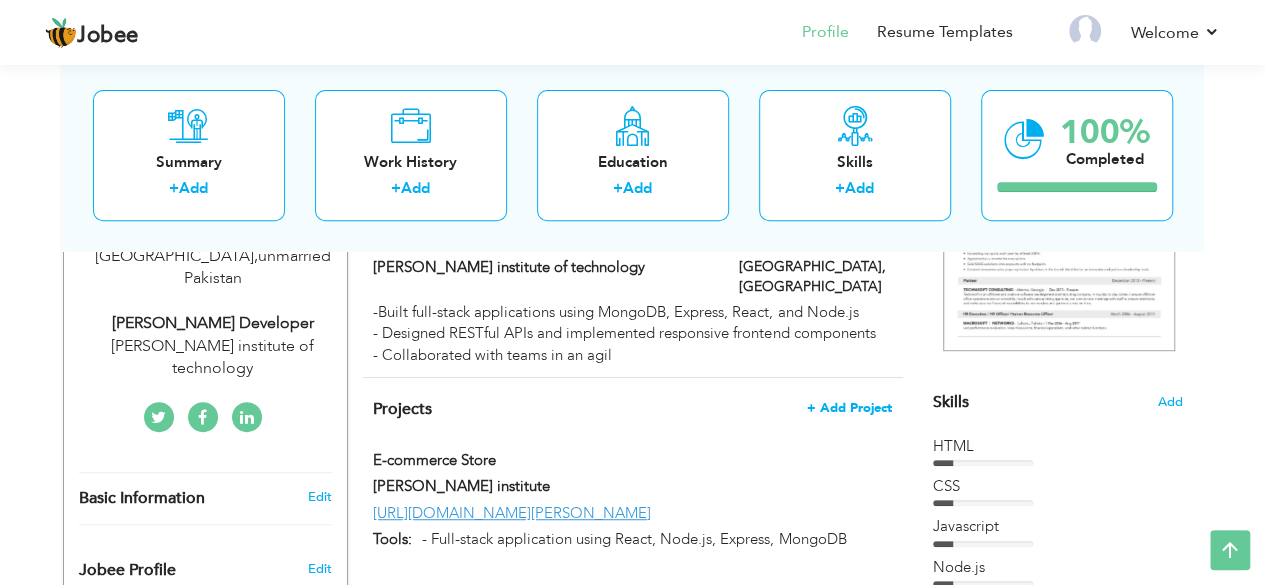 click on "+ Add Project" at bounding box center [849, 408] 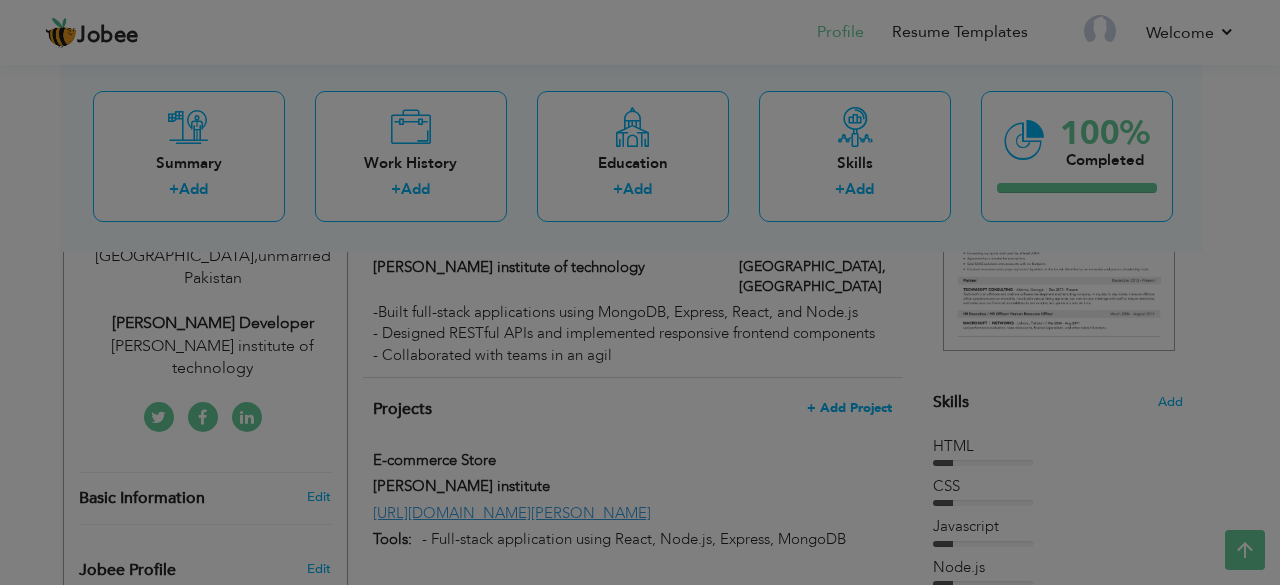 scroll, scrollTop: 0, scrollLeft: 0, axis: both 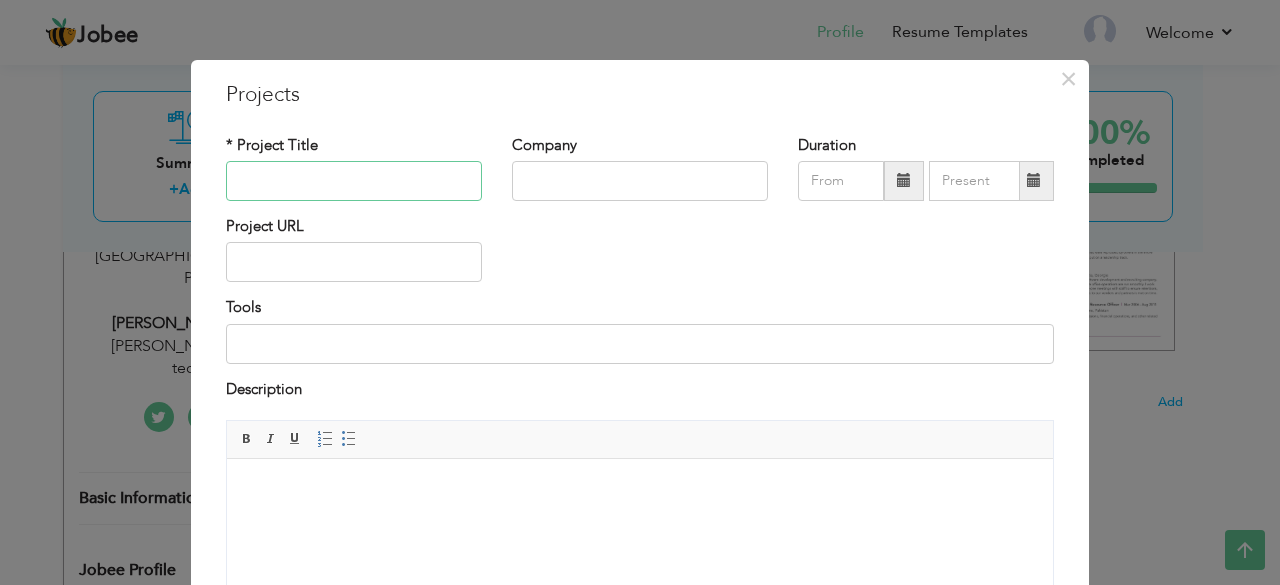 click at bounding box center [354, 181] 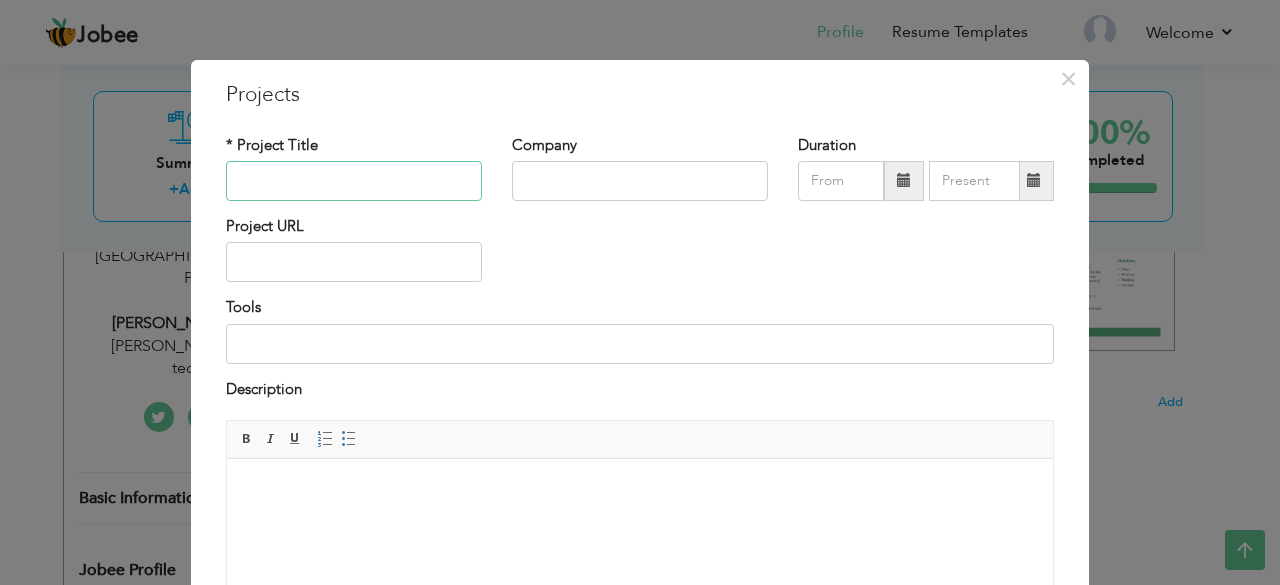 paste on "Food Delivery App" 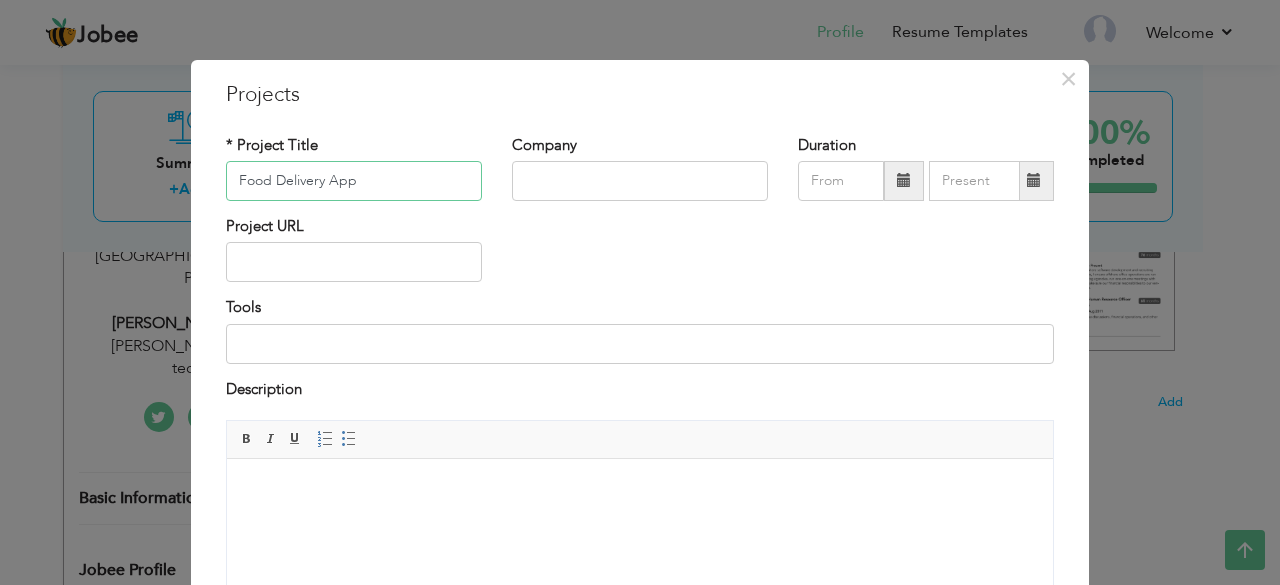 type on "Food Delivery App" 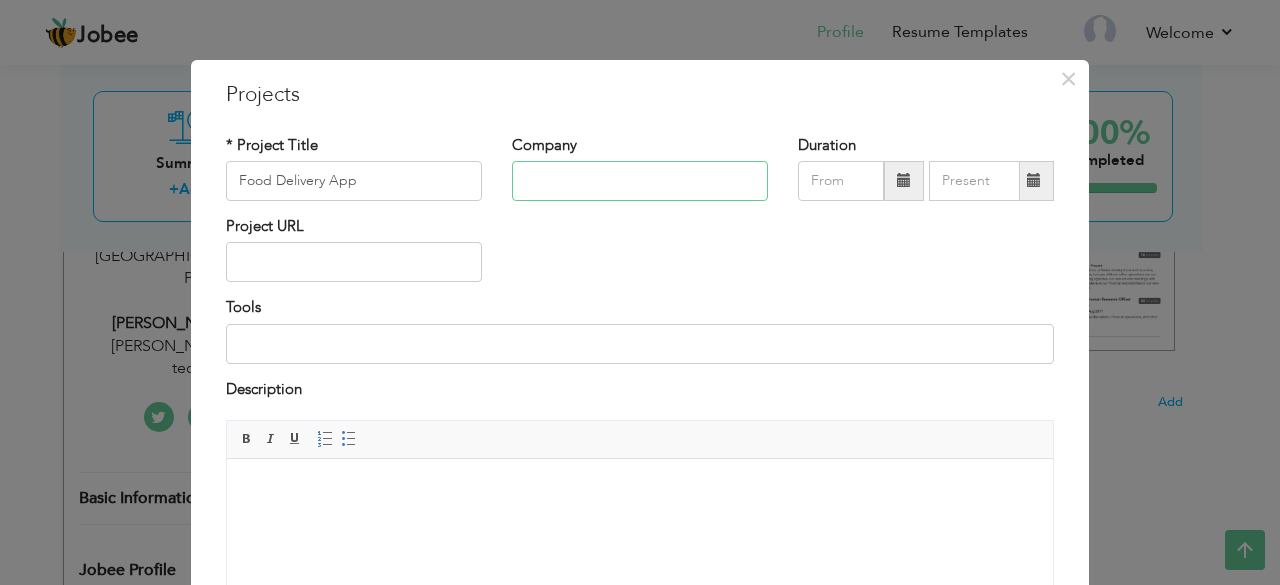 click at bounding box center [640, 181] 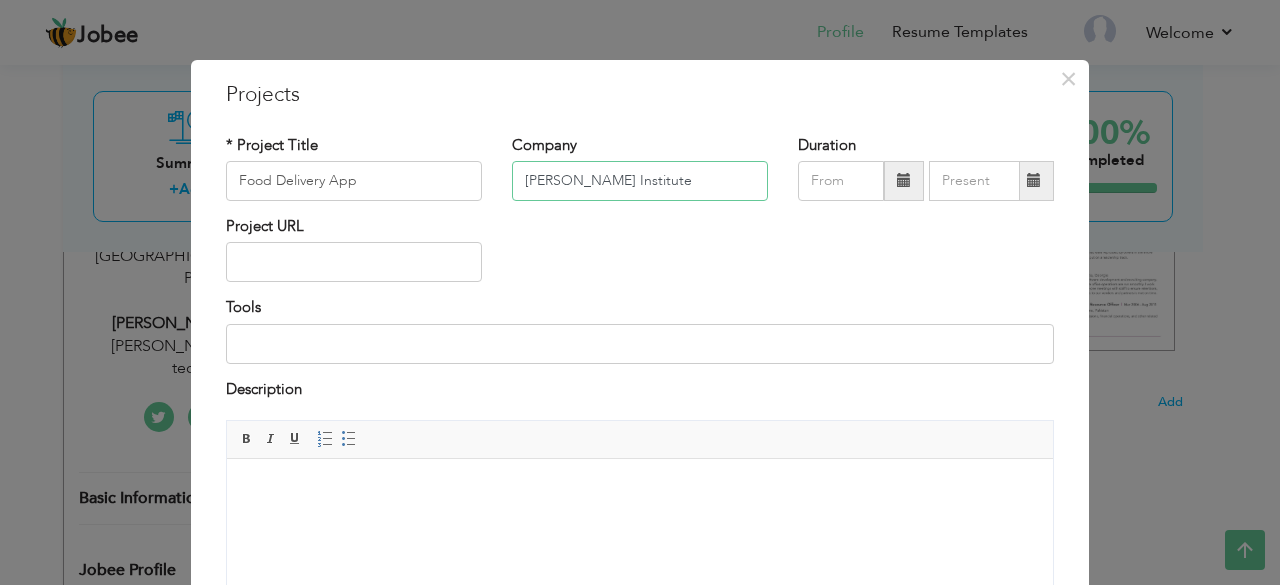 type on "[PERSON_NAME] Institute" 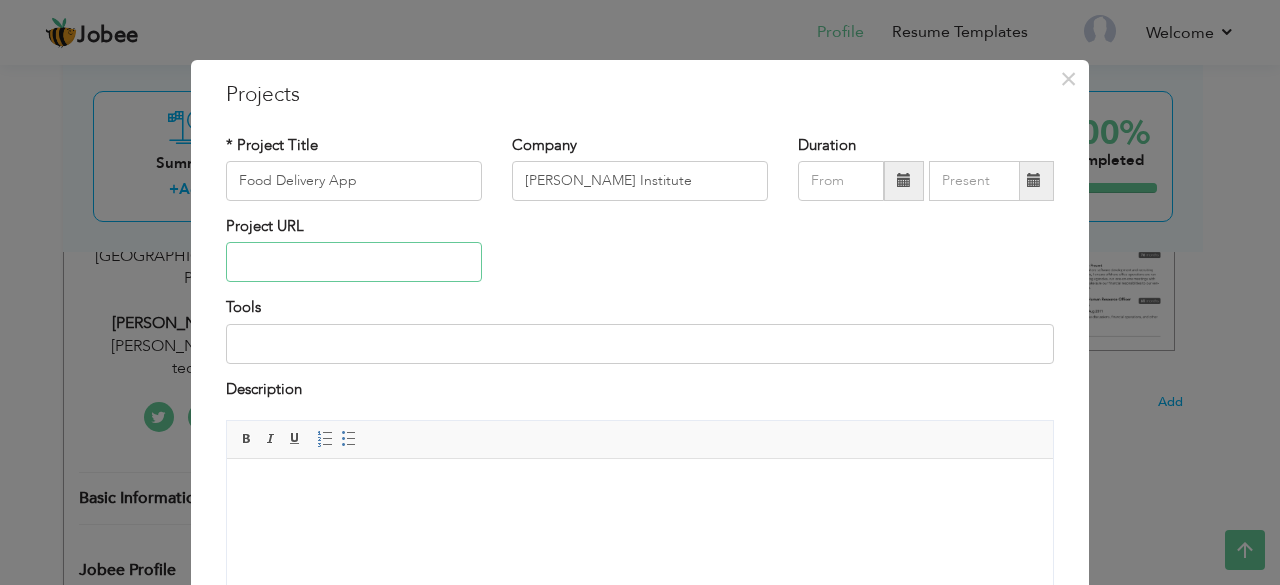 click at bounding box center [354, 262] 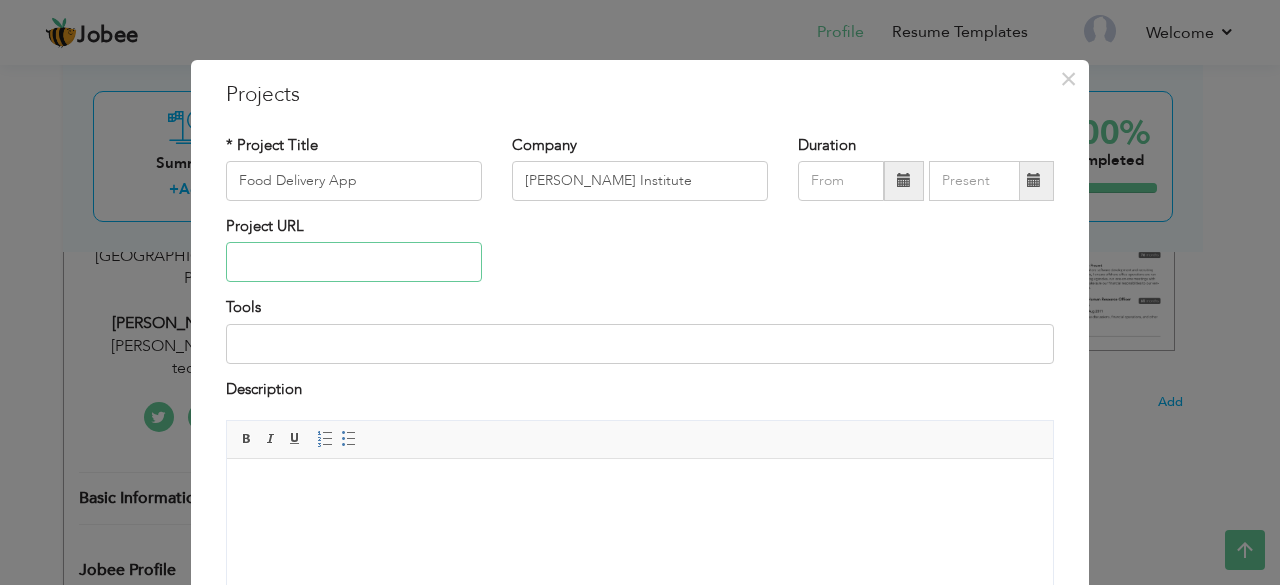 paste on "[URL][DOMAIN_NAME][PERSON_NAME]" 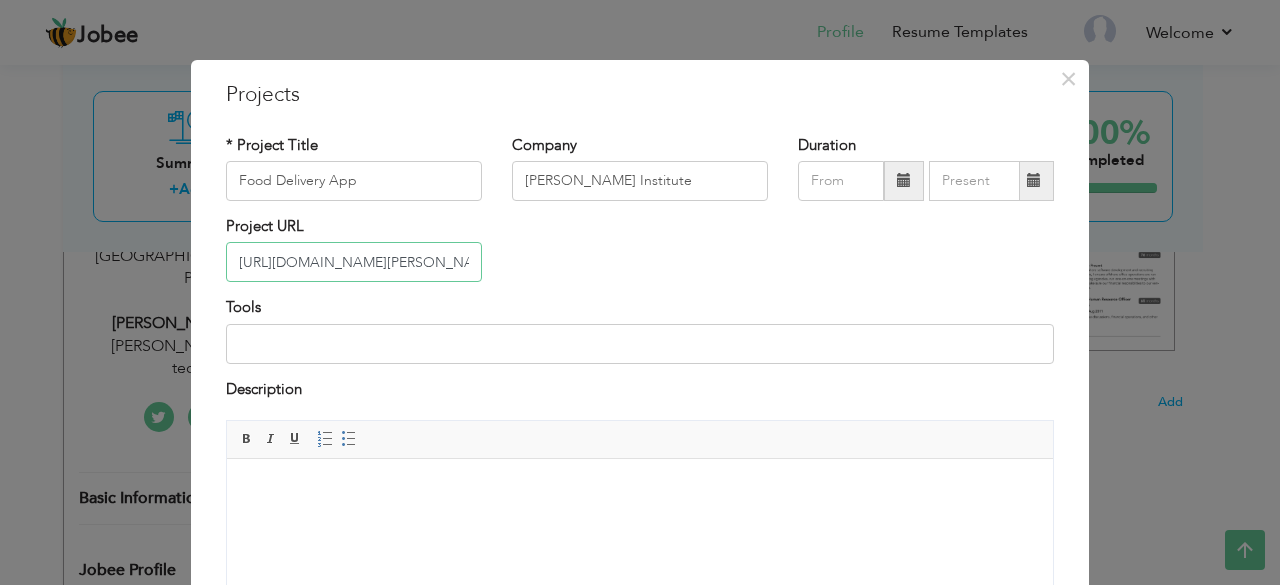 scroll, scrollTop: 0, scrollLeft: 92, axis: horizontal 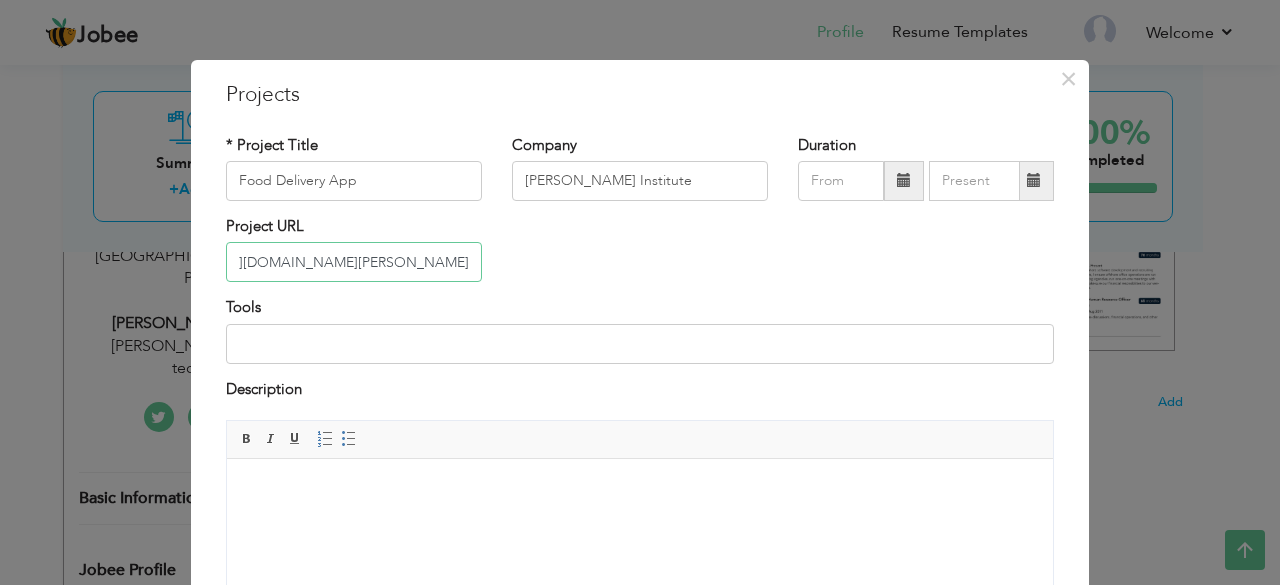 type on "[URL][DOMAIN_NAME][PERSON_NAME]" 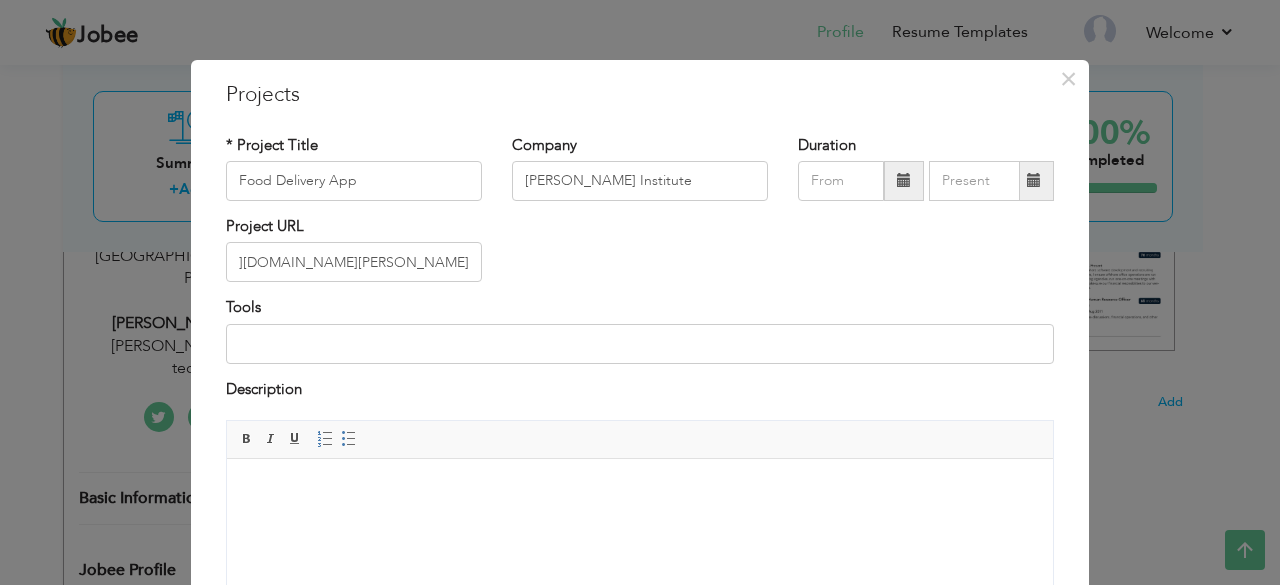 scroll, scrollTop: 0, scrollLeft: 0, axis: both 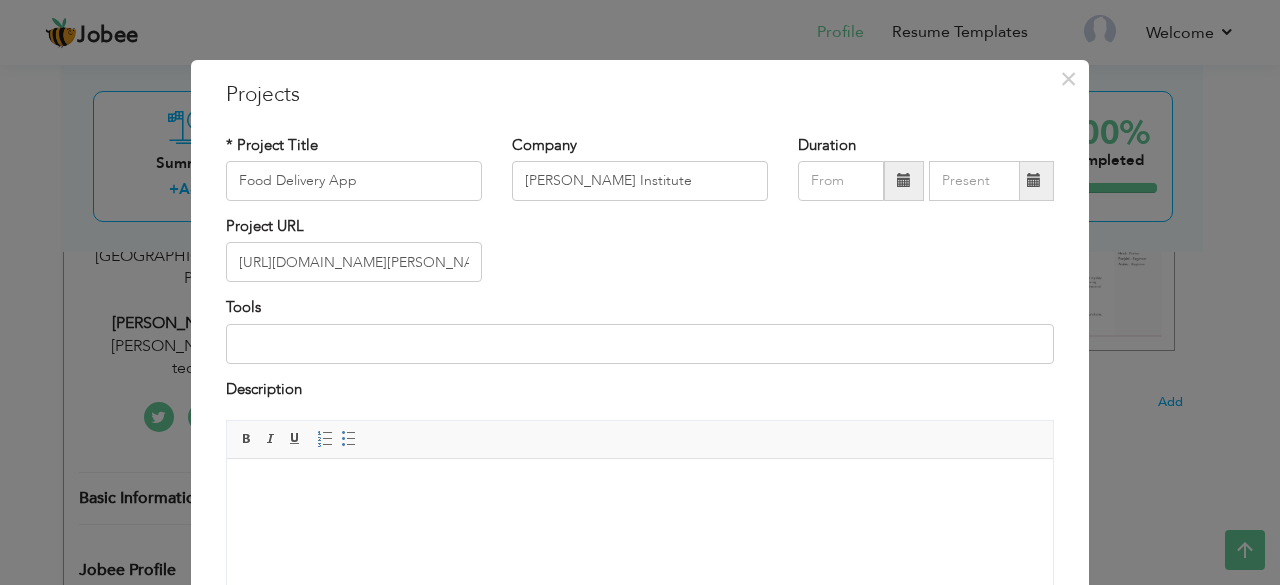 click at bounding box center [640, 489] 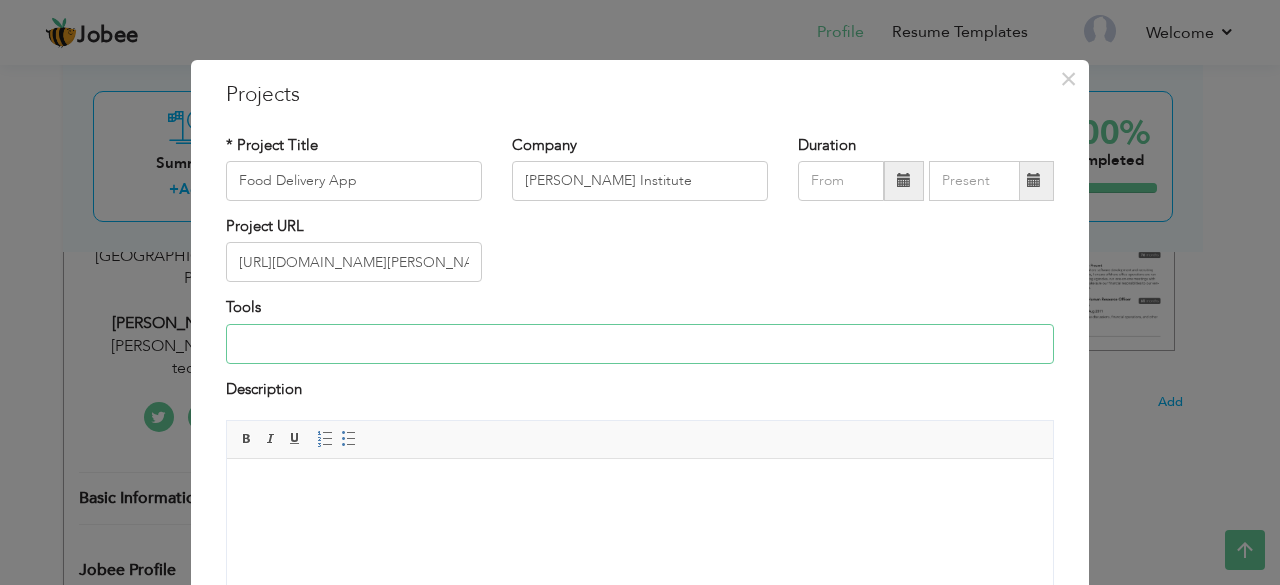 click at bounding box center (640, 344) 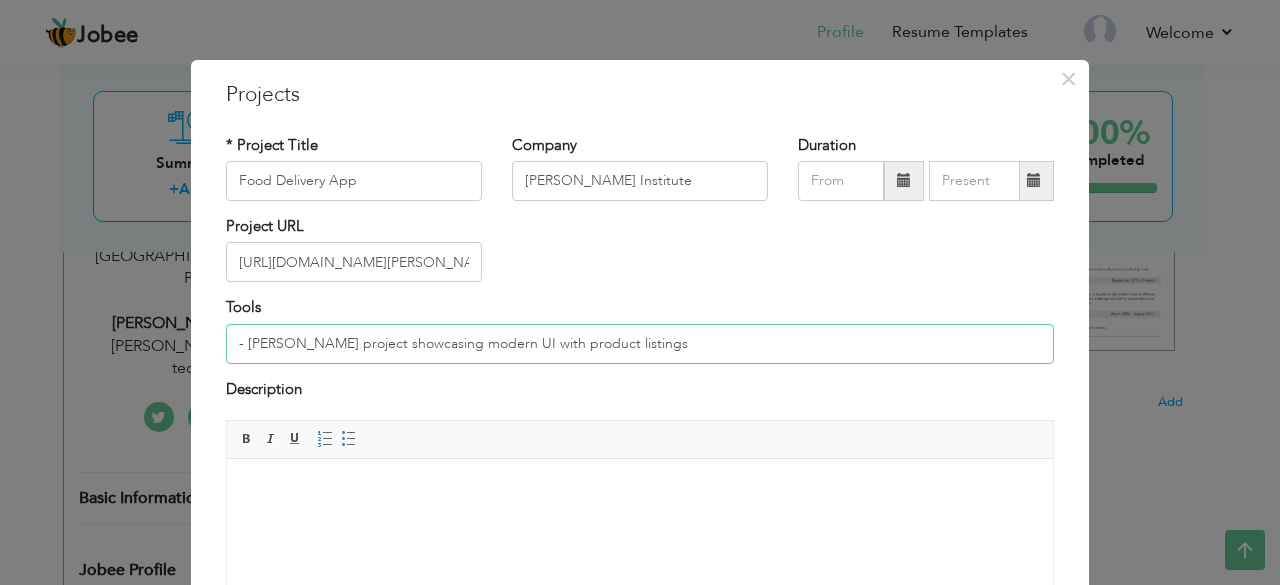 type on "- [PERSON_NAME] project showcasing modern UI with product listings" 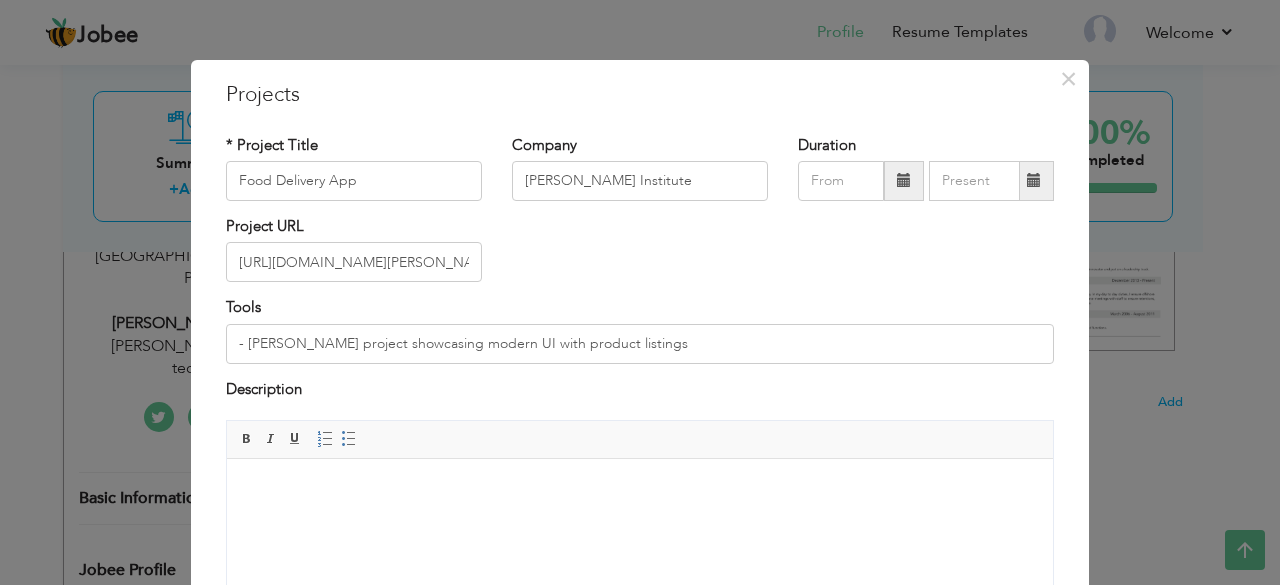 click at bounding box center [640, 489] 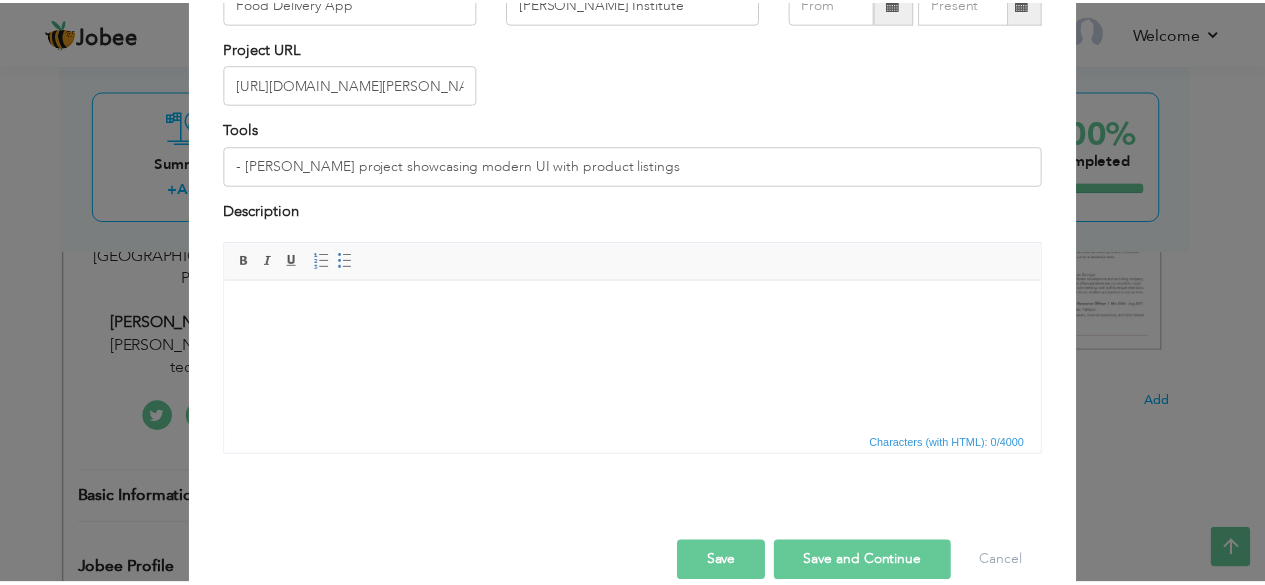 scroll, scrollTop: 180, scrollLeft: 0, axis: vertical 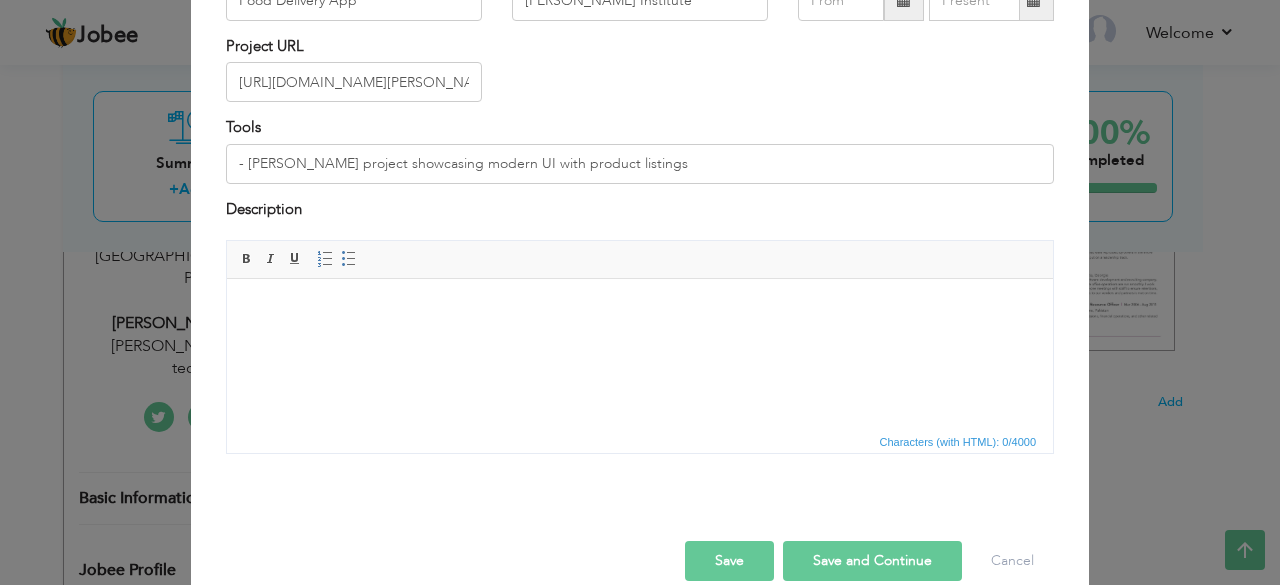click on "Save" at bounding box center (729, 561) 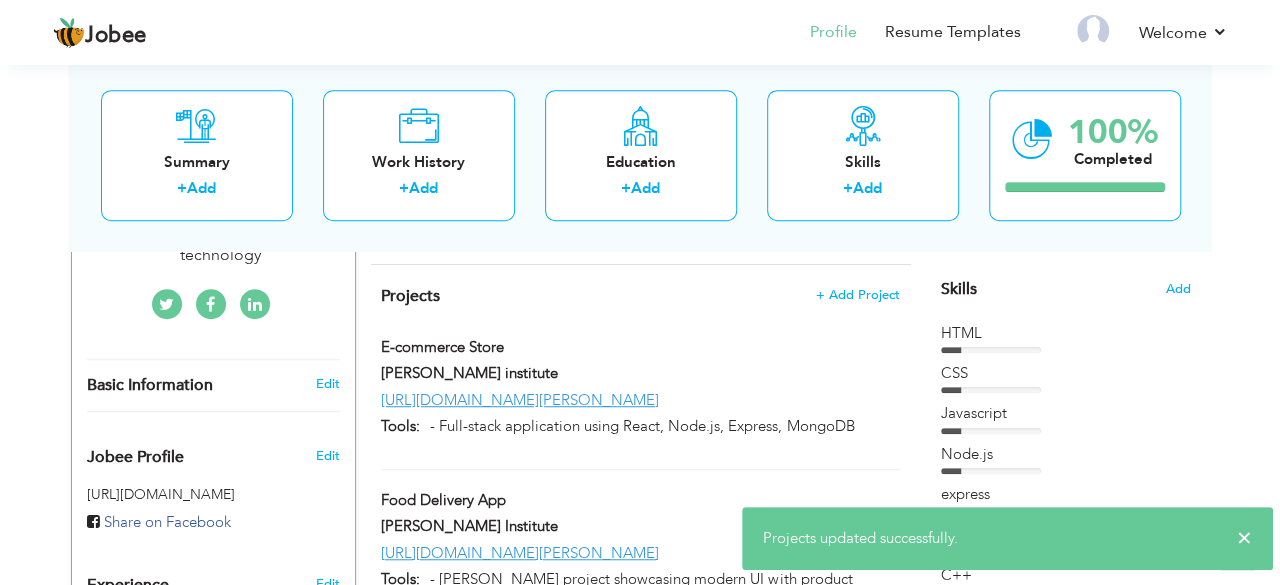 scroll, scrollTop: 493, scrollLeft: 0, axis: vertical 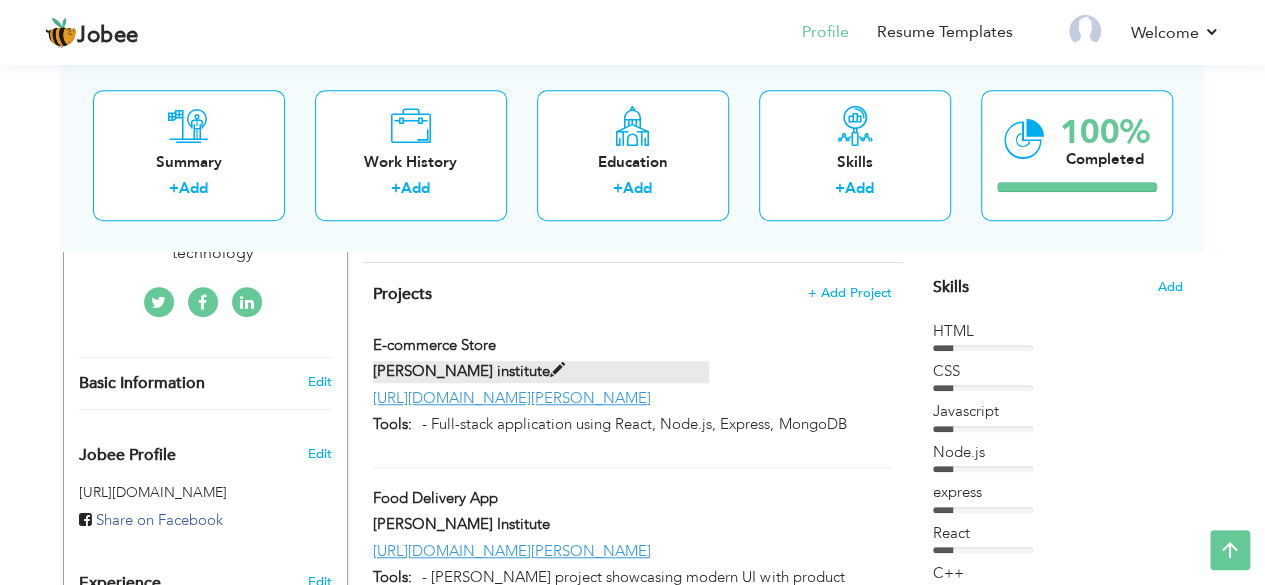 click on "[PERSON_NAME] institute" at bounding box center [541, 371] 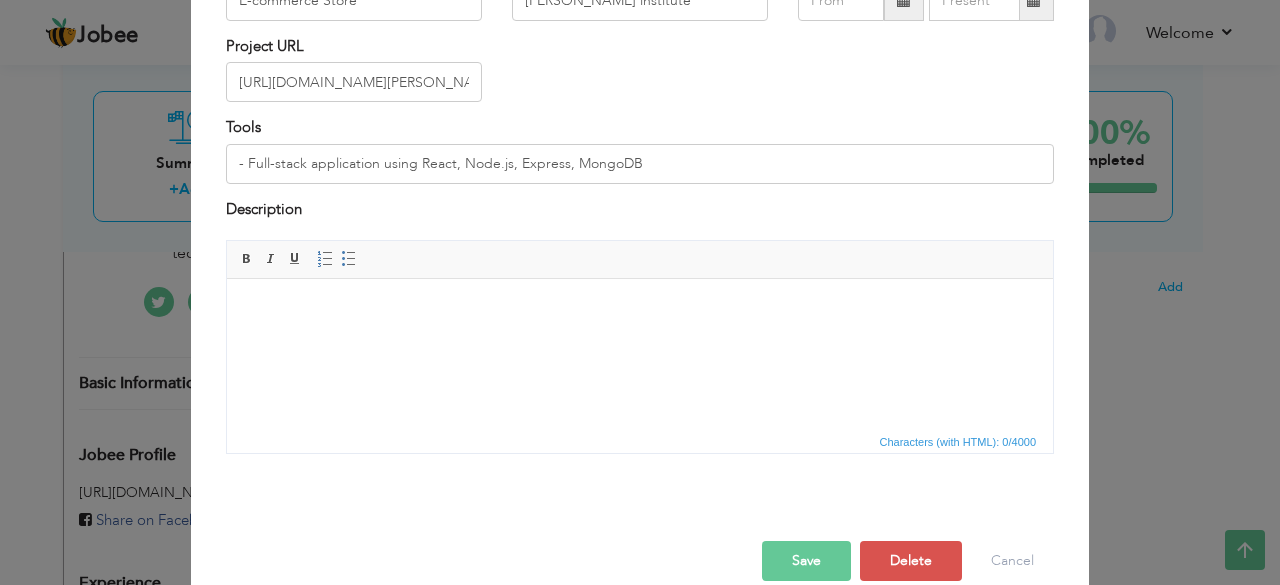 scroll, scrollTop: 0, scrollLeft: 0, axis: both 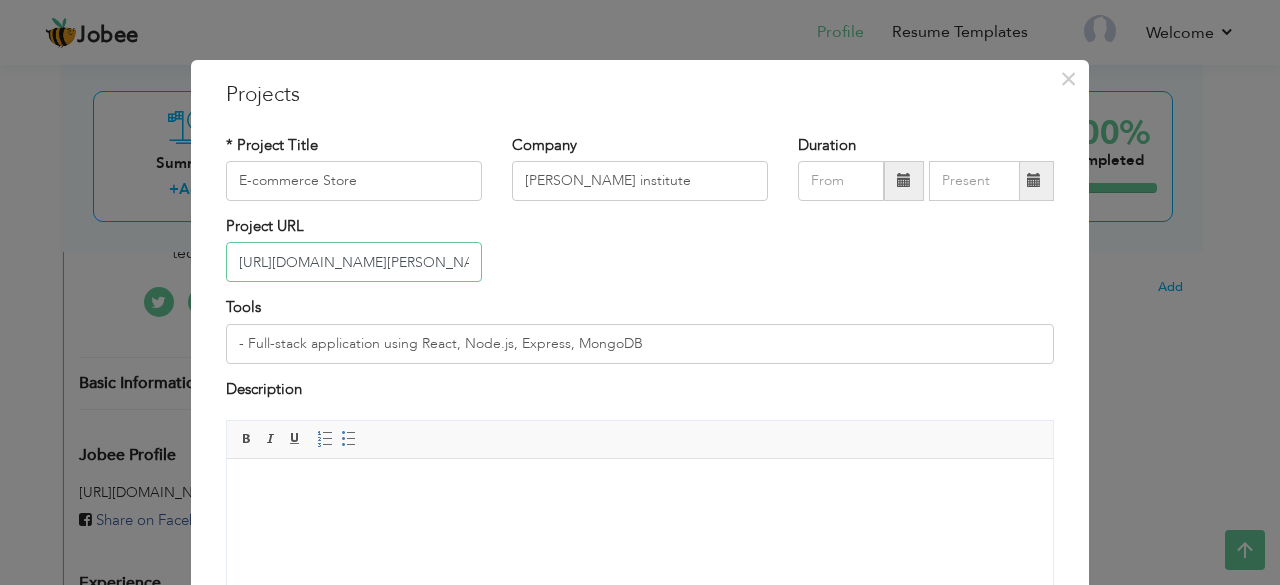 click on "[URL][DOMAIN_NAME][PERSON_NAME]" at bounding box center (354, 262) 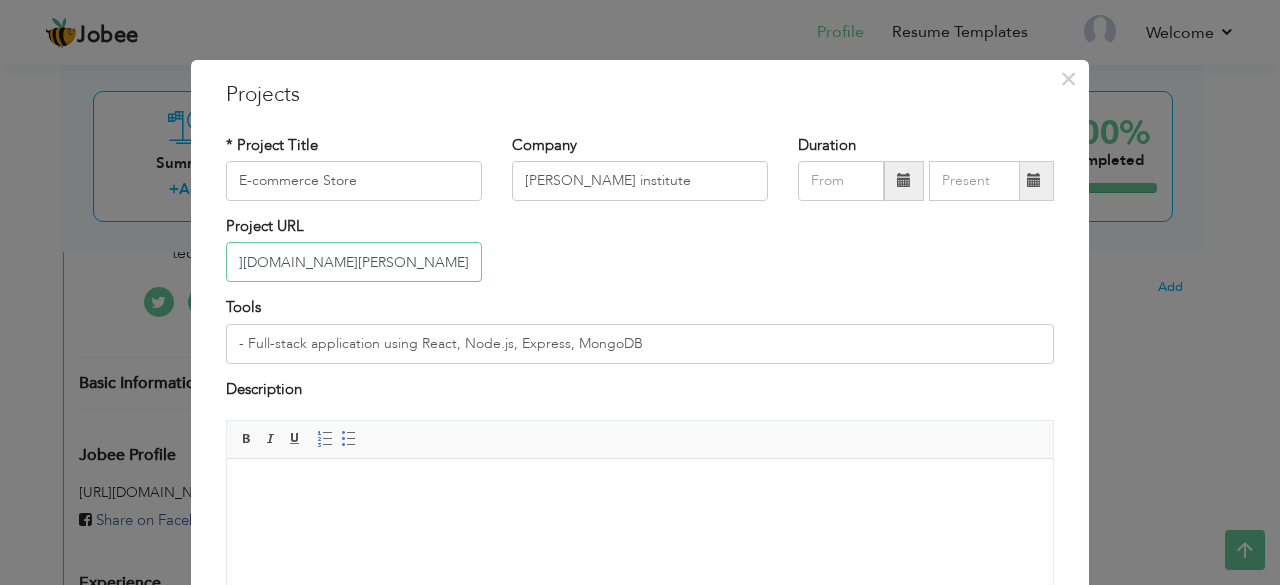 scroll, scrollTop: 0, scrollLeft: 92, axis: horizontal 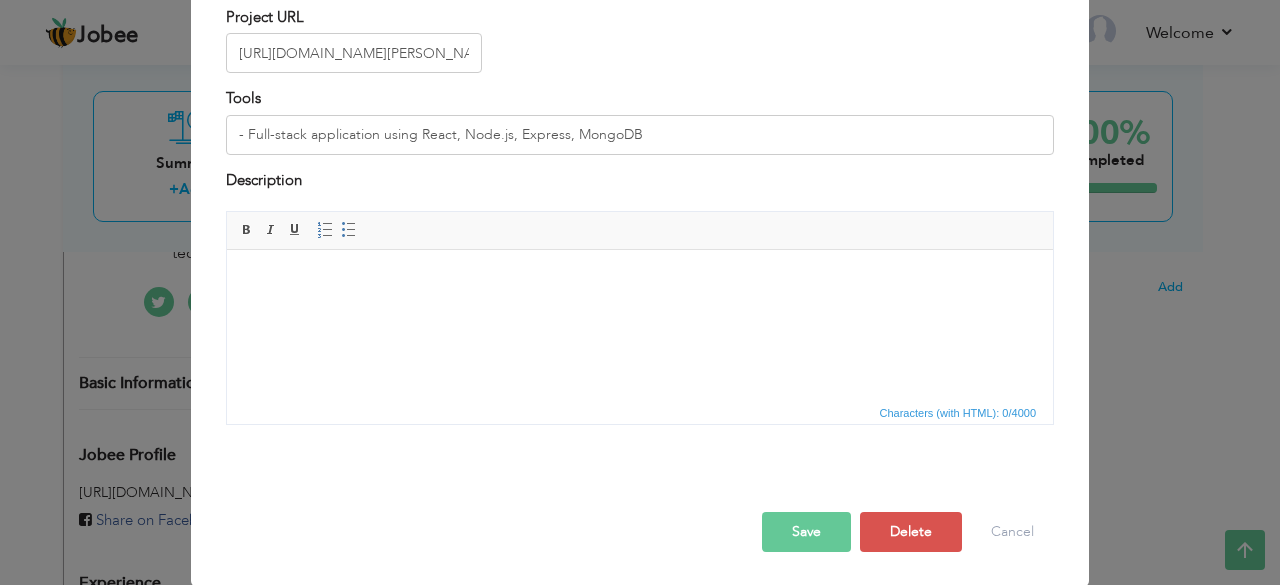 click on "Save" at bounding box center [806, 532] 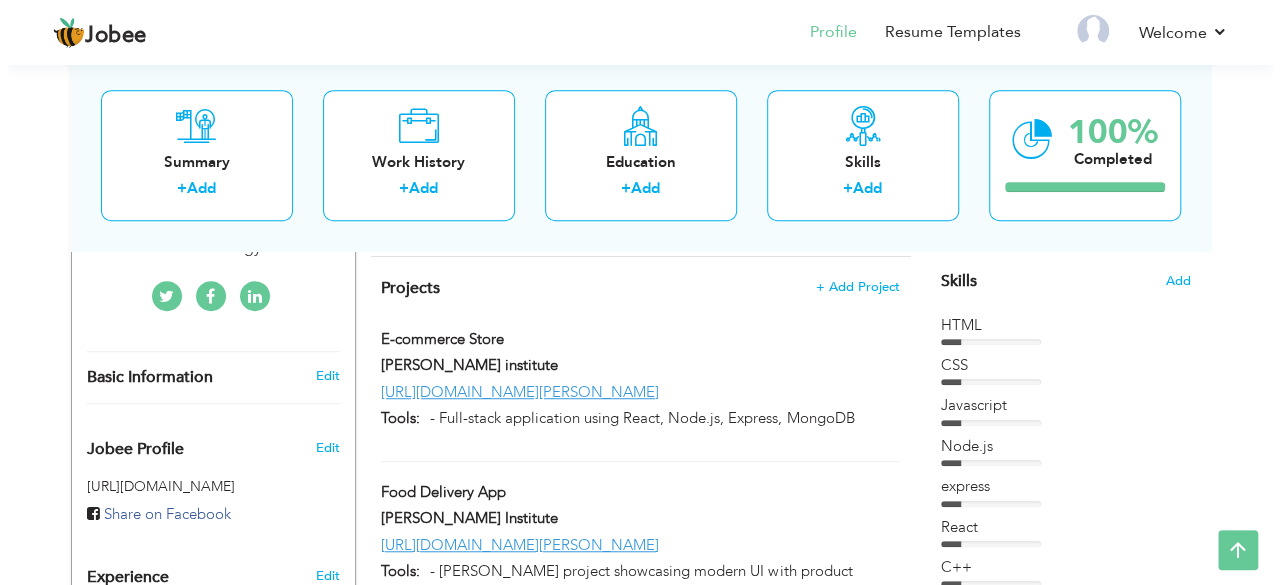 scroll, scrollTop: 496, scrollLeft: 0, axis: vertical 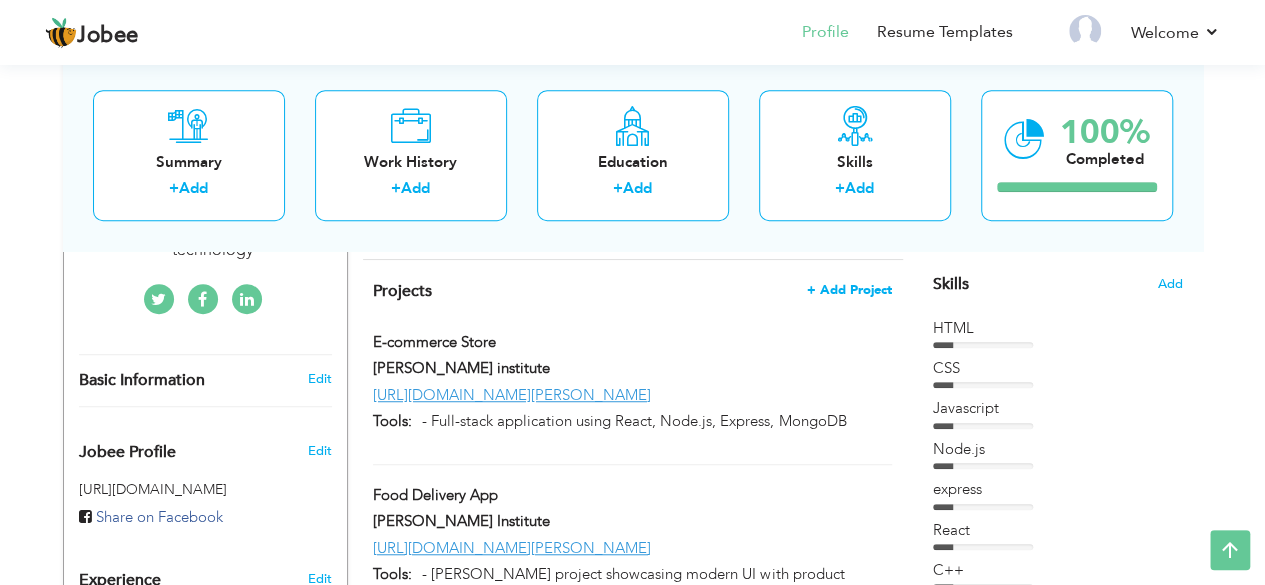 click on "+ Add Project" at bounding box center [849, 290] 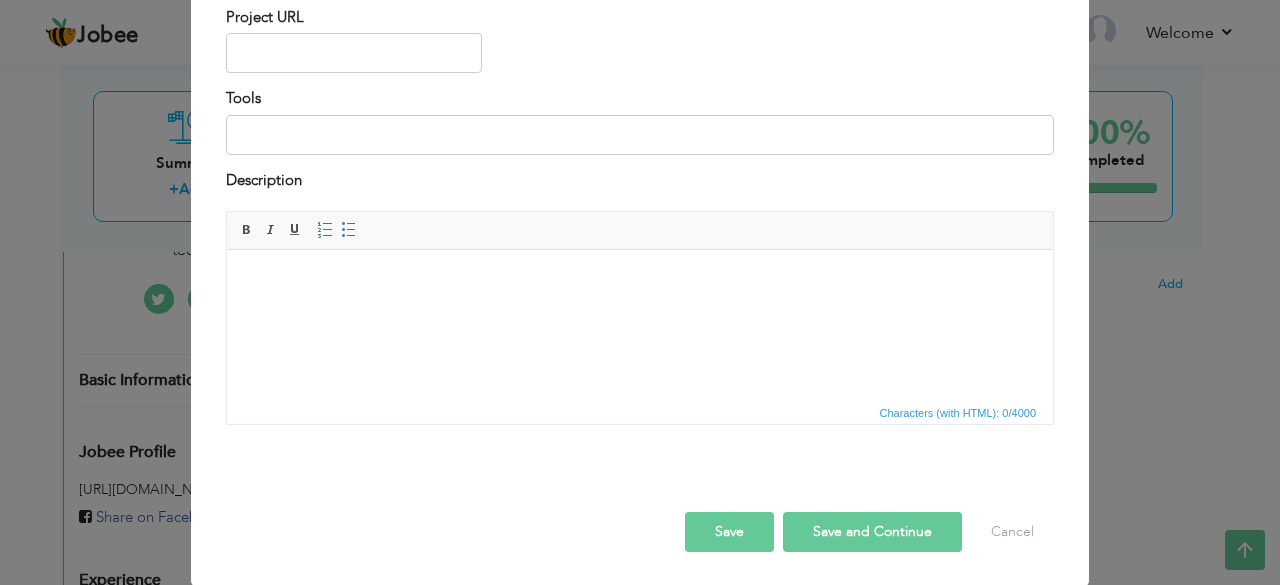 scroll, scrollTop: 0, scrollLeft: 0, axis: both 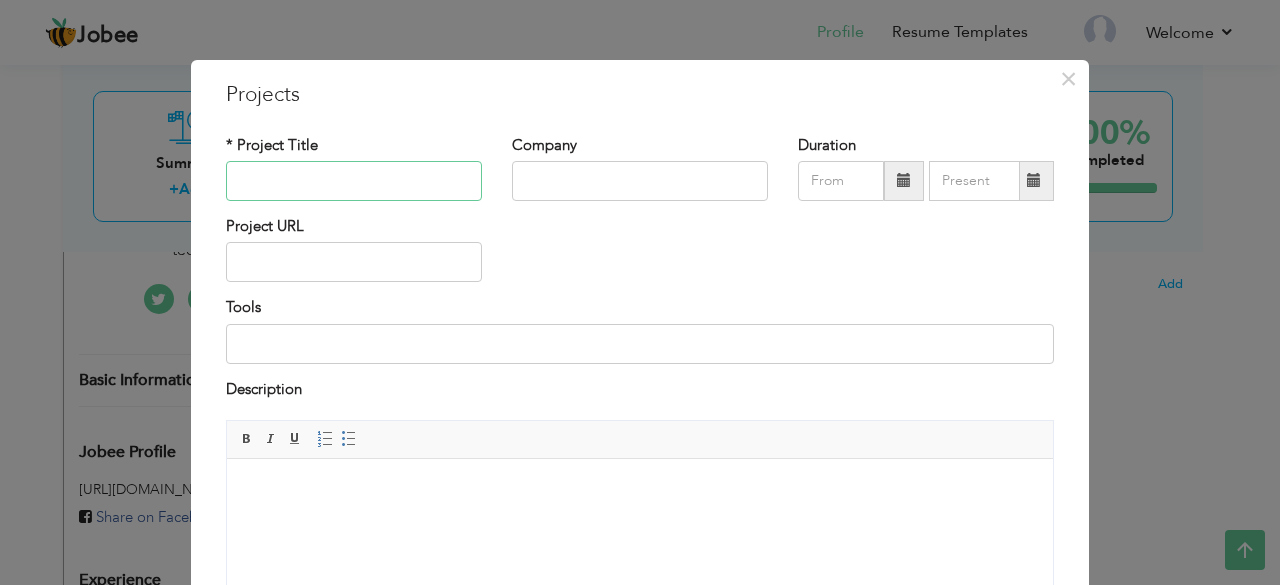 paste on "Netflix Clone" 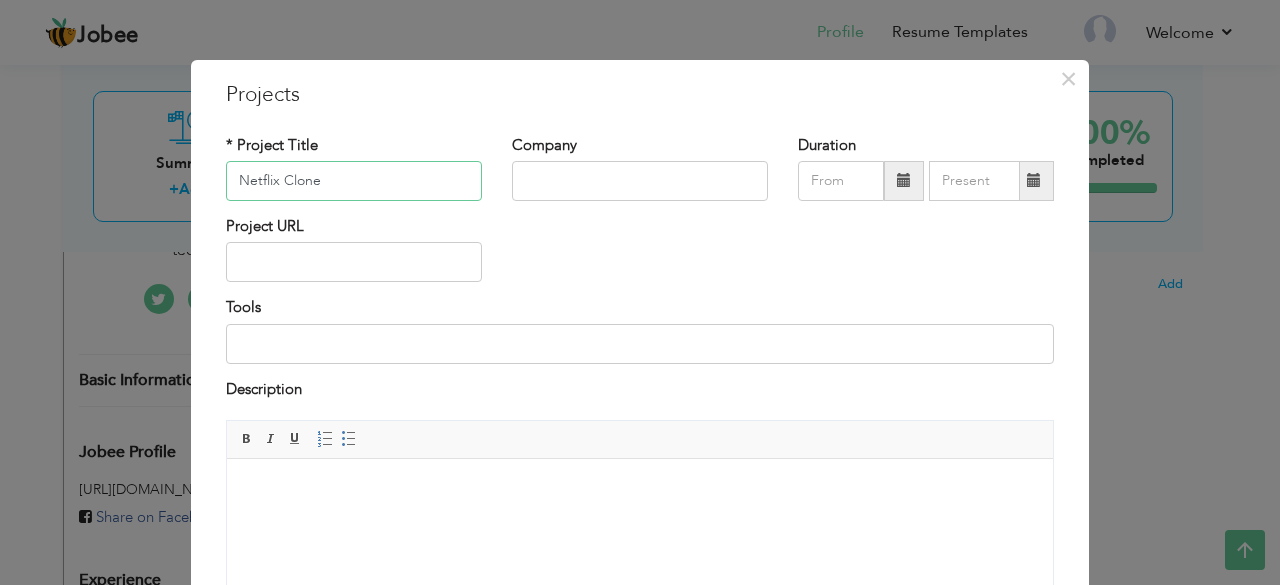type on "Netflix Clone" 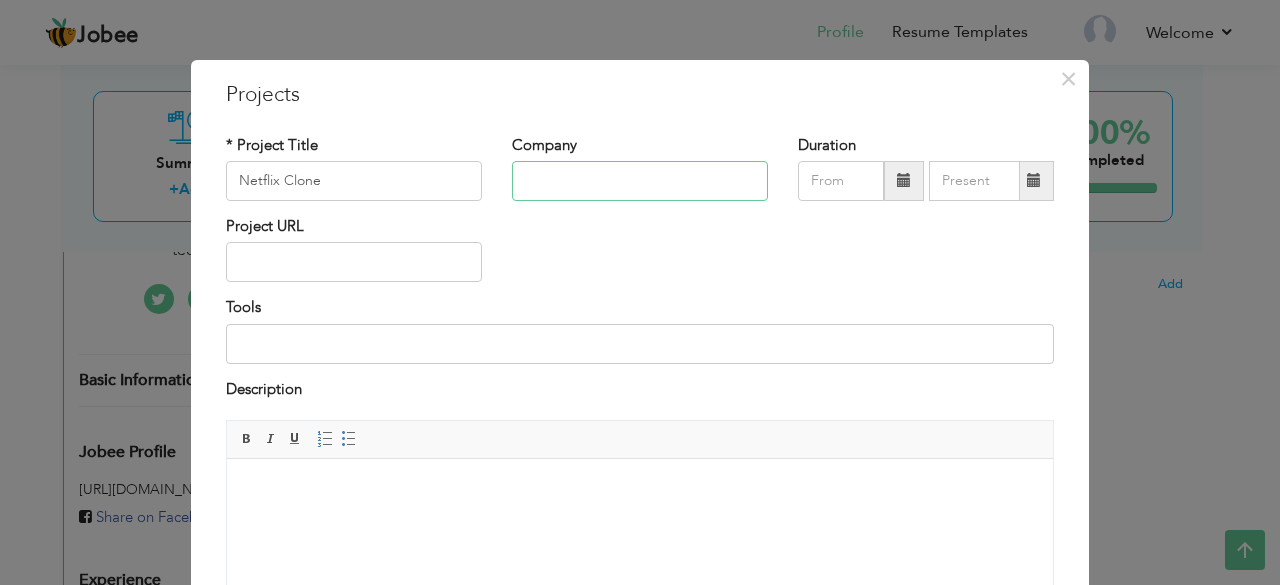 click at bounding box center [640, 181] 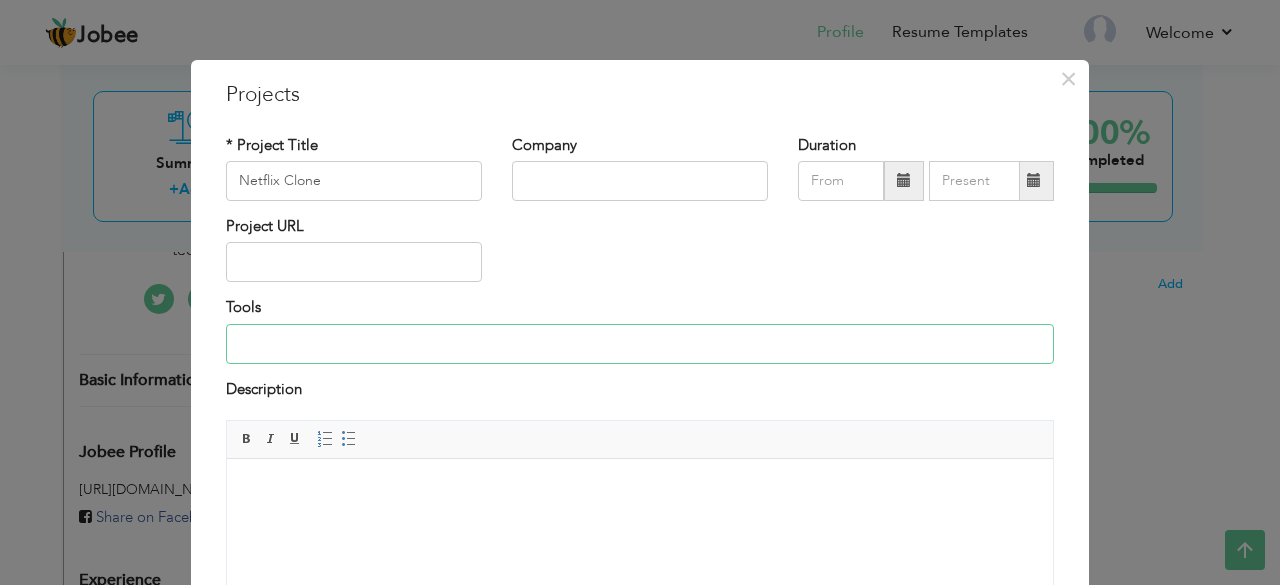 click at bounding box center [640, 344] 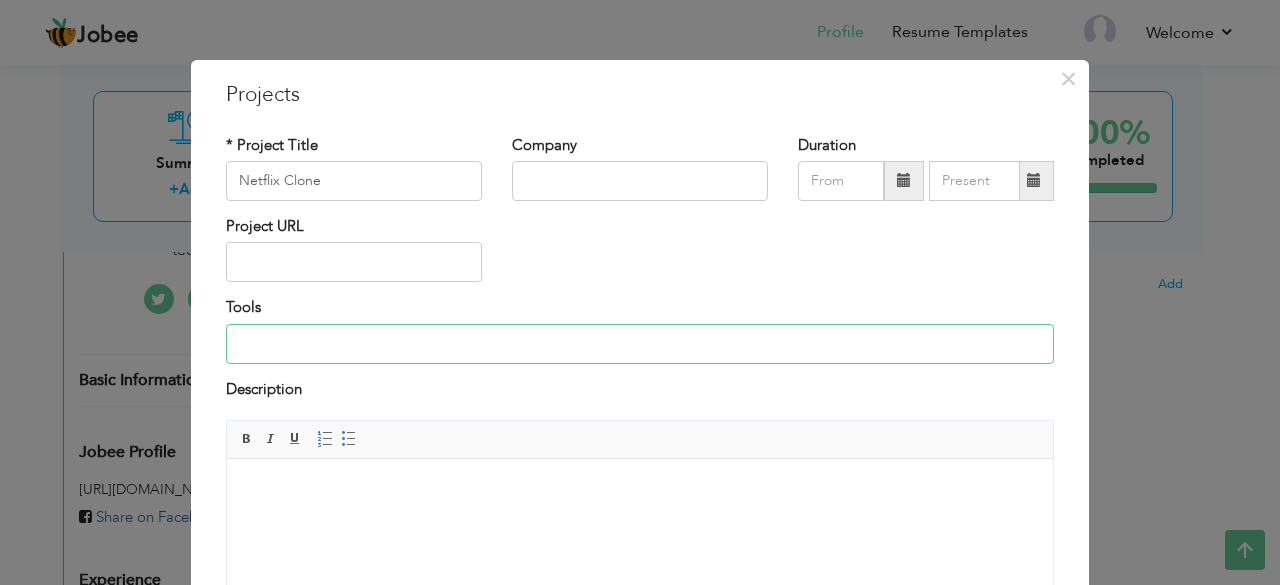 paste on "- HTML/CSS-based frontend clone mimicking Netflix layout" 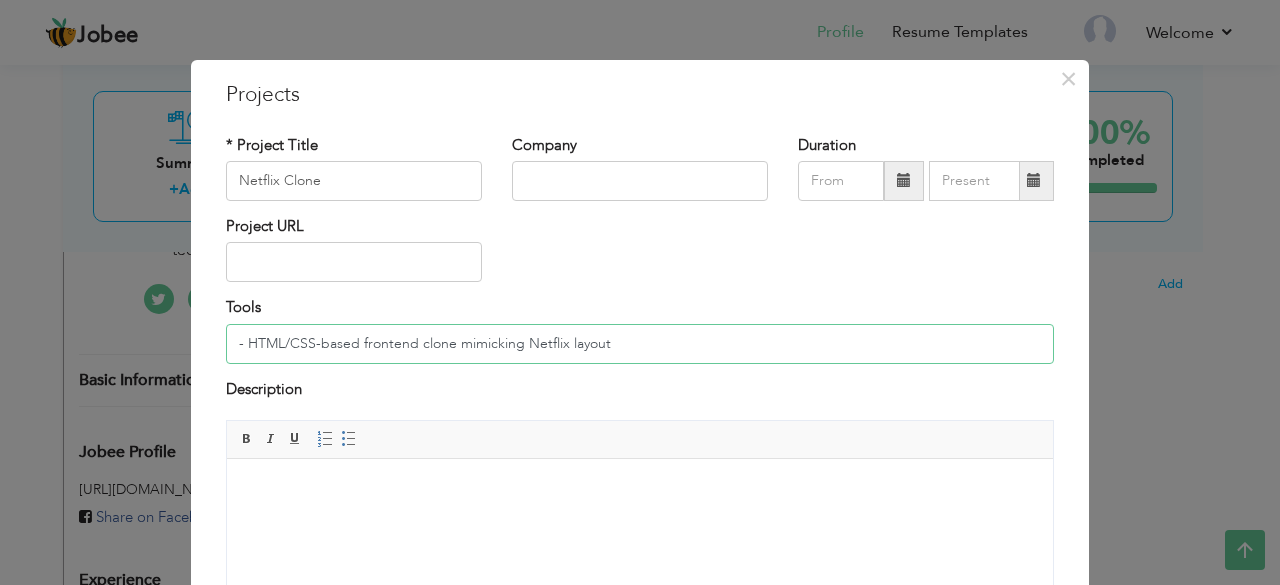 type on "- HTML/CSS-based frontend clone mimicking Netflix layout" 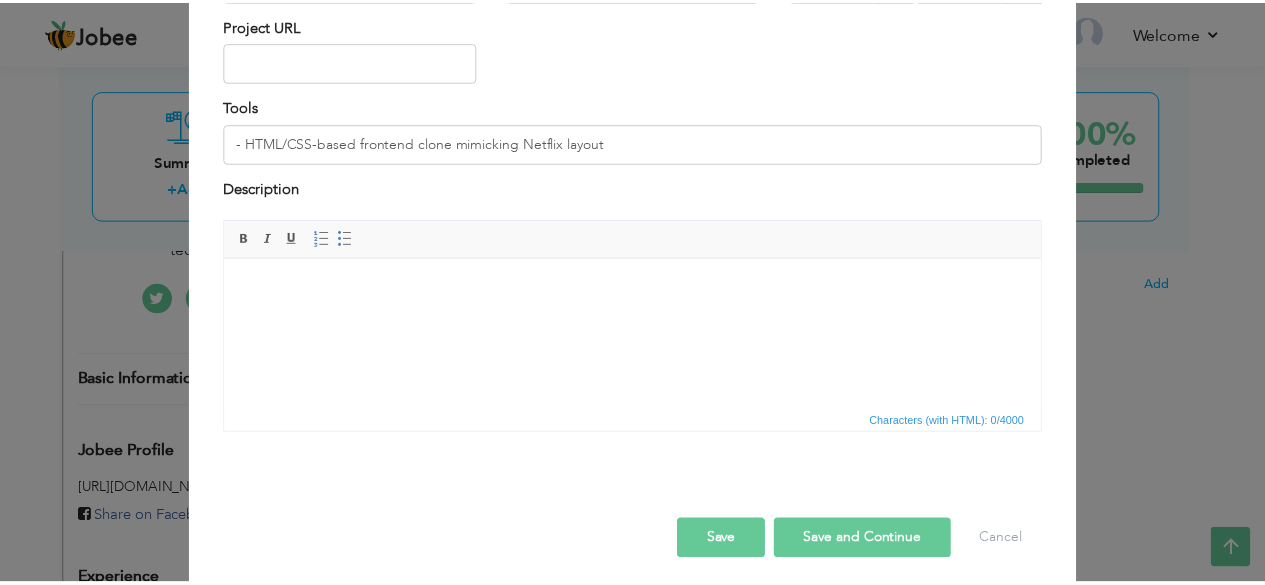 scroll, scrollTop: 209, scrollLeft: 0, axis: vertical 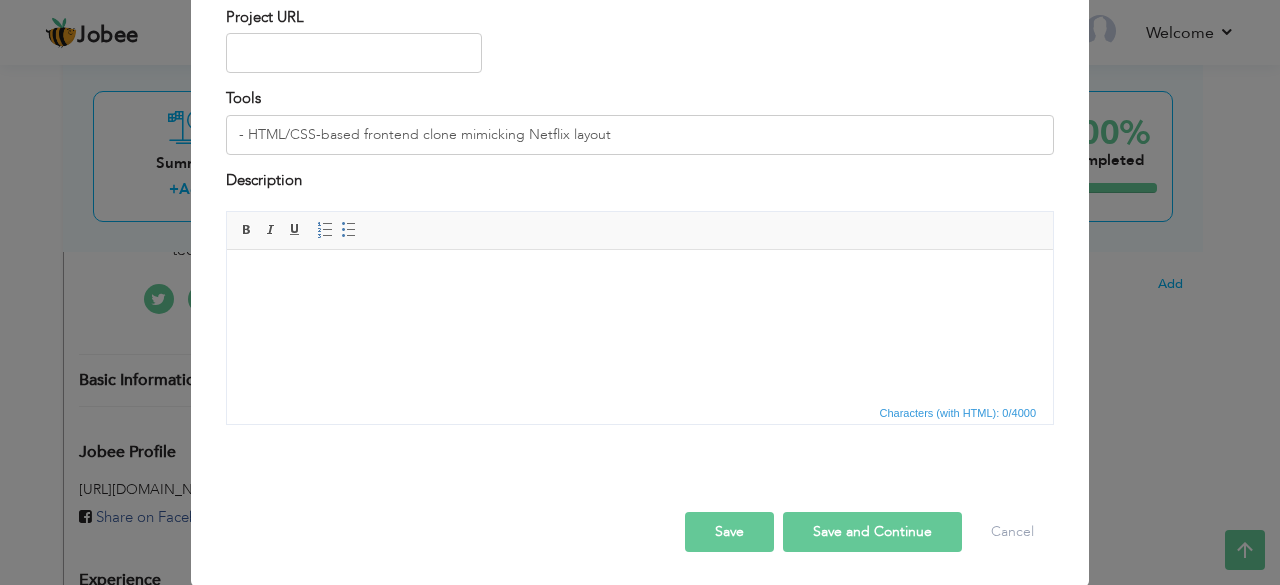 click on "Save" at bounding box center [729, 532] 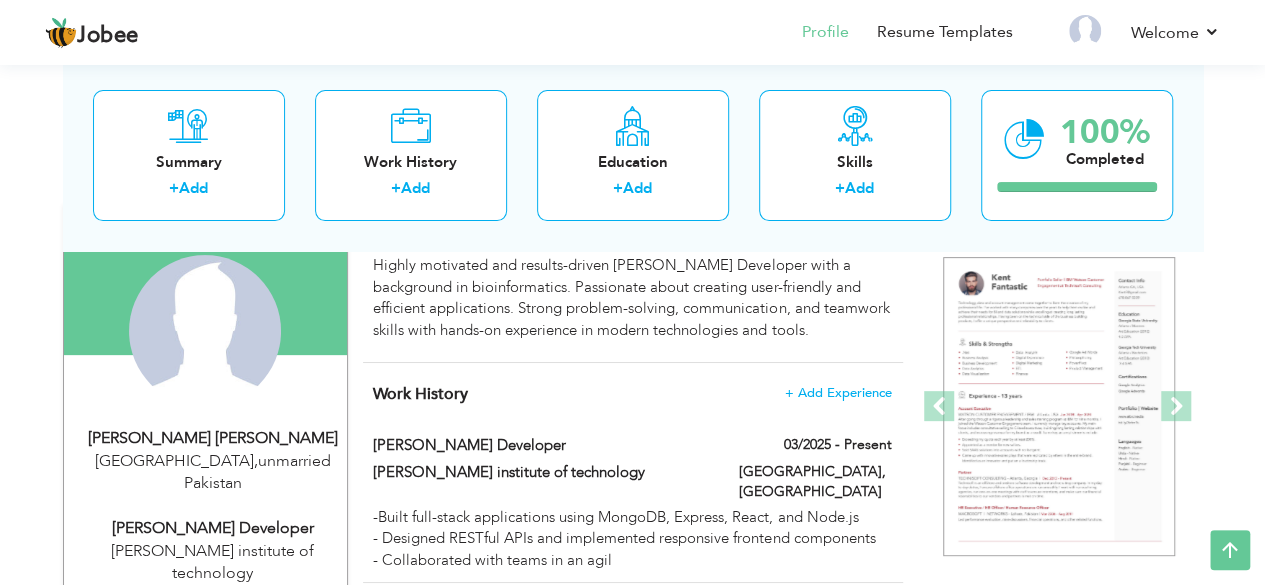 scroll, scrollTop: 170, scrollLeft: 0, axis: vertical 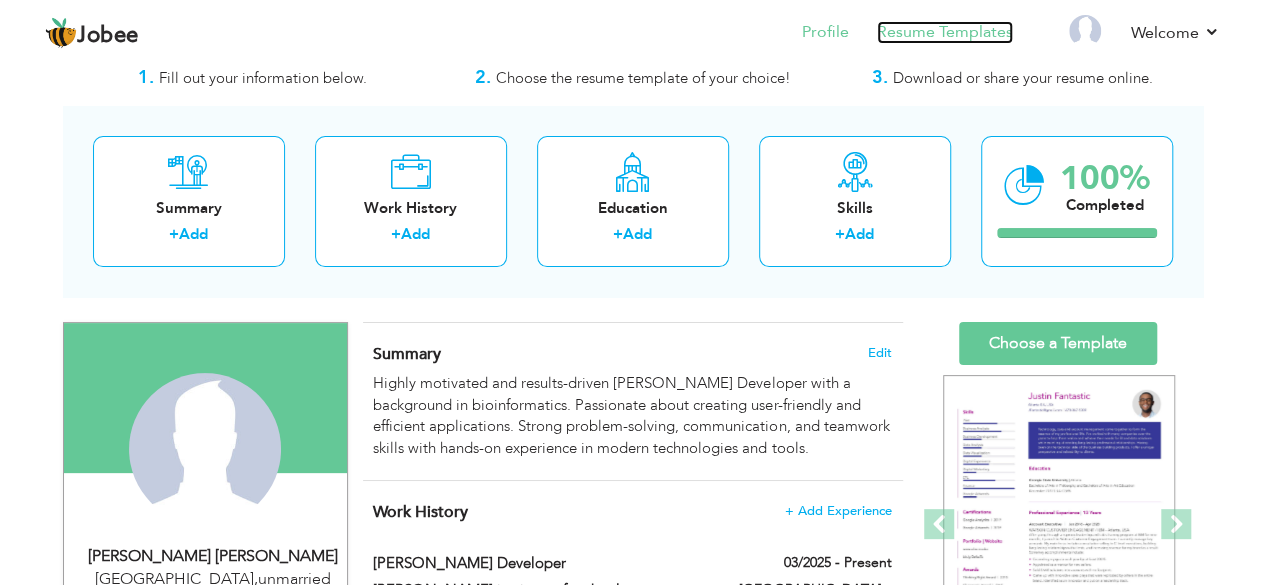 click on "Resume Templates" at bounding box center [945, 32] 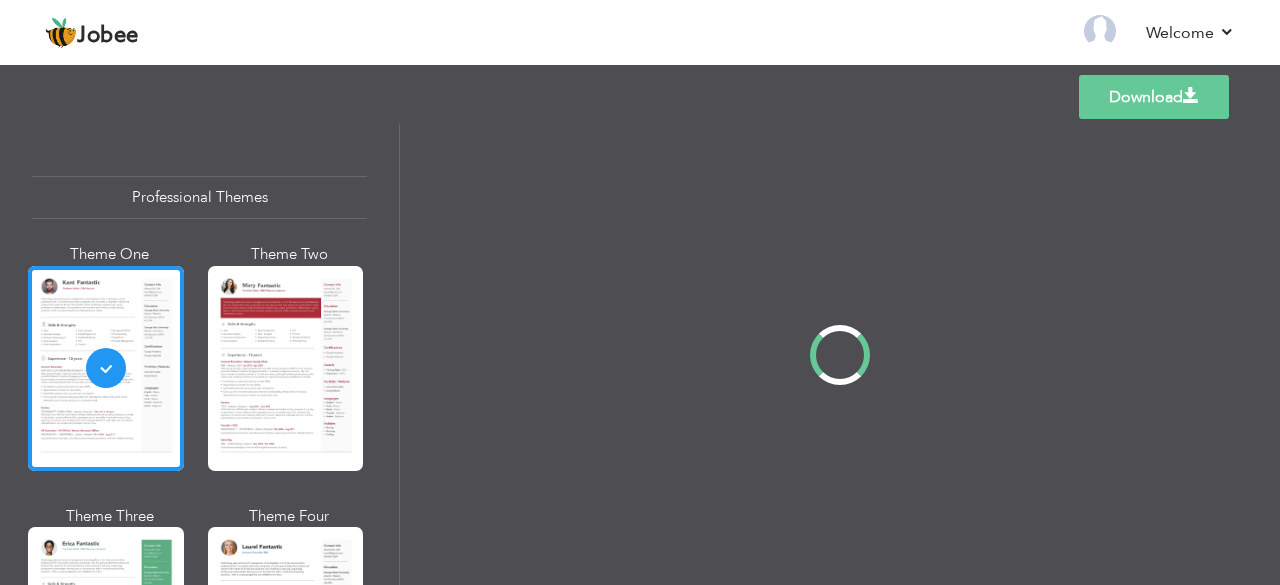 scroll, scrollTop: 0, scrollLeft: 0, axis: both 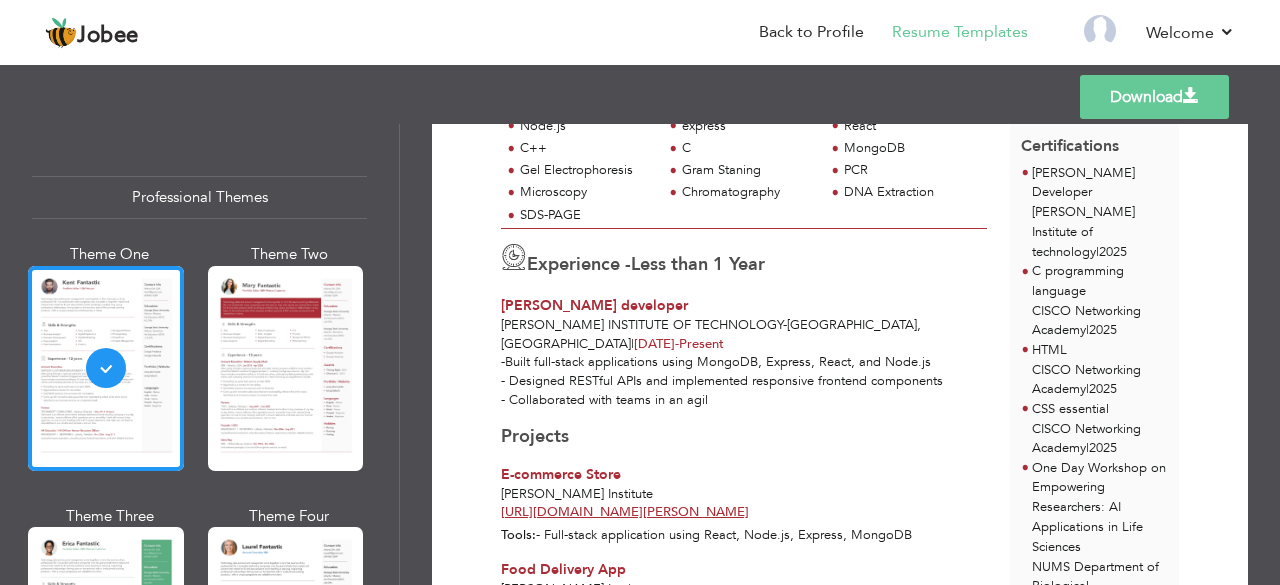 drag, startPoint x: 1248, startPoint y: 292, endPoint x: 1277, endPoint y: 303, distance: 31.016125 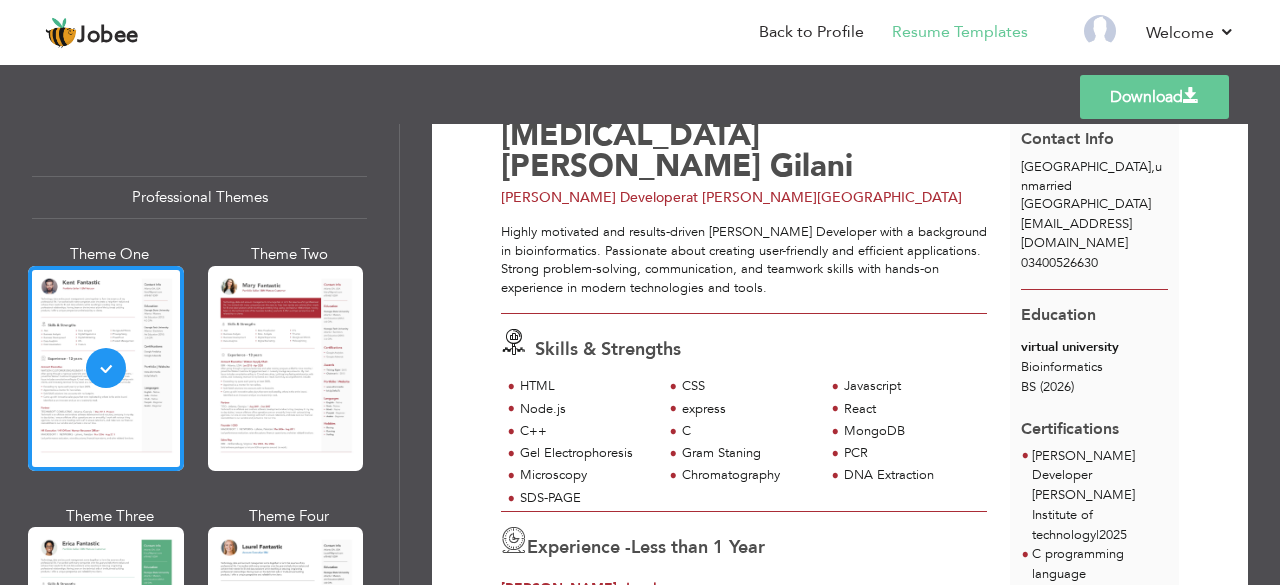 scroll, scrollTop: 72, scrollLeft: 0, axis: vertical 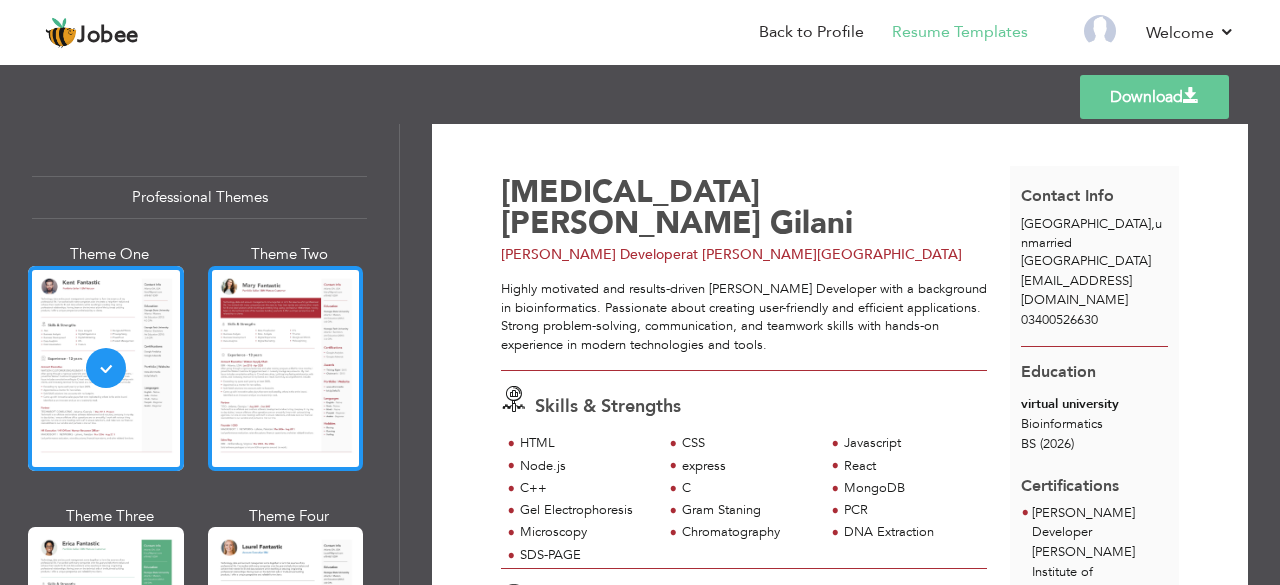 click at bounding box center [286, 368] 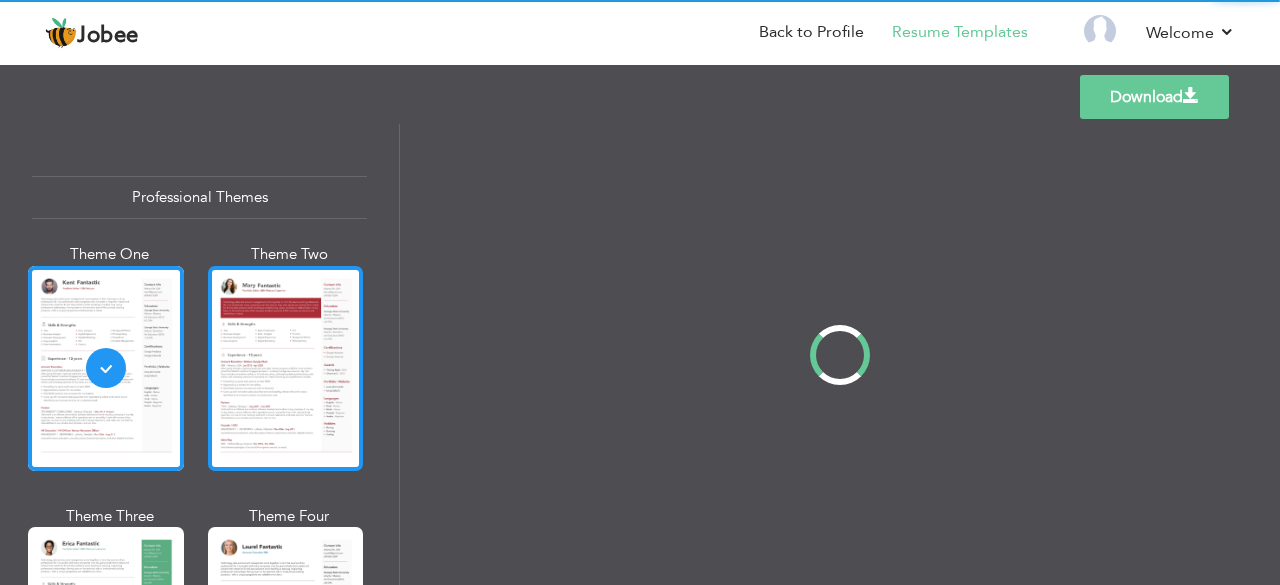 scroll, scrollTop: 0, scrollLeft: 0, axis: both 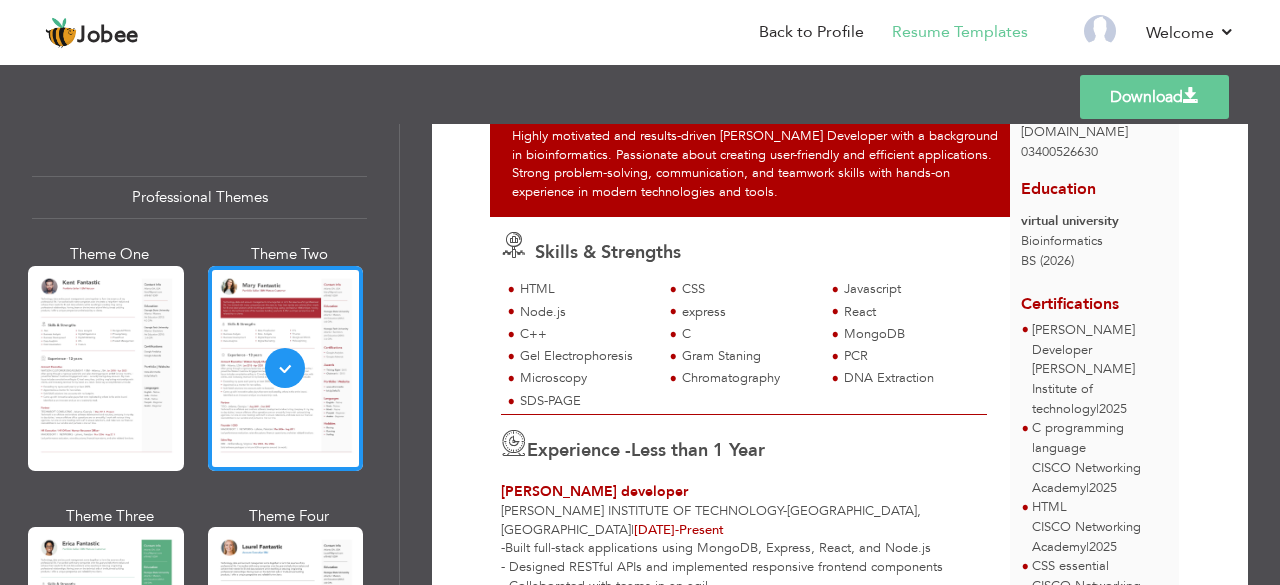 drag, startPoint x: 391, startPoint y: 134, endPoint x: 393, endPoint y: 154, distance: 20.09975 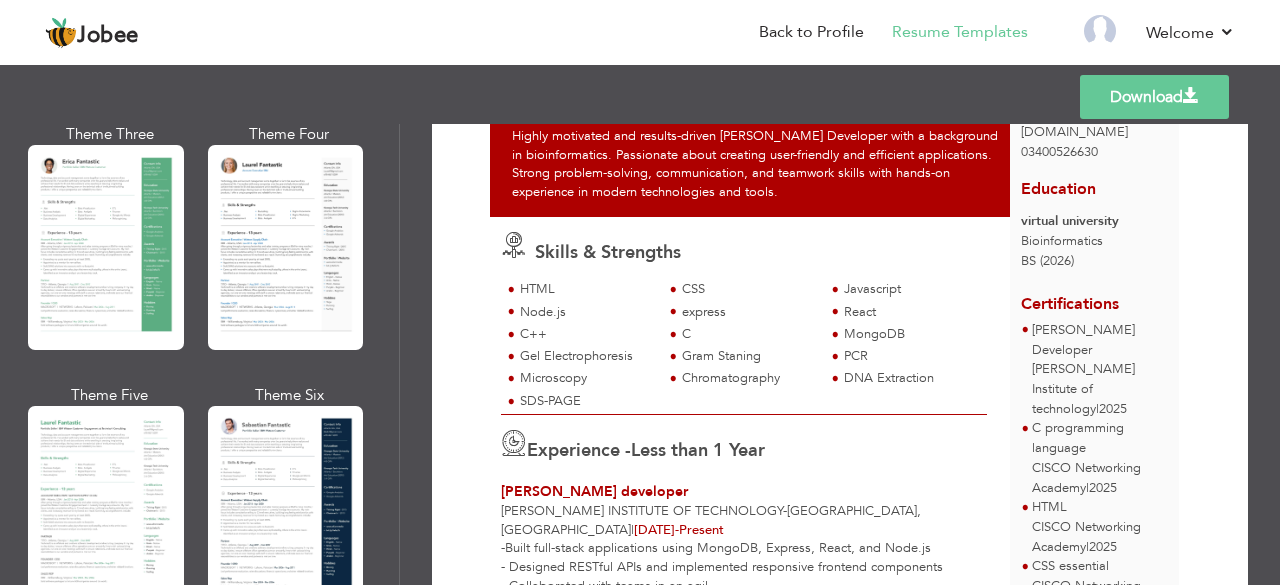 scroll, scrollTop: 347, scrollLeft: 0, axis: vertical 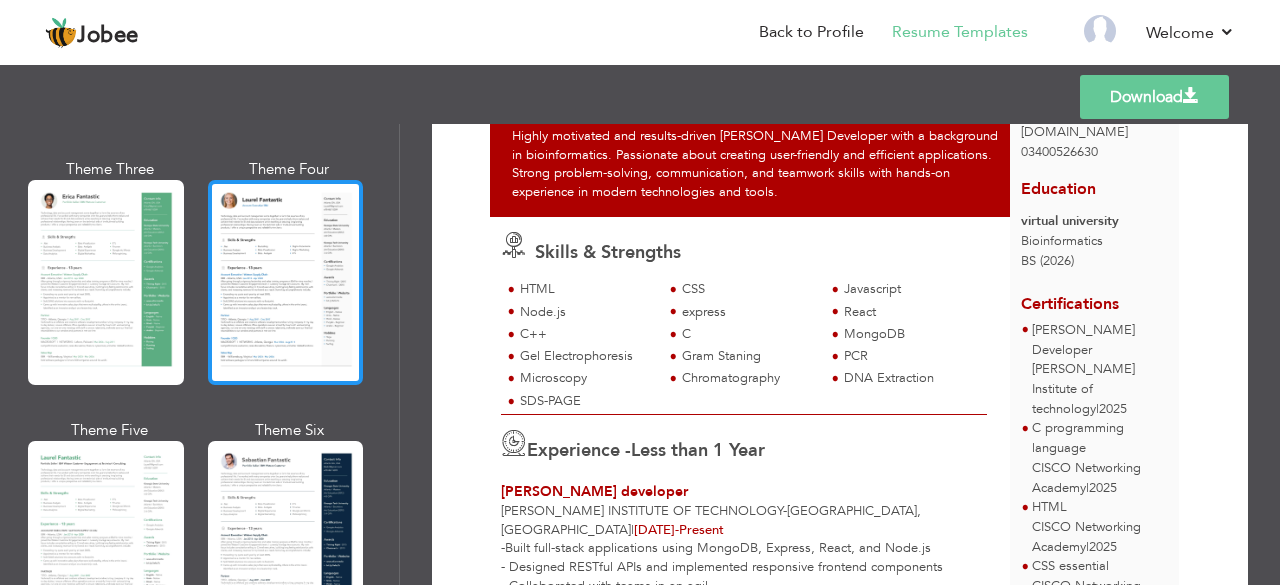click at bounding box center [286, 282] 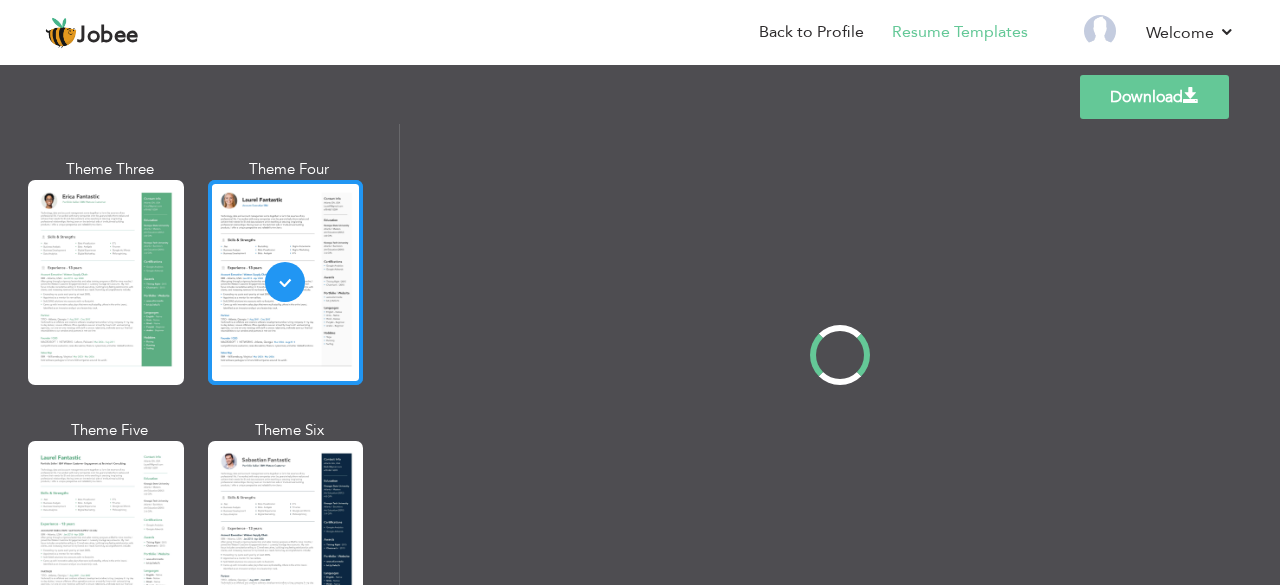 scroll, scrollTop: 0, scrollLeft: 0, axis: both 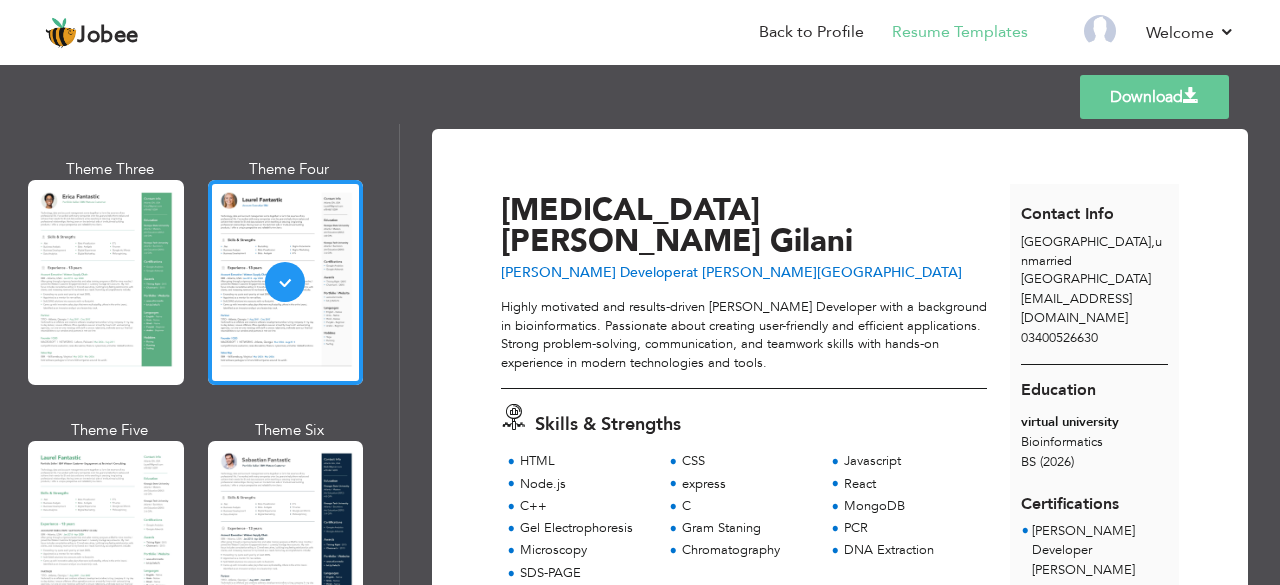 click on "Download" at bounding box center [1154, 97] 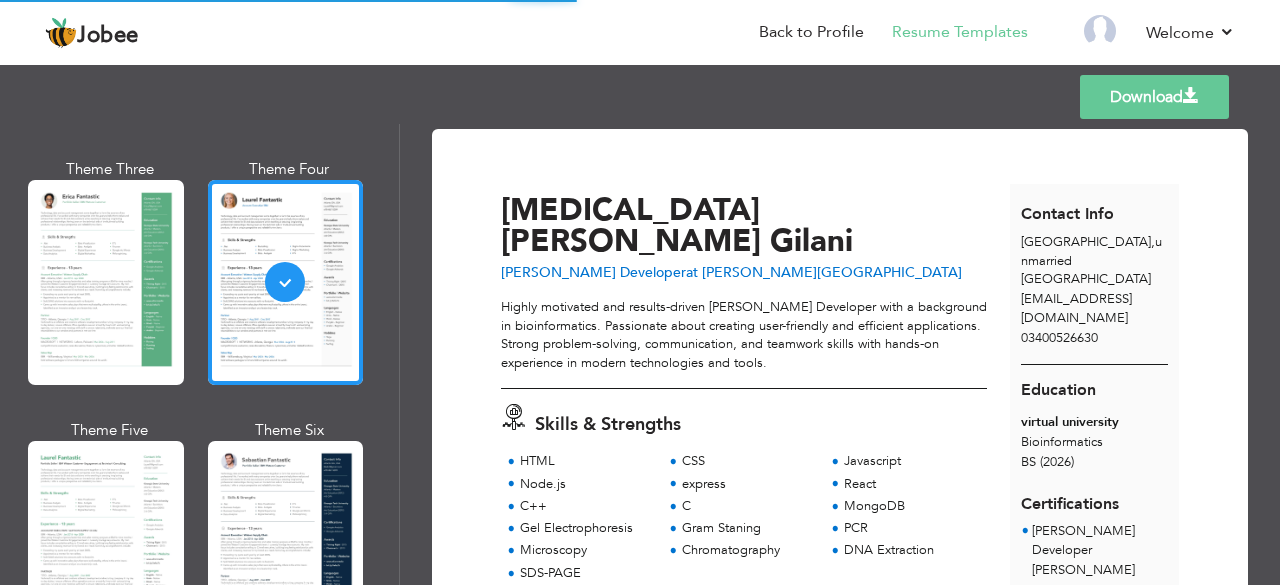 click on "Download" at bounding box center (1154, 97) 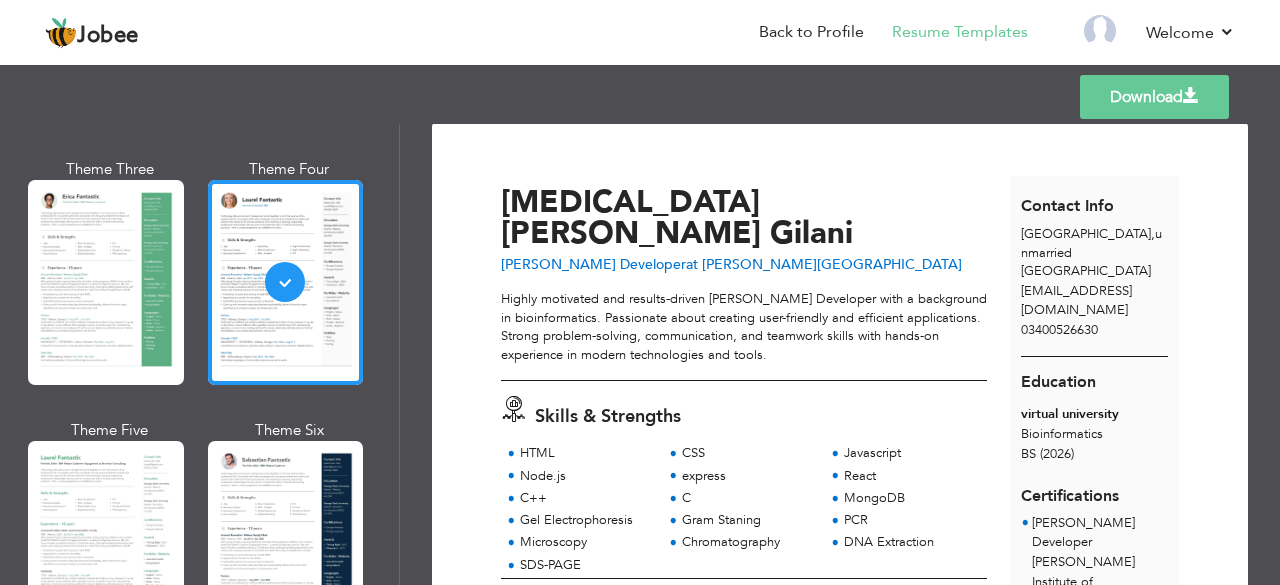 scroll, scrollTop: 4, scrollLeft: 0, axis: vertical 